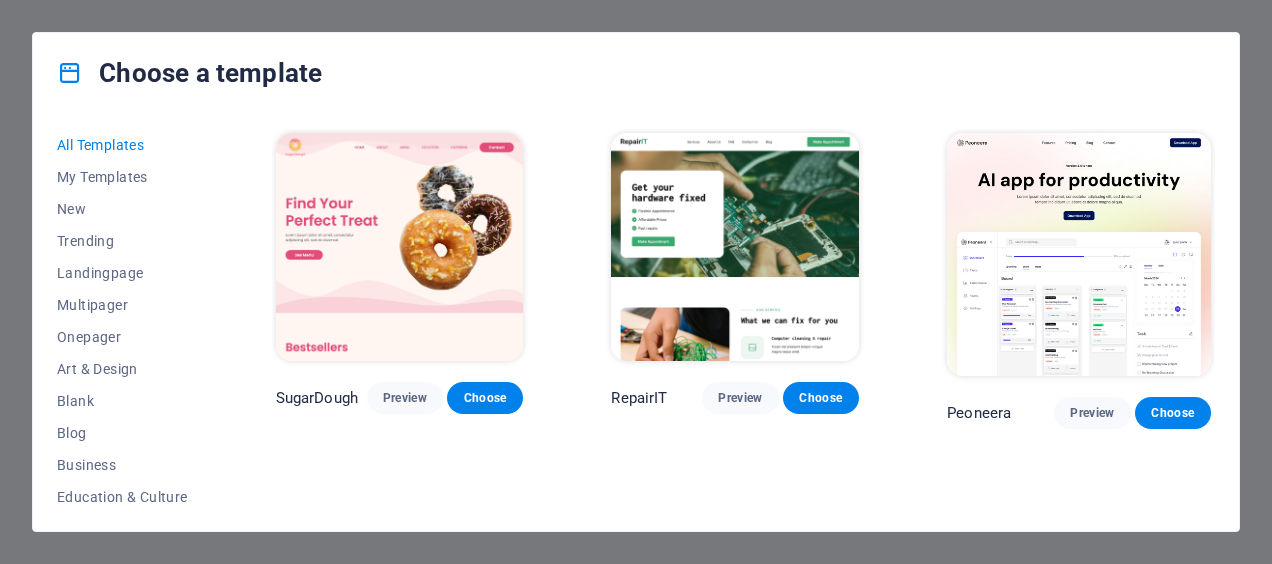 scroll, scrollTop: 0, scrollLeft: 0, axis: both 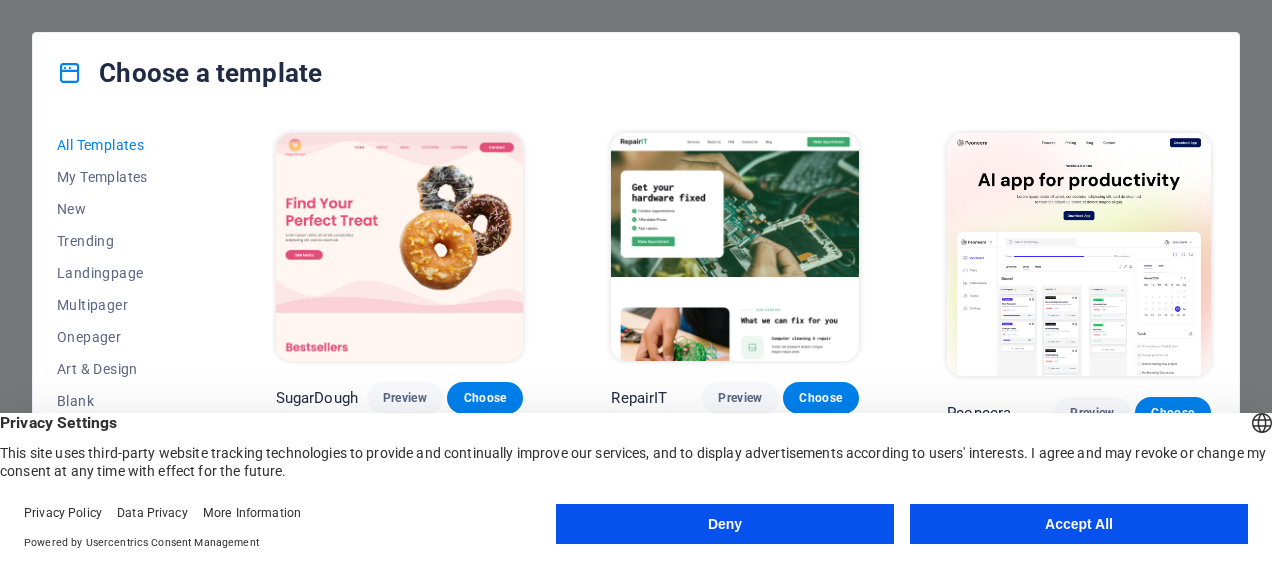 click on "Accept All" at bounding box center (1079, 524) 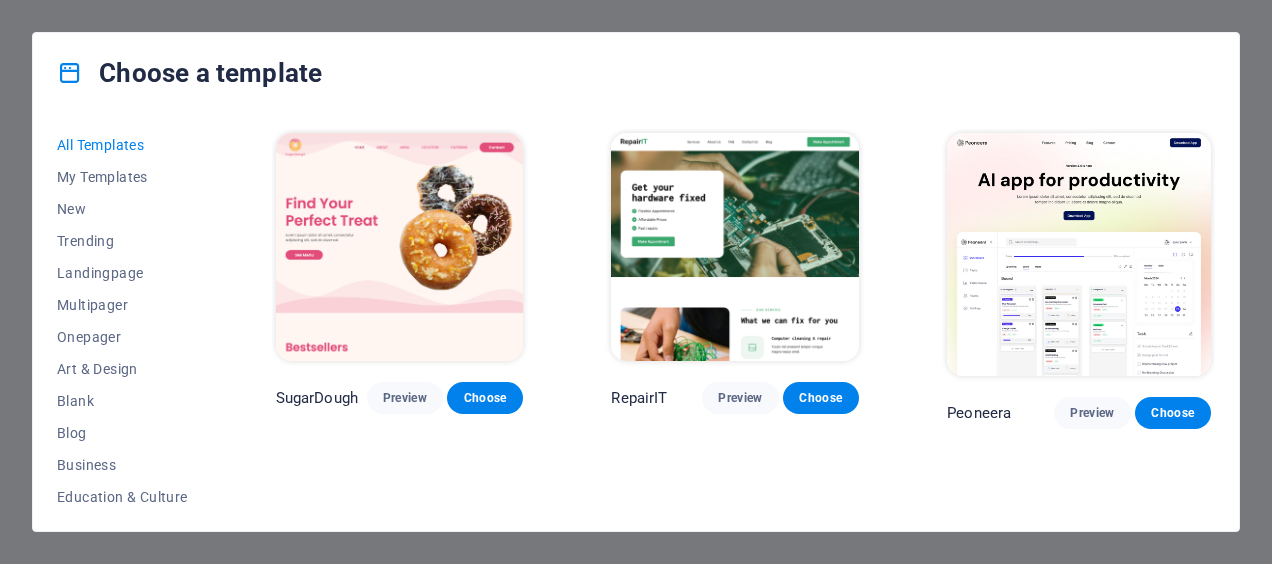 click on "Choose a template All Templates My Templates New Trending Landingpage Multipager Onepager Art & Design Blank Blog Business Education & Culture Event Gastronomy Health IT & Media Legal & Finance Non-Profit Performance Portfolio Services Sports & Beauty Trades Travel Wireframe SugarDough Preview Choose RepairIT Preview Choose Peoneera Preview Choose Art Museum Preview Choose Wonder Planner Preview Choose Transportable Preview Choose S&L Preview Choose WePaint Preview Choose Eco-Con Preview Choose MeetUp Preview Choose Help & Care Preview Choose Podcaster Preview Choose Academix Preview Choose BIG Barber Shop Preview Choose Health & Food Preview Choose UrbanNest Interiors Preview Choose Green Change Preview Choose The Beauty Temple Preview Choose WeTrain Preview Choose Cleaner Preview Choose Johanna James Preview Choose Delicioso Preview Choose Dream Garden Preview Choose LumeDeAqua Preview Choose Pets Care Preview Choose SafeSpace Preview Choose Midnight Rain Bar Preview Choose Drive Preview Choose Estator Yoga" at bounding box center [636, 282] 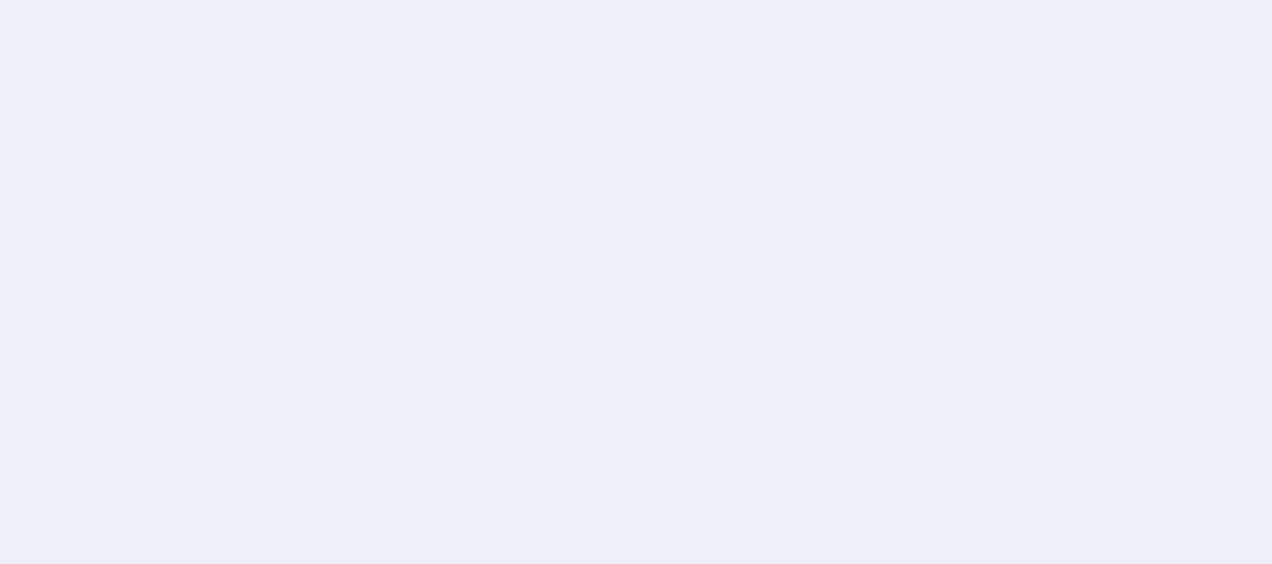 scroll, scrollTop: 0, scrollLeft: 0, axis: both 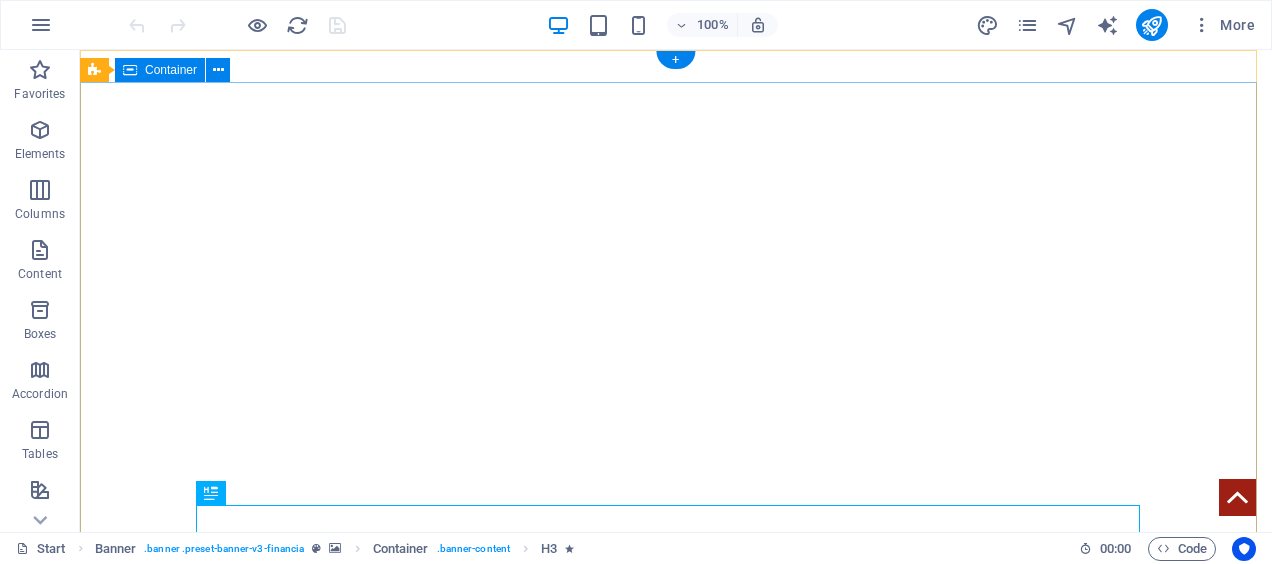 click on "we develop business" at bounding box center (676, 1003) 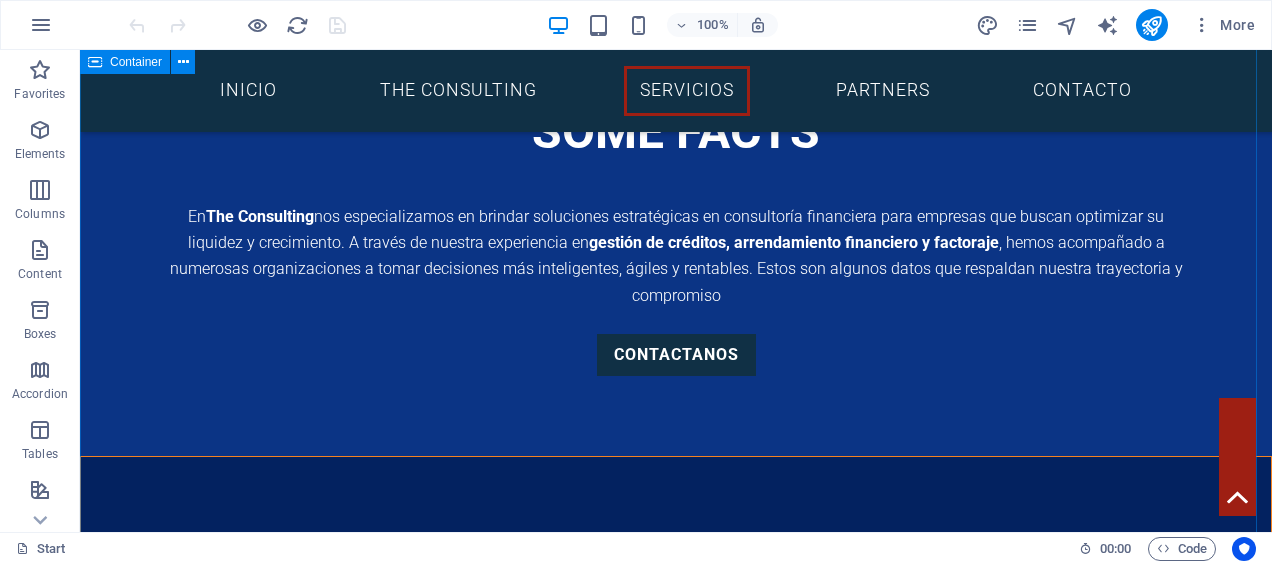 scroll, scrollTop: 2066, scrollLeft: 0, axis: vertical 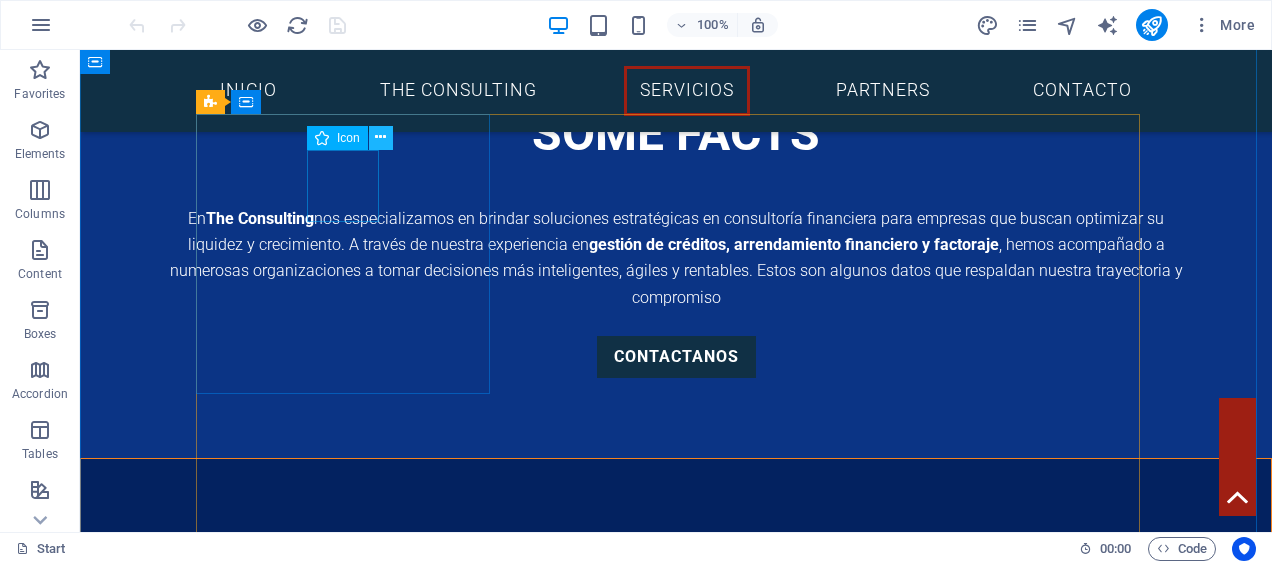 click at bounding box center (380, 137) 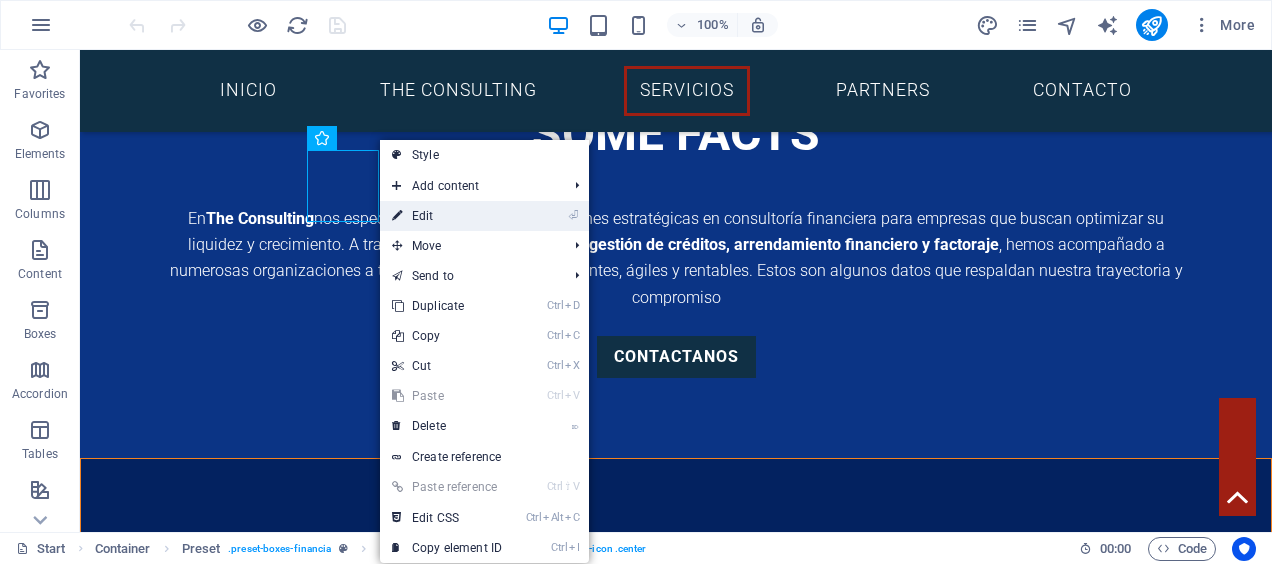 click on "⏎  Edit" at bounding box center [447, 216] 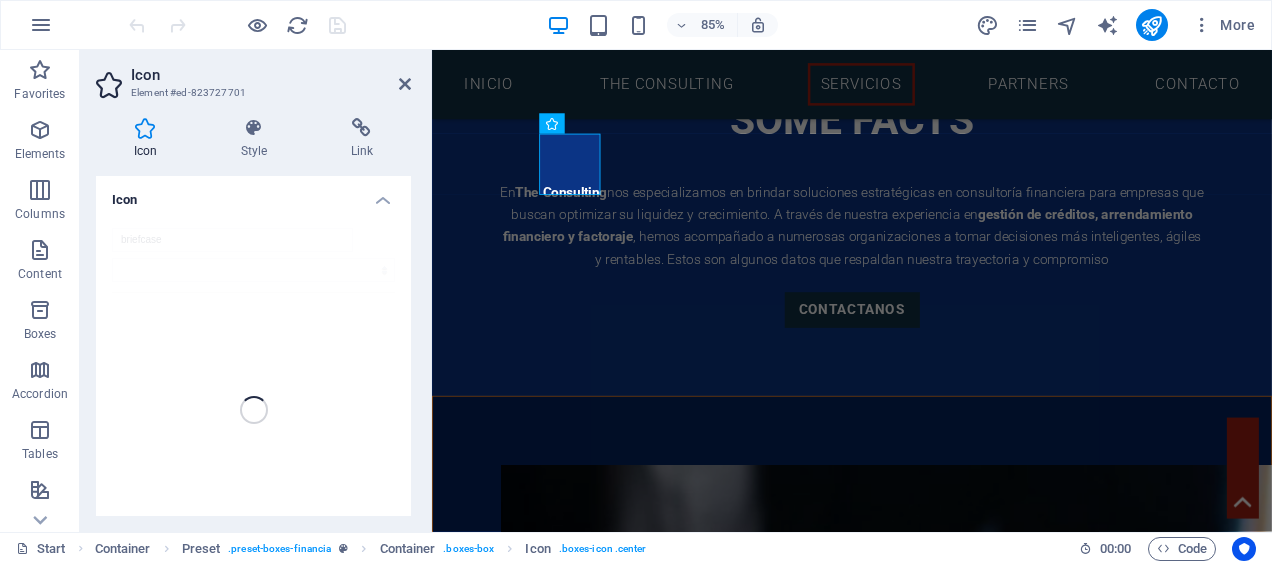 scroll, scrollTop: 2278, scrollLeft: 0, axis: vertical 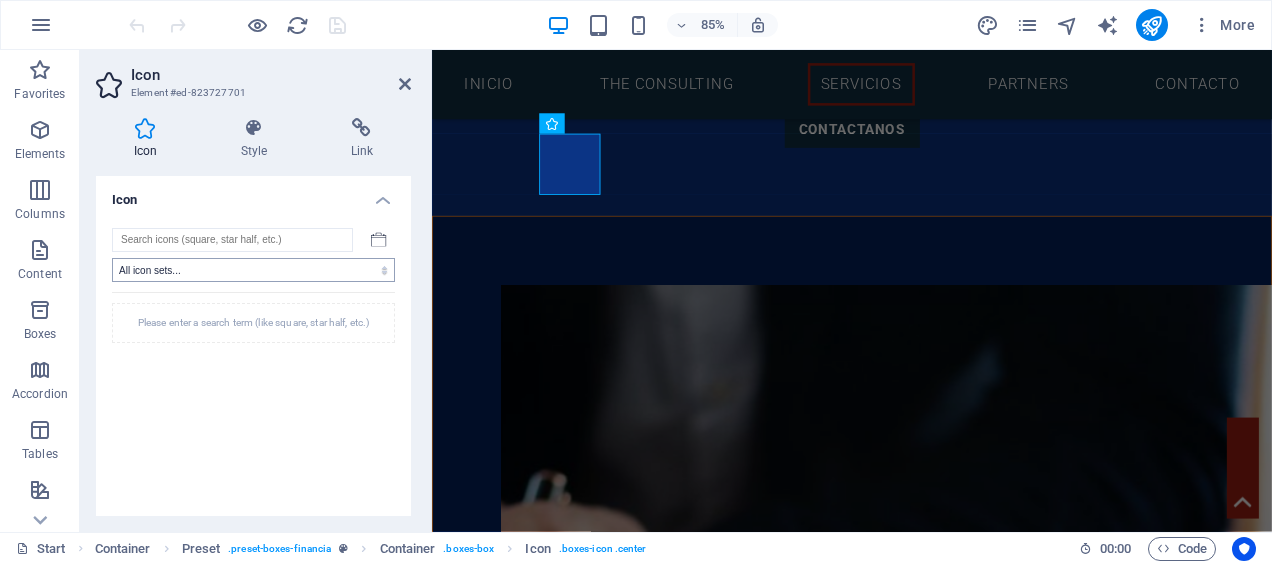 type 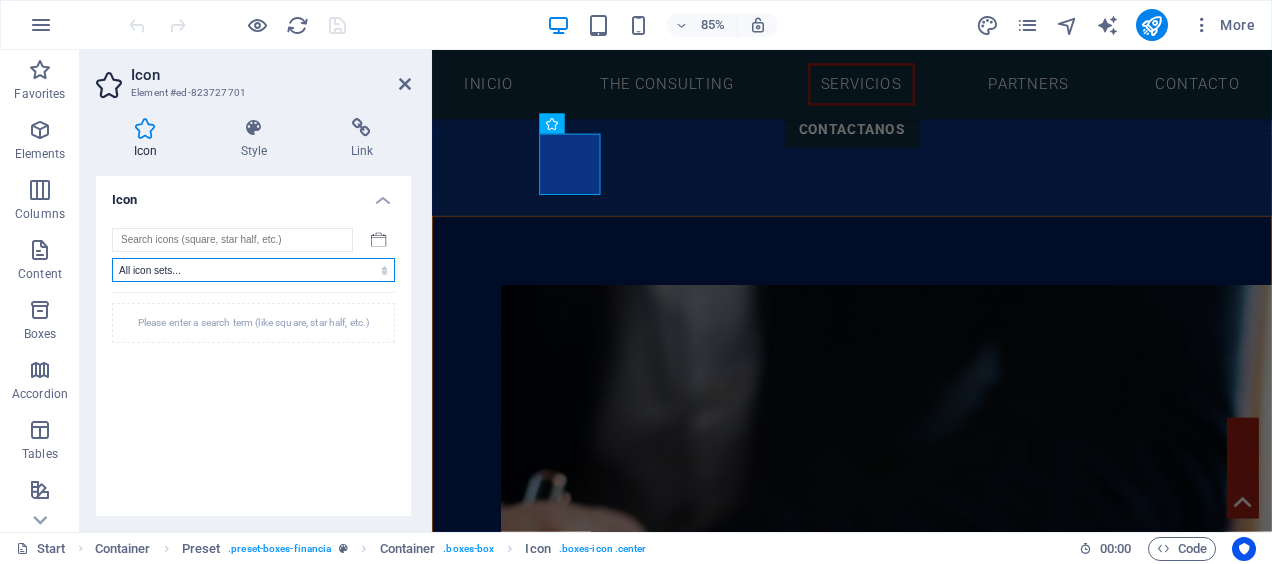 click on "All icon sets... IcoFont Ionicons FontAwesome Brands FontAwesome Duotone FontAwesome Solid FontAwesome Regular FontAwesome Light FontAwesome Thin FontAwesome Sharp Solid FontAwesome Sharp Regular FontAwesome Sharp Light FontAwesome Sharp Thin" at bounding box center [253, 270] 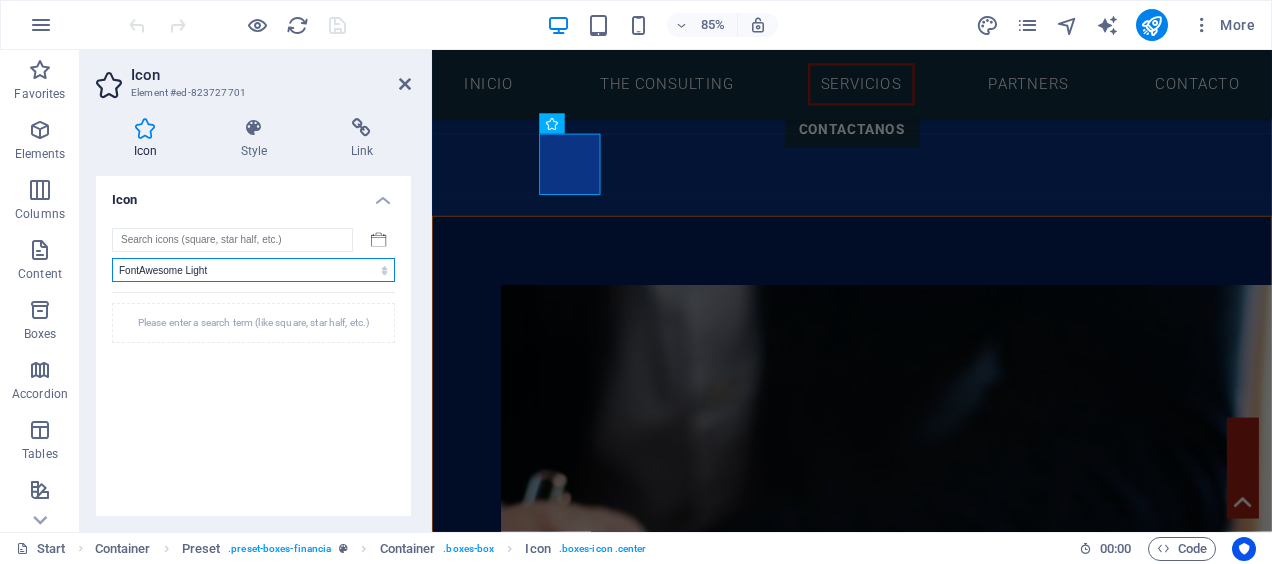 click on "All icon sets... IcoFont Ionicons FontAwesome Brands FontAwesome Duotone FontAwesome Solid FontAwesome Regular FontAwesome Light FontAwesome Thin FontAwesome Sharp Solid FontAwesome Sharp Regular FontAwesome Sharp Light FontAwesome Sharp Thin" at bounding box center (253, 270) 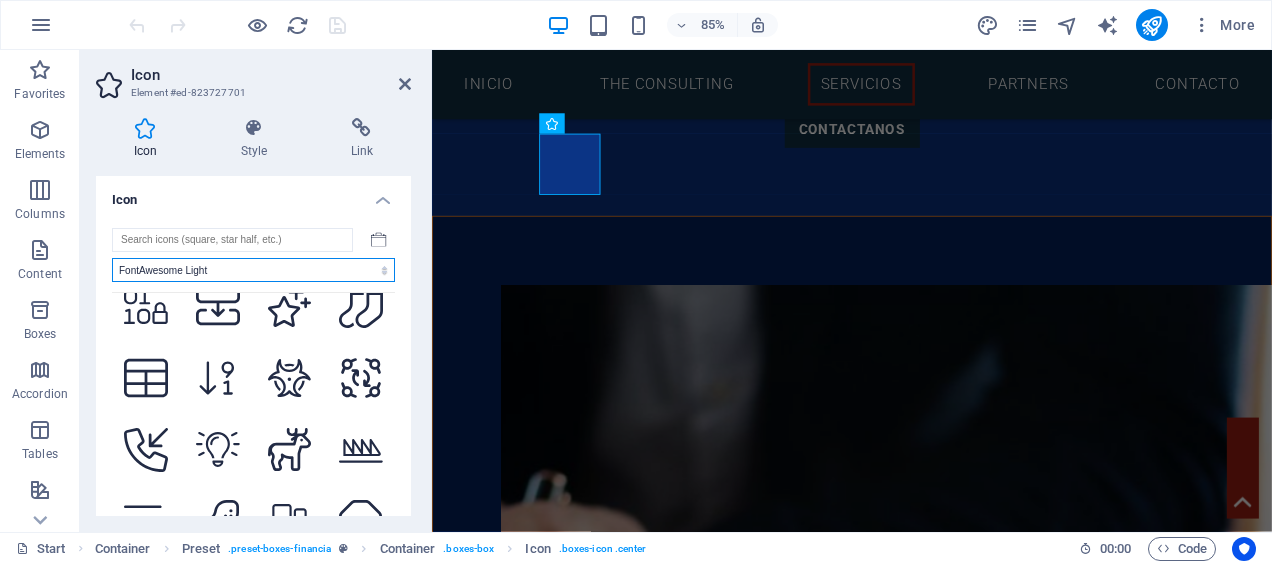 scroll, scrollTop: 8517, scrollLeft: 0, axis: vertical 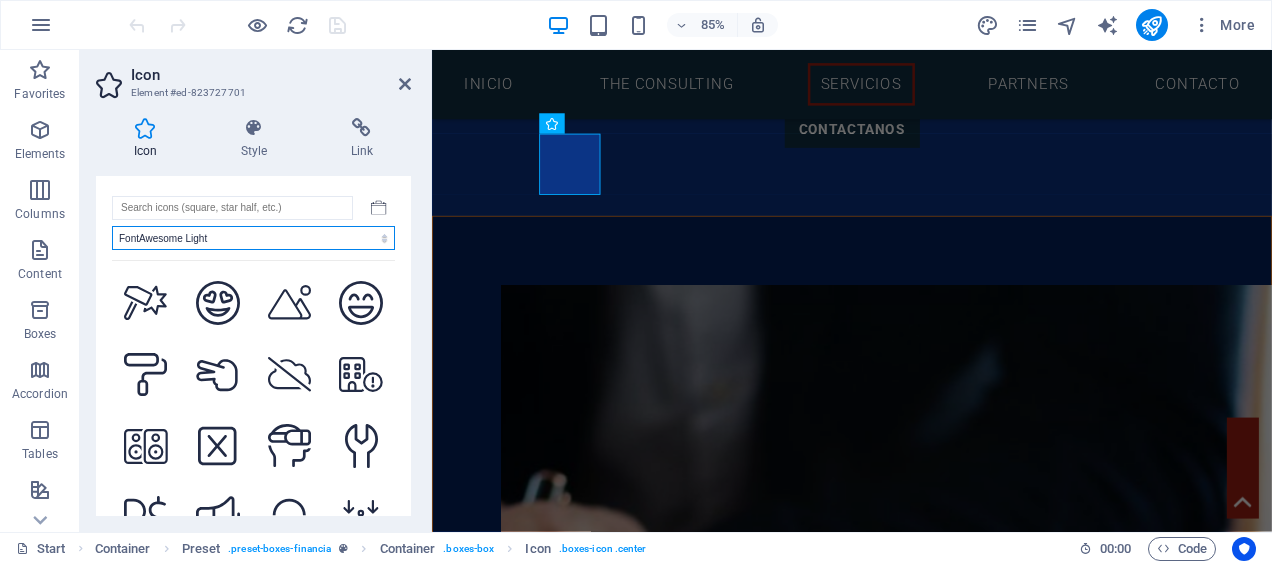 click on "All icon sets... IcoFont Ionicons FontAwesome Brands FontAwesome Duotone FontAwesome Solid FontAwesome Regular FontAwesome Light FontAwesome Thin FontAwesome Sharp Solid FontAwesome Sharp Regular FontAwesome Sharp Light FontAwesome Sharp Thin" at bounding box center (253, 238) 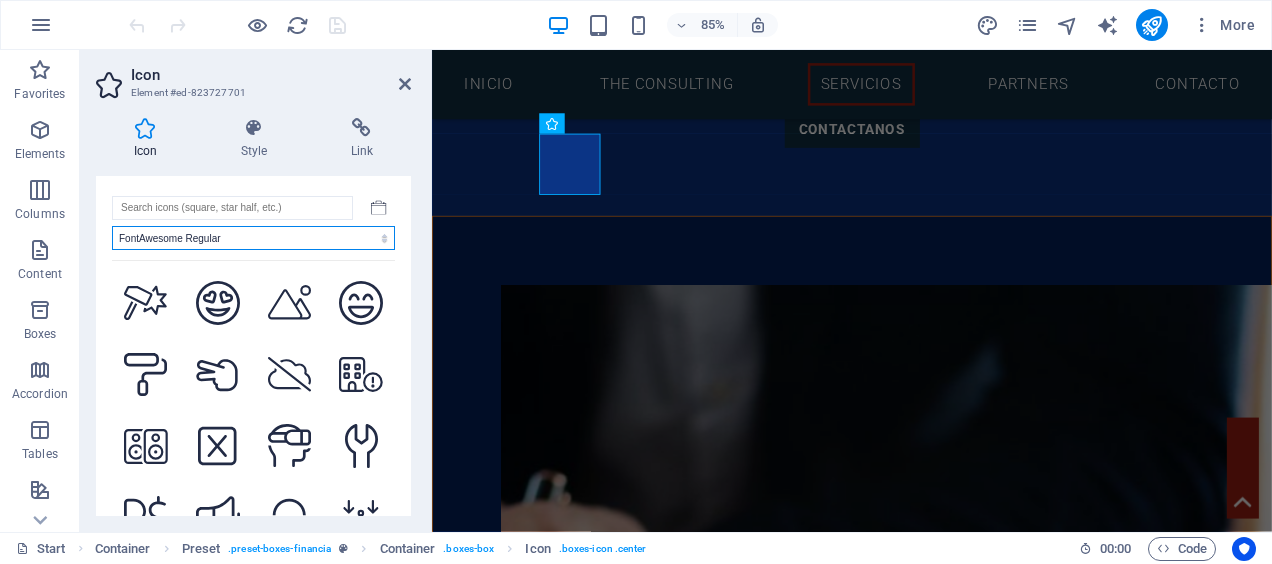 click on "All icon sets... IcoFont Ionicons FontAwesome Brands FontAwesome Duotone FontAwesome Solid FontAwesome Regular FontAwesome Light FontAwesome Thin FontAwesome Sharp Solid FontAwesome Sharp Regular FontAwesome Sharp Light FontAwesome Sharp Thin" at bounding box center [253, 238] 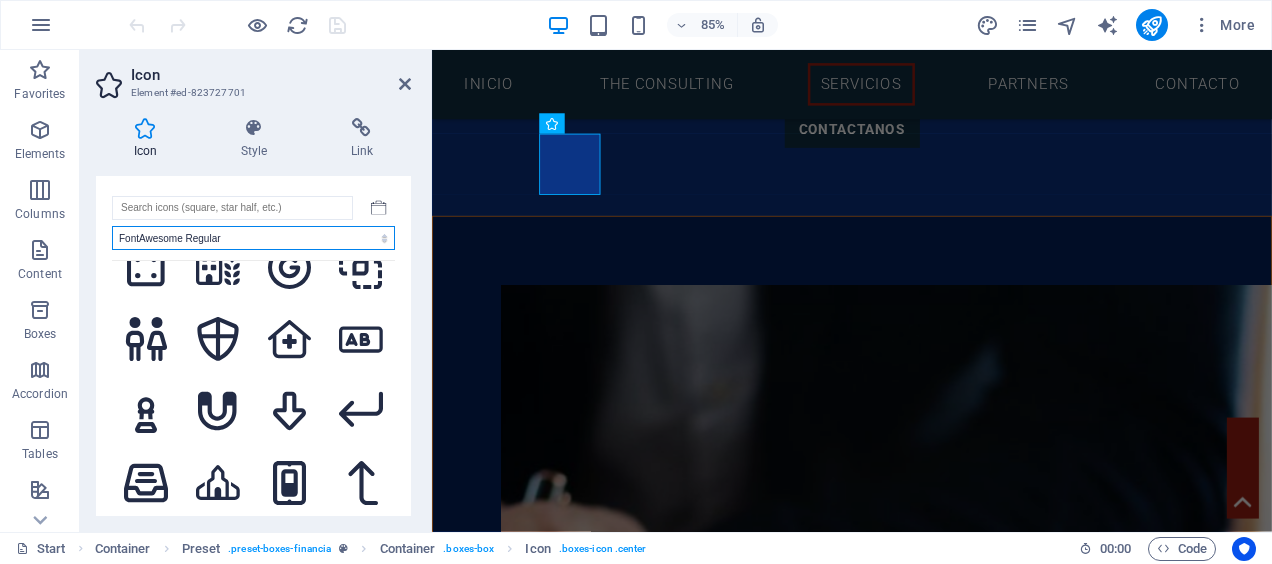 scroll, scrollTop: 4890, scrollLeft: 0, axis: vertical 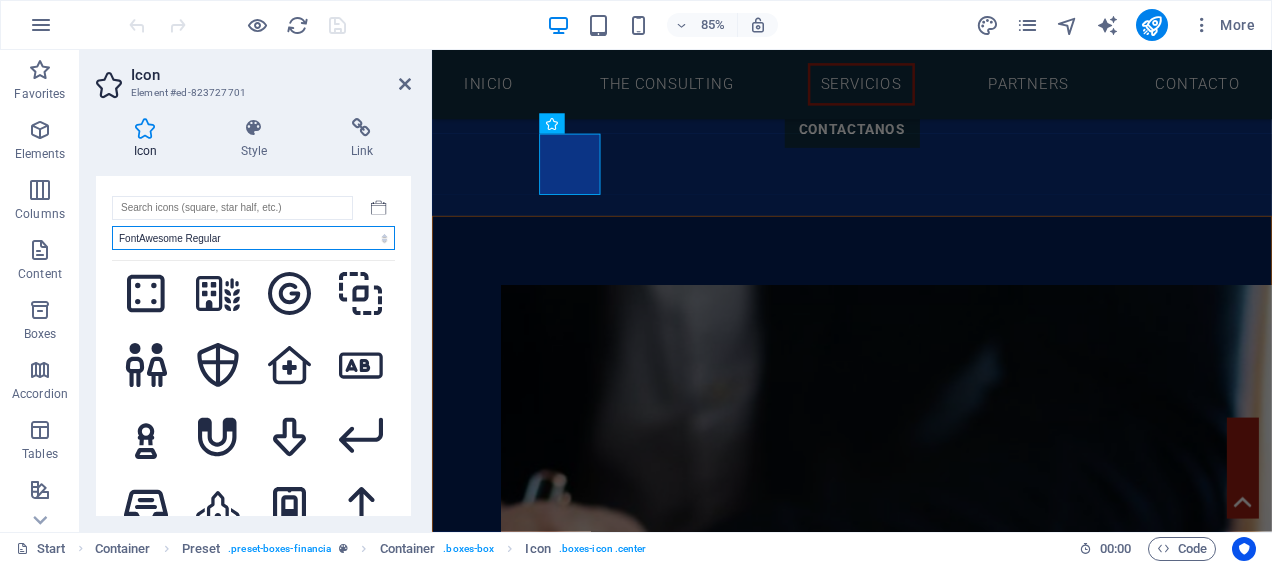 click on "All icon sets... IcoFont Ionicons FontAwesome Brands FontAwesome Duotone FontAwesome Solid FontAwesome Regular FontAwesome Light FontAwesome Thin FontAwesome Sharp Solid FontAwesome Sharp Regular FontAwesome Sharp Light FontAwesome Sharp Thin" at bounding box center [253, 238] 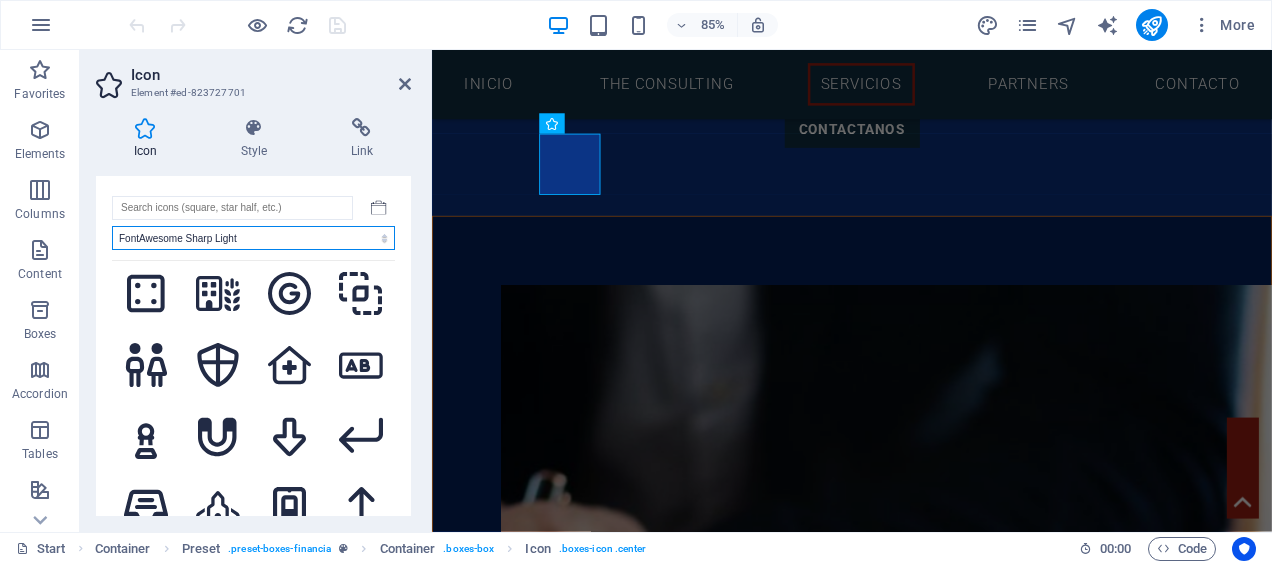 click on "All icon sets... IcoFont Ionicons FontAwesome Brands FontAwesome Duotone FontAwesome Solid FontAwesome Regular FontAwesome Light FontAwesome Thin FontAwesome Sharp Solid FontAwesome Sharp Regular FontAwesome Sharp Light FontAwesome Sharp Thin" at bounding box center [253, 238] 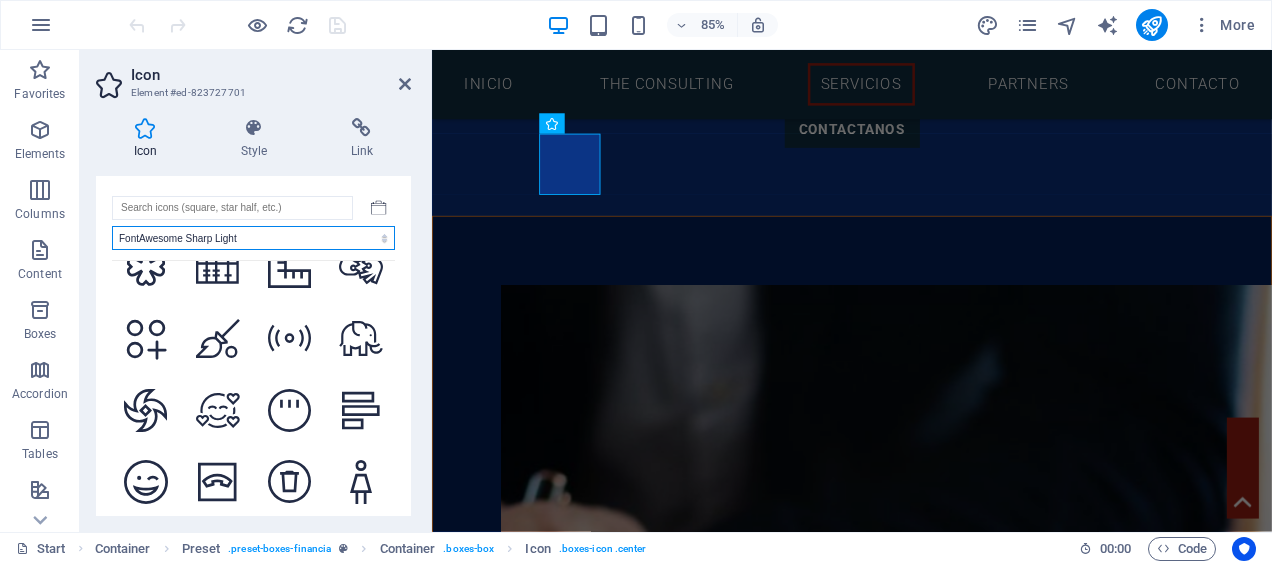 scroll, scrollTop: 6380, scrollLeft: 0, axis: vertical 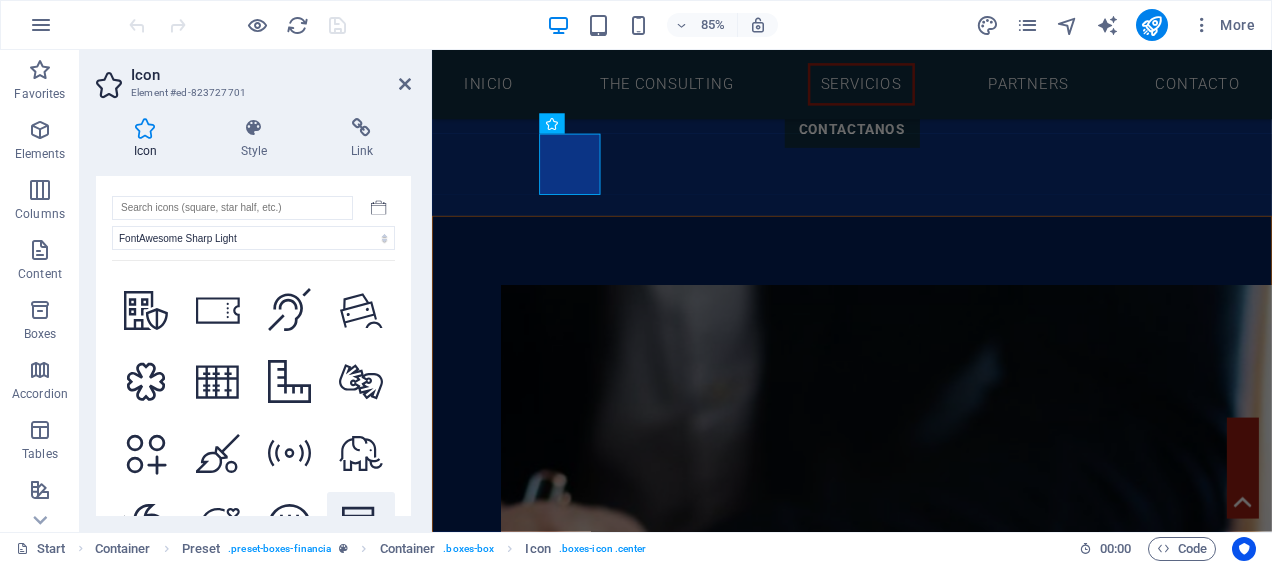 click 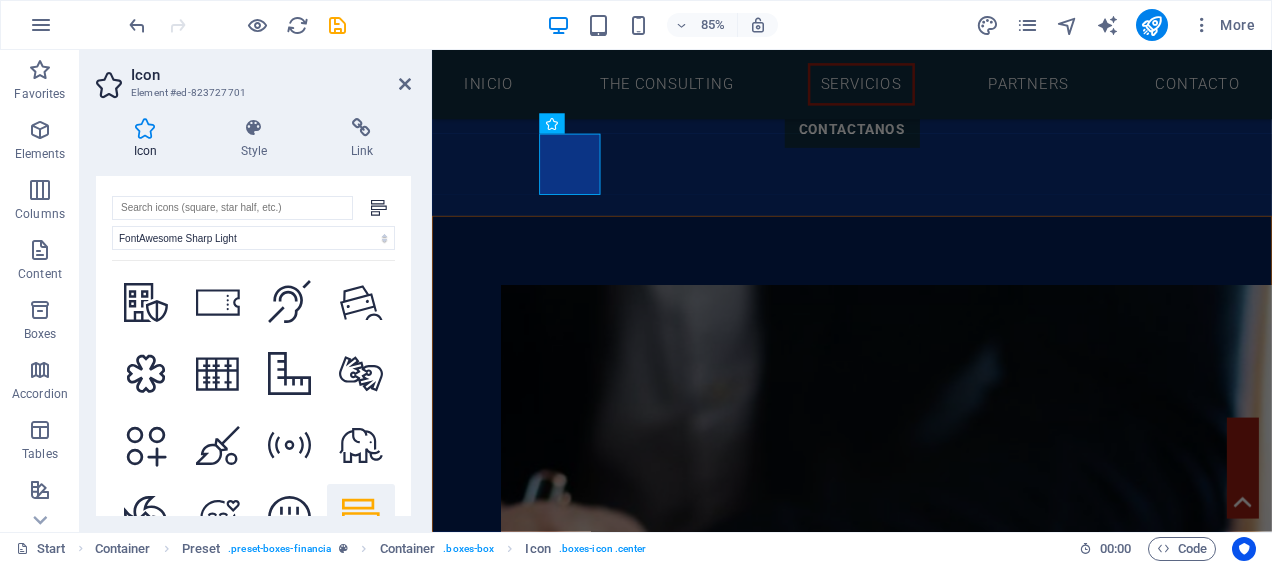 scroll, scrollTop: 6391, scrollLeft: 0, axis: vertical 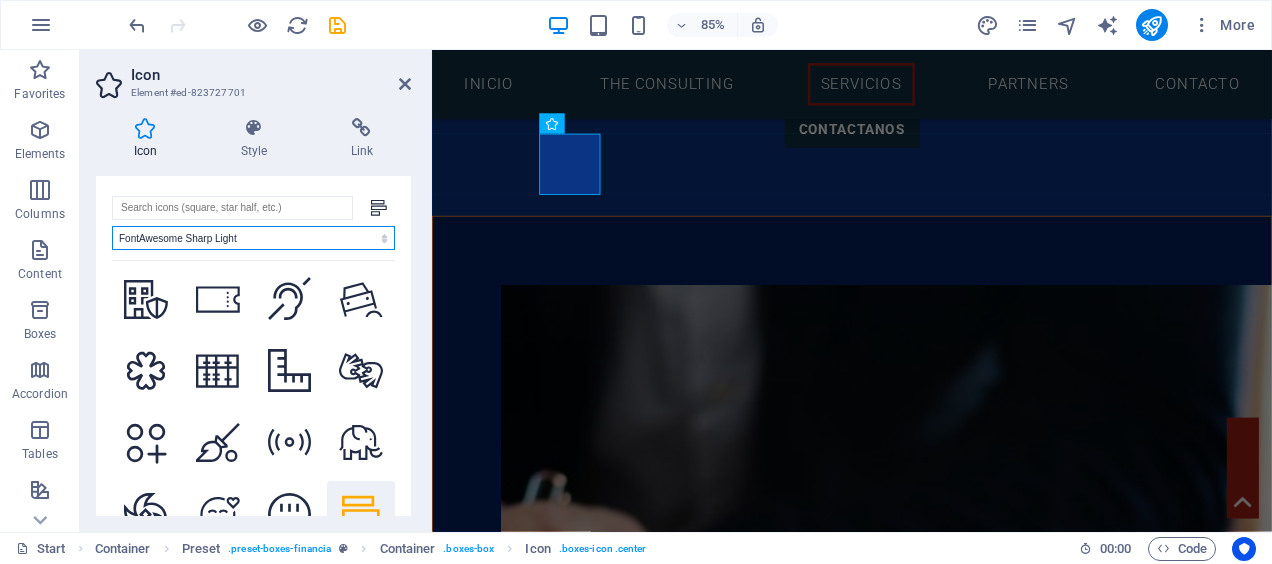 click on "All icon sets... IcoFont Ionicons FontAwesome Brands FontAwesome Duotone FontAwesome Solid FontAwesome Regular FontAwesome Light FontAwesome Thin FontAwesome Sharp Solid FontAwesome Sharp Regular FontAwesome Sharp Light FontAwesome Sharp Thin" at bounding box center [253, 238] 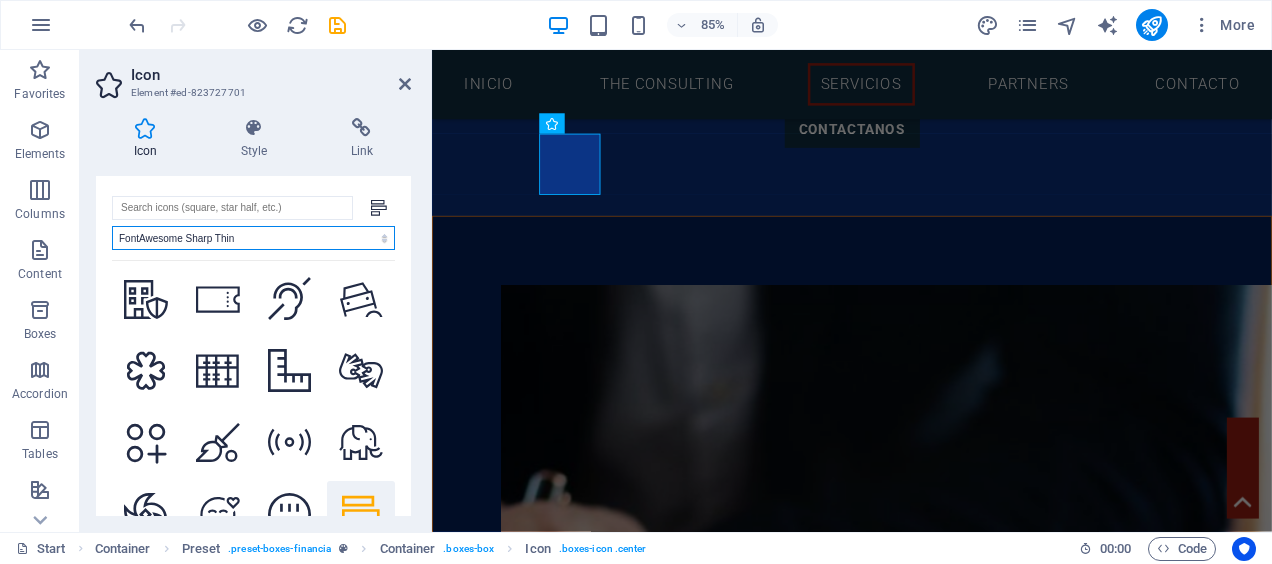 click on "All icon sets... IcoFont Ionicons FontAwesome Brands FontAwesome Duotone FontAwesome Solid FontAwesome Regular FontAwesome Light FontAwesome Thin FontAwesome Sharp Solid FontAwesome Sharp Regular FontAwesome Sharp Light FontAwesome Sharp Thin" at bounding box center (253, 238) 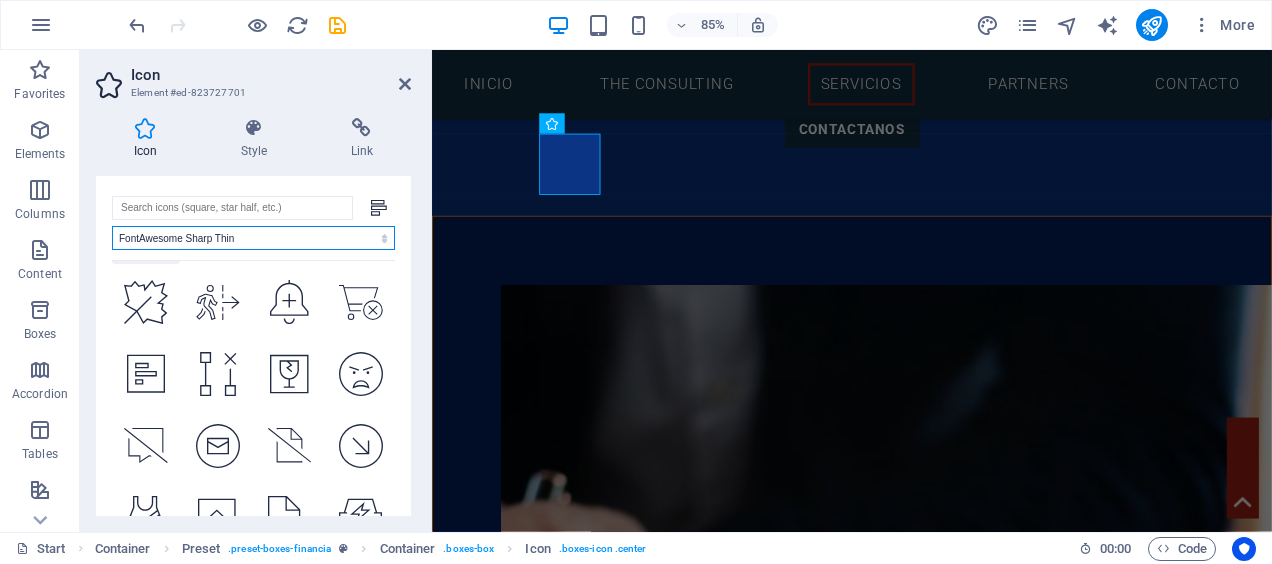 scroll, scrollTop: 1510, scrollLeft: 0, axis: vertical 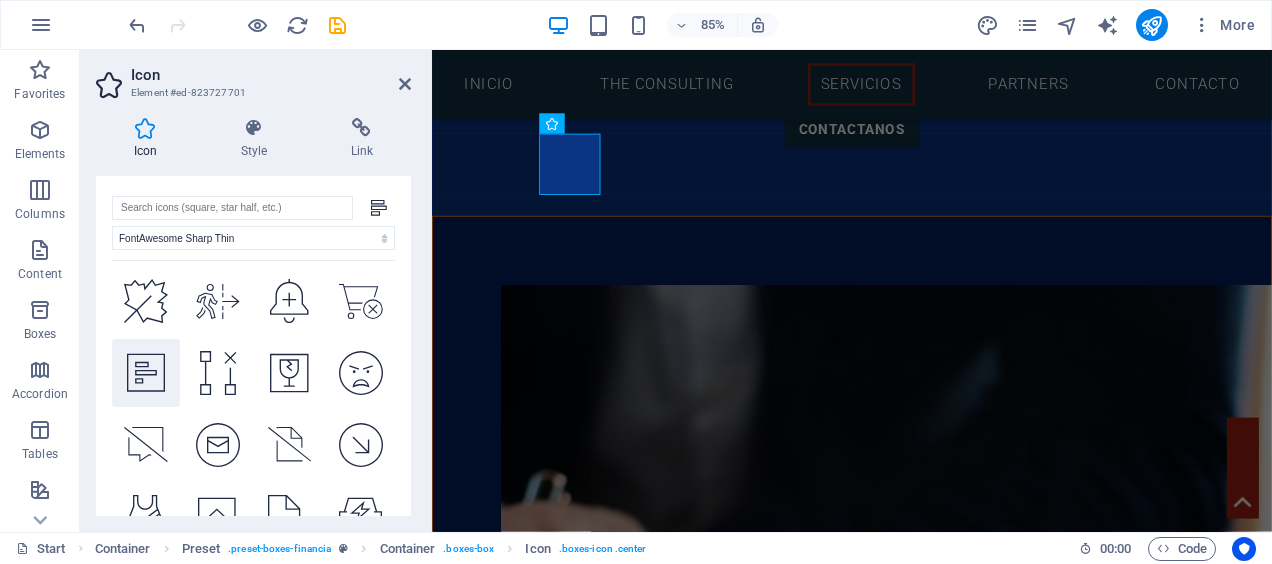 click 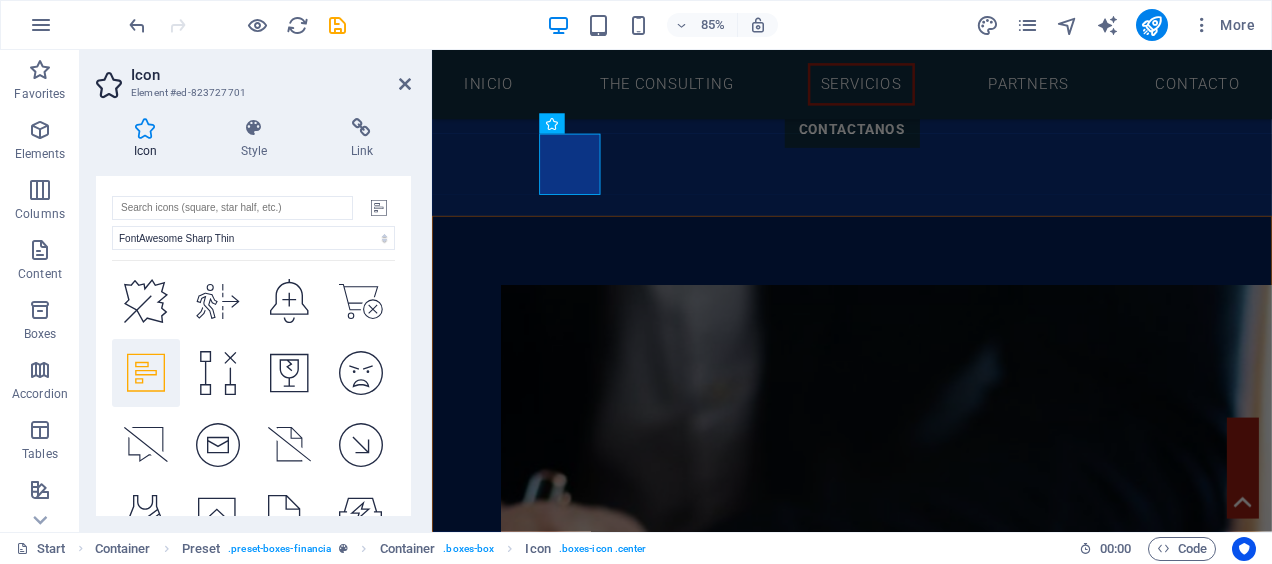 click 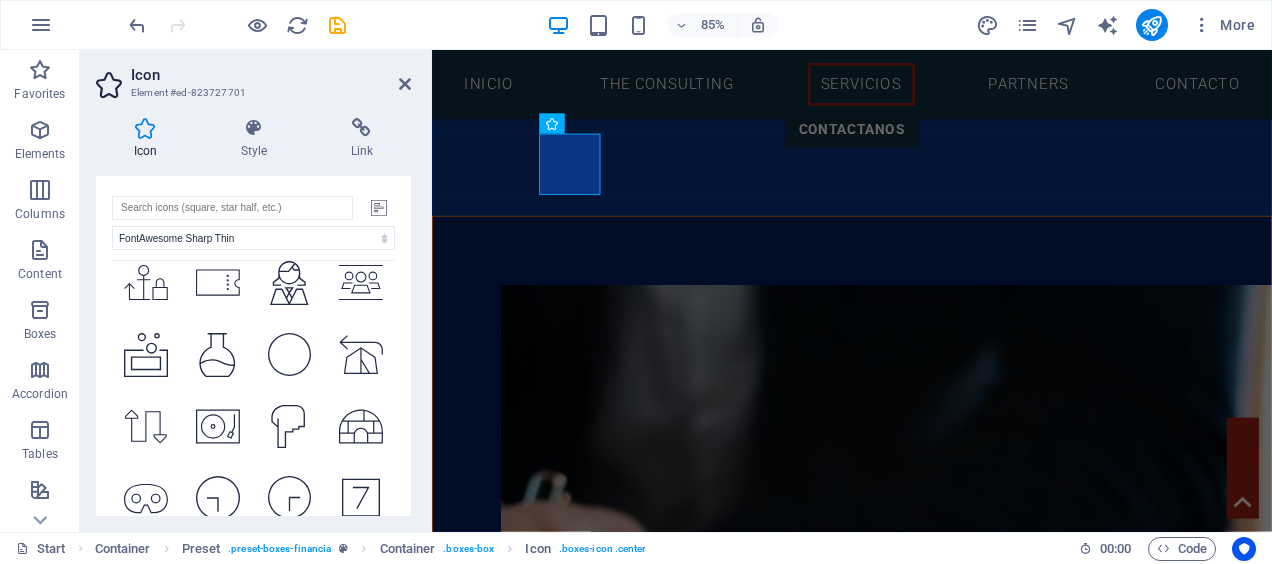 scroll, scrollTop: 7618, scrollLeft: 0, axis: vertical 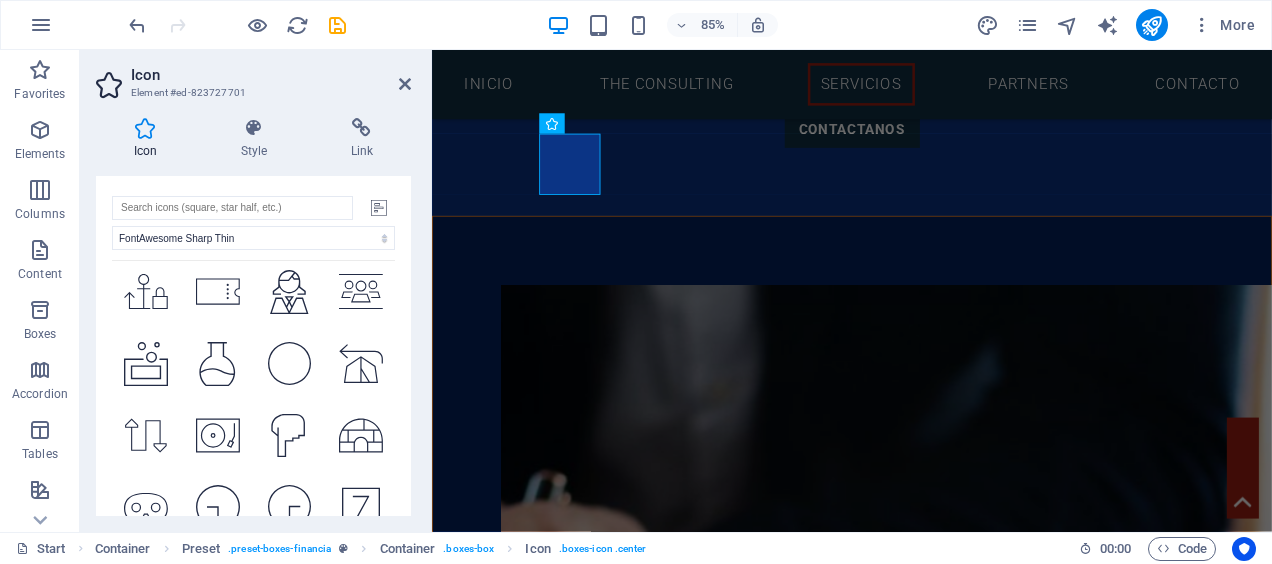 click 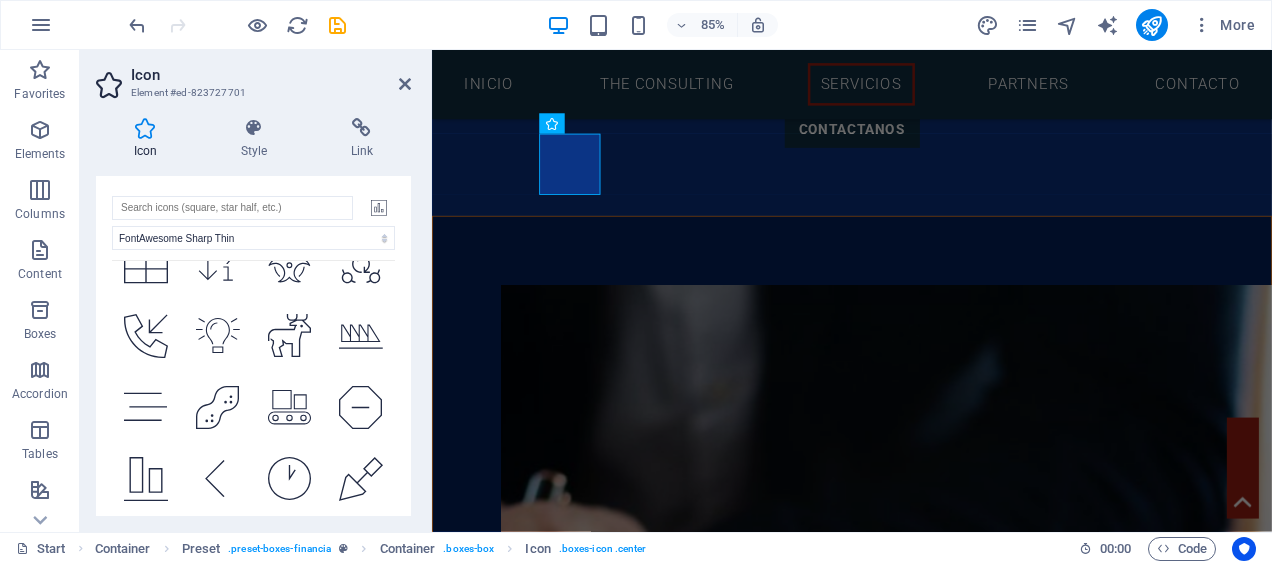 scroll, scrollTop: 8517, scrollLeft: 0, axis: vertical 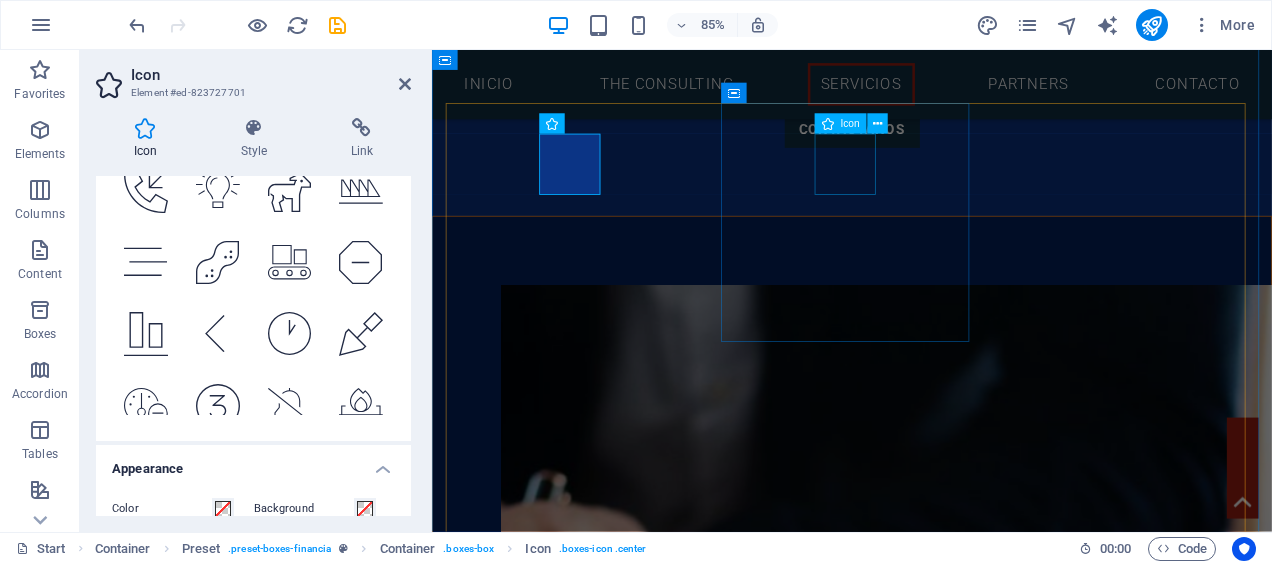 click at bounding box center (926, 2355) 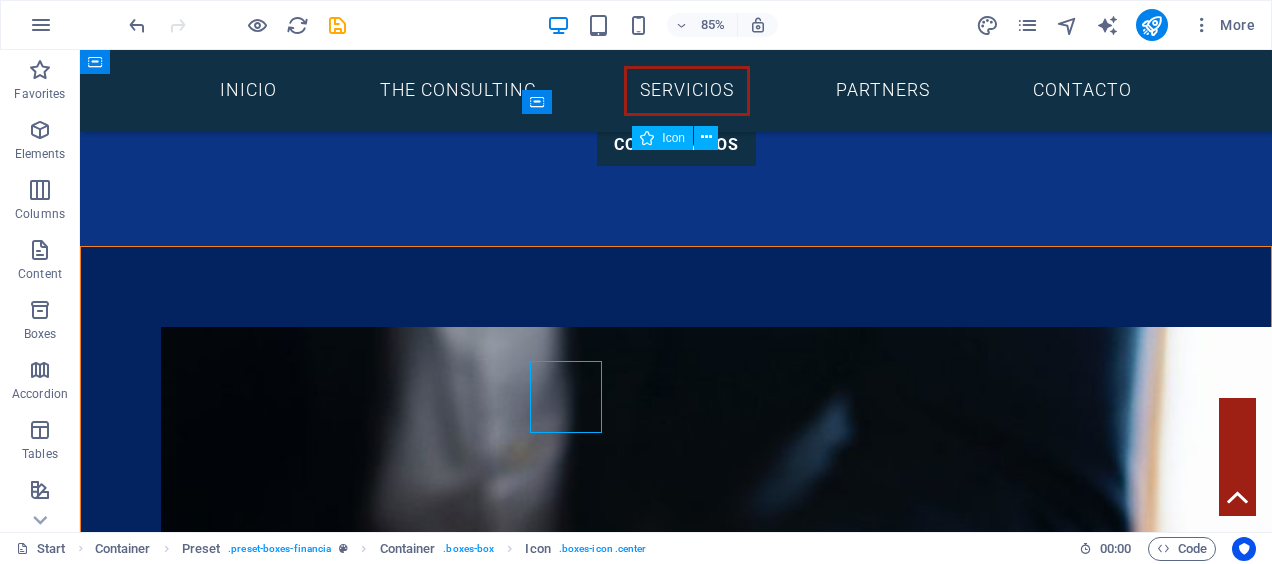 scroll, scrollTop: 2066, scrollLeft: 0, axis: vertical 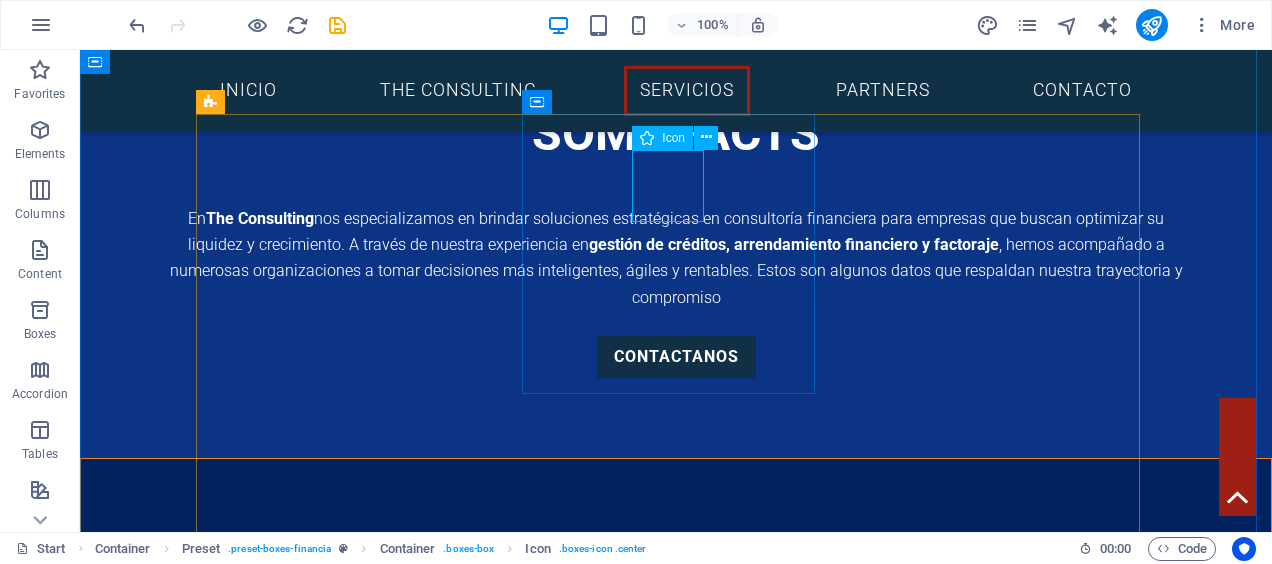 click at bounding box center [676, 2419] 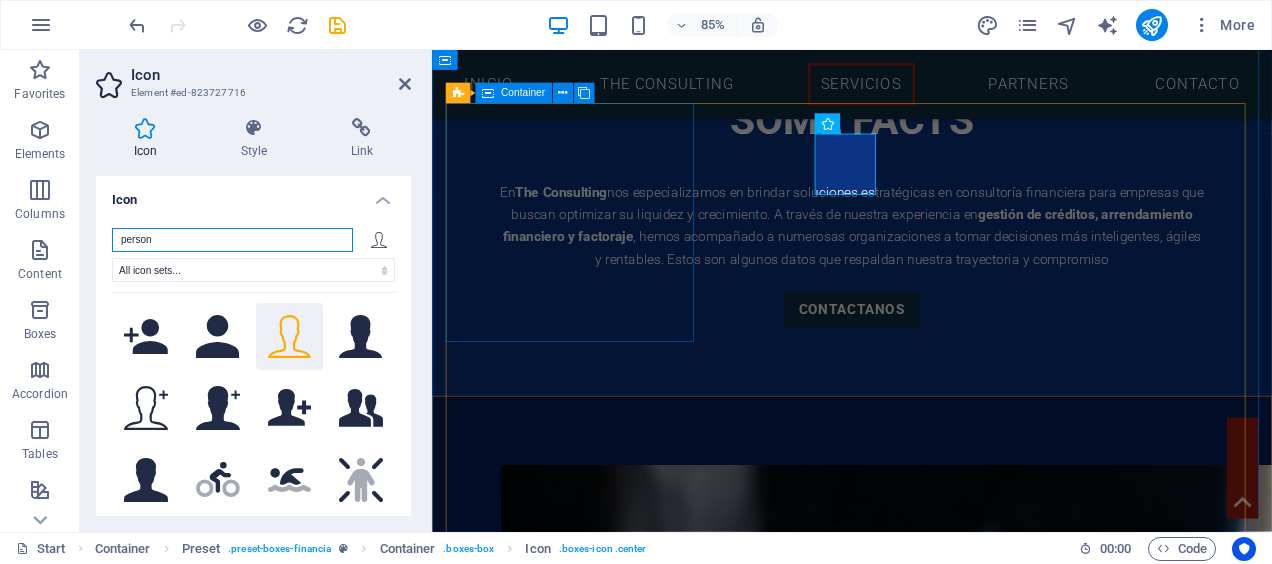 scroll, scrollTop: 2278, scrollLeft: 0, axis: vertical 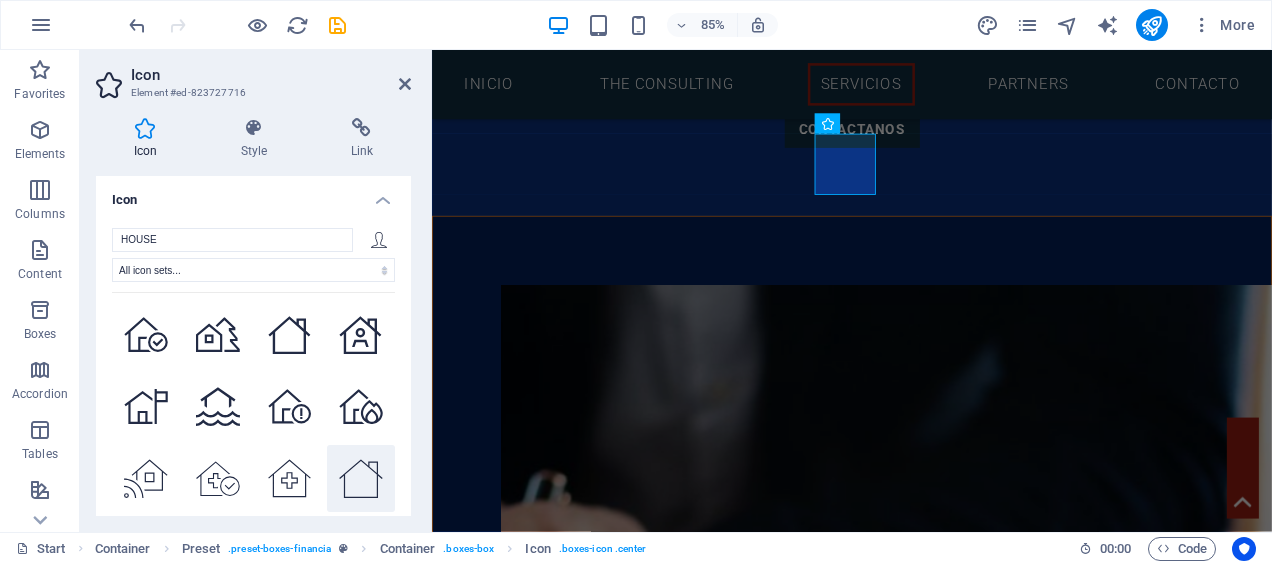 click 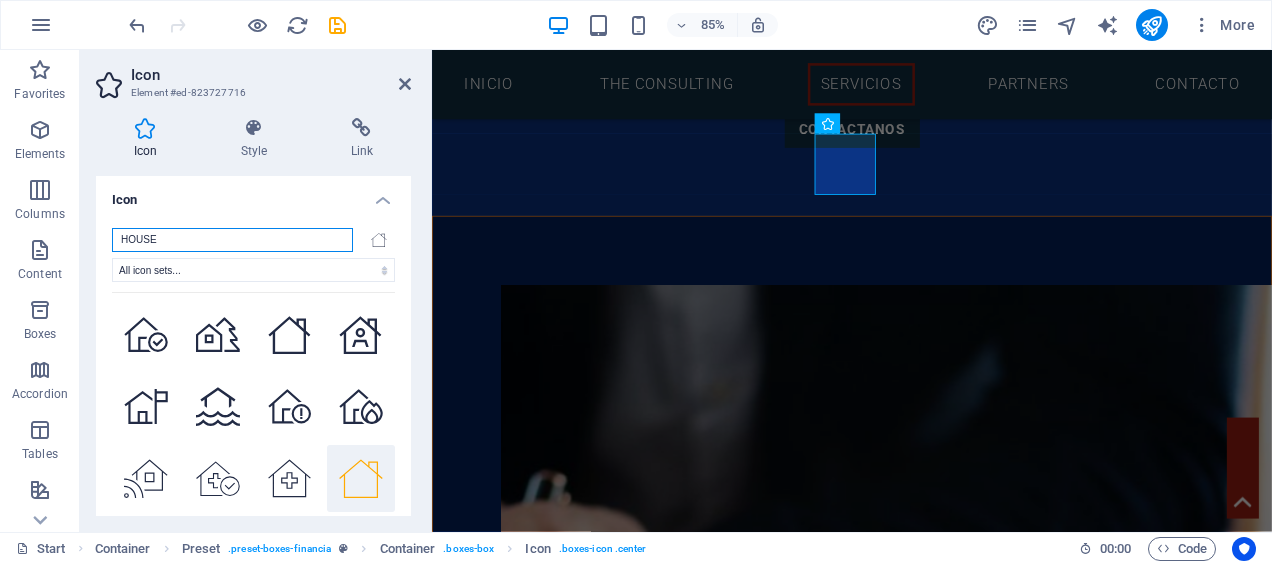 drag, startPoint x: 190, startPoint y: 236, endPoint x: 135, endPoint y: 235, distance: 55.00909 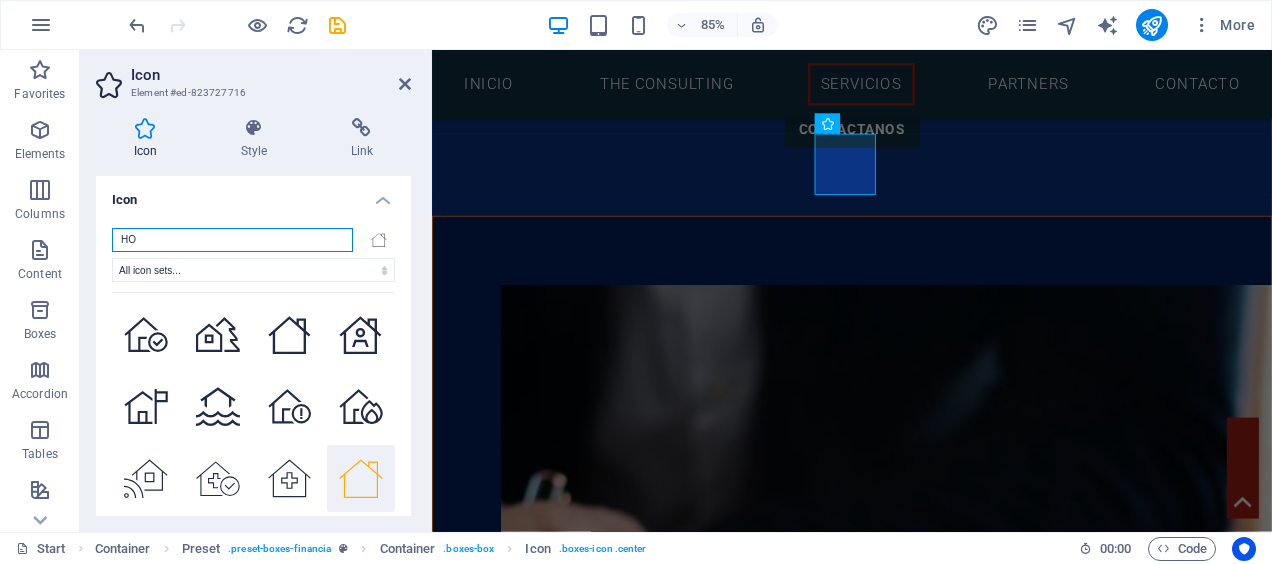 type on "H" 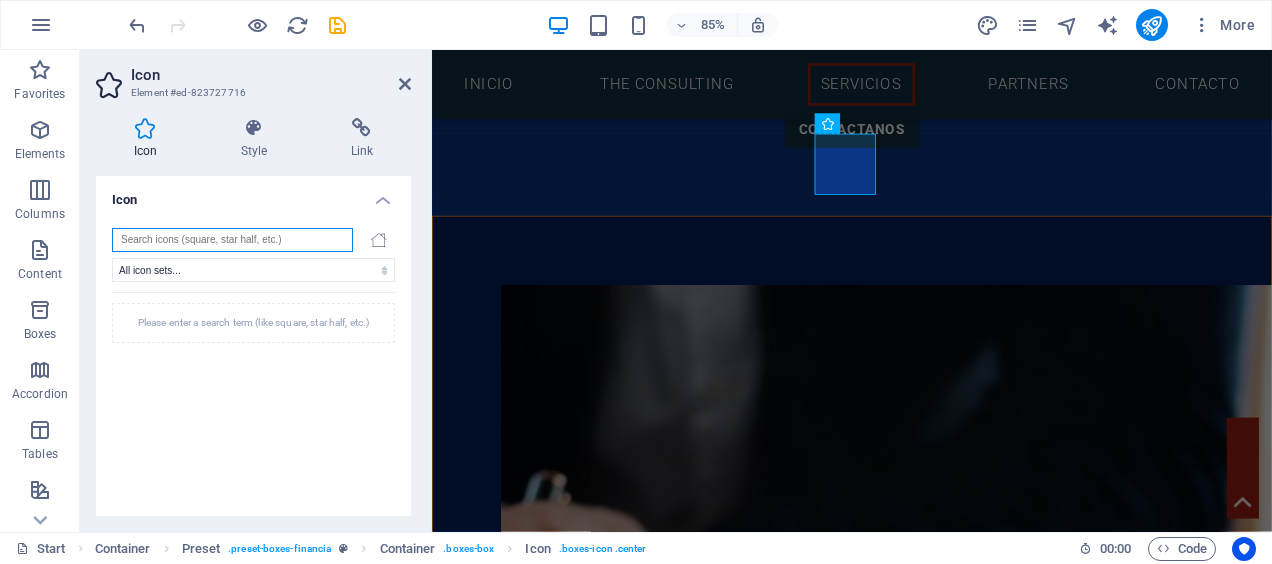 scroll, scrollTop: 0, scrollLeft: 0, axis: both 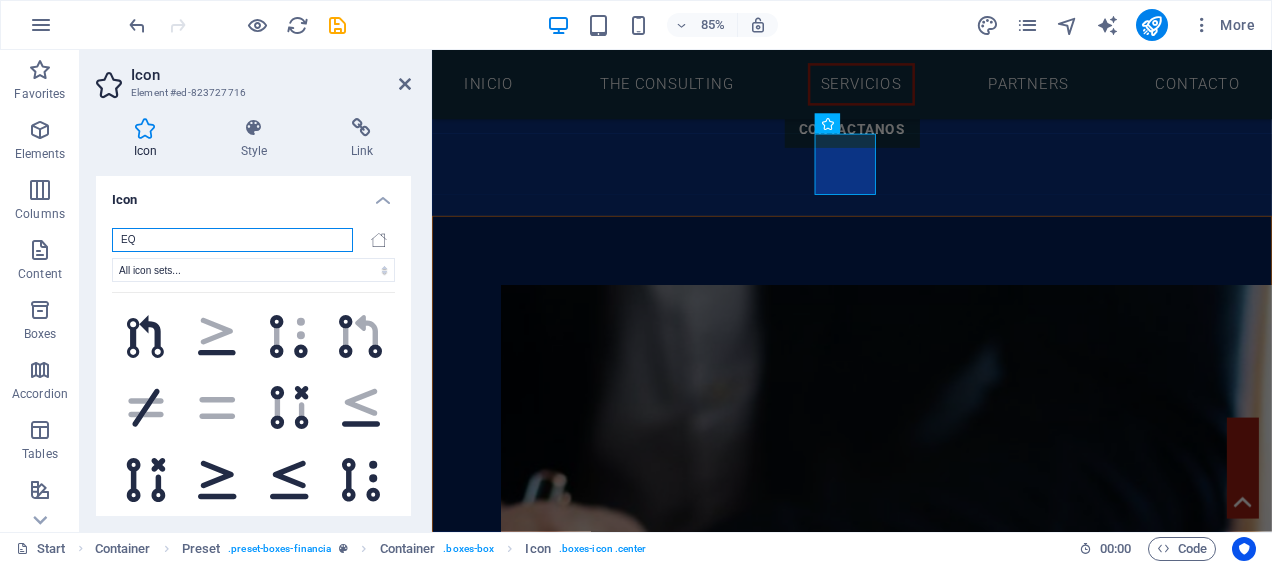 type on "E" 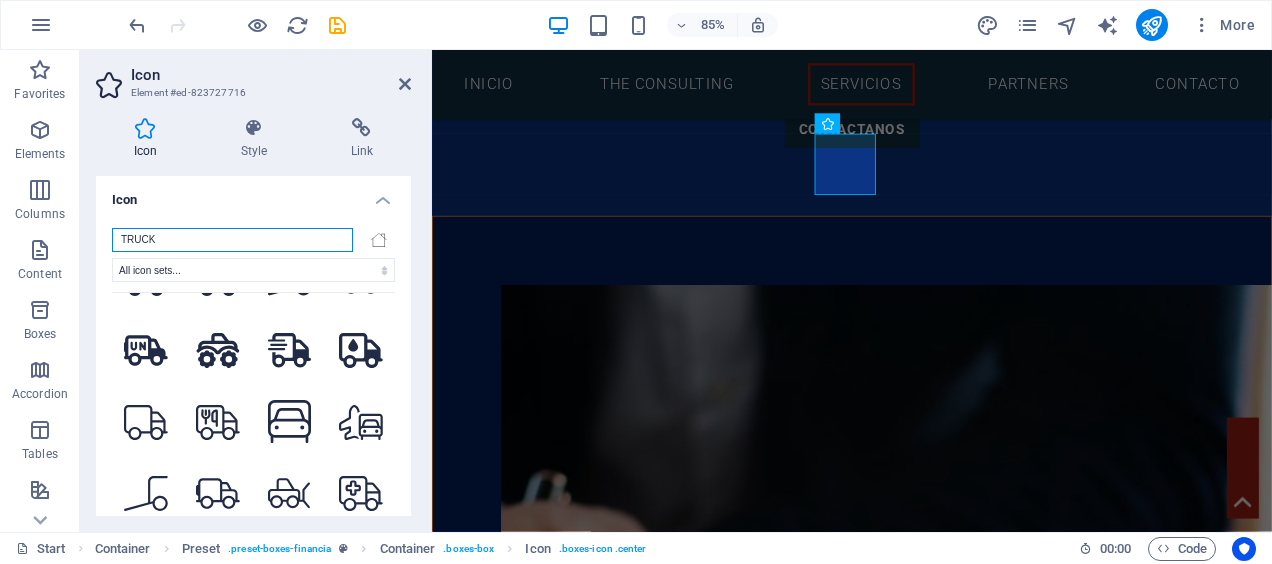 scroll, scrollTop: 1420, scrollLeft: 0, axis: vertical 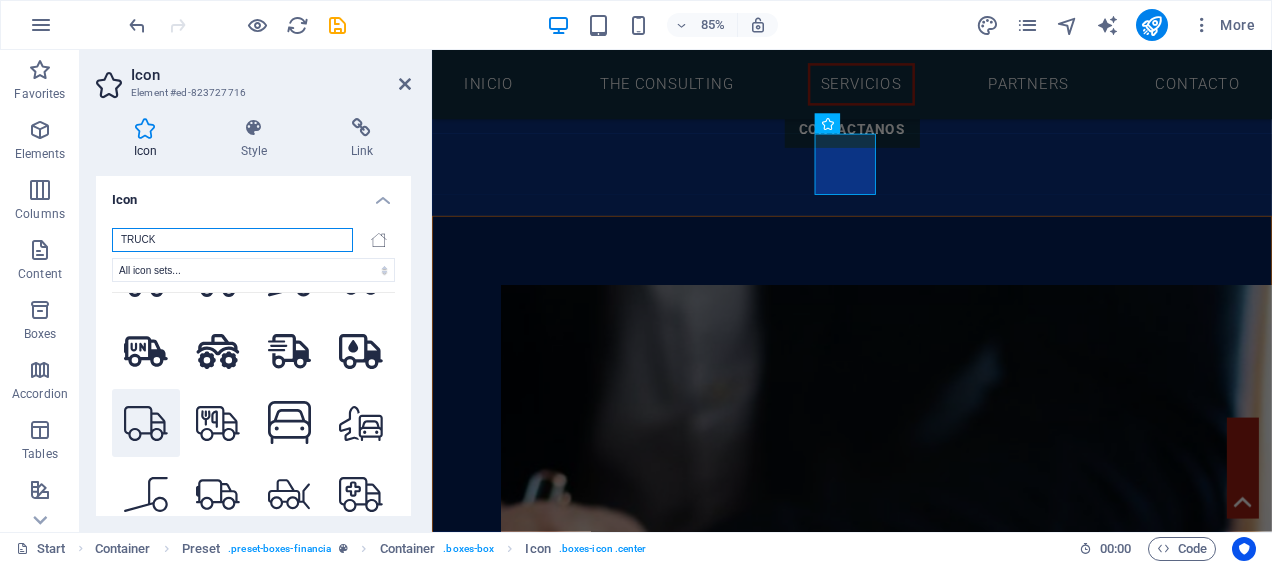 type on "TRUCK" 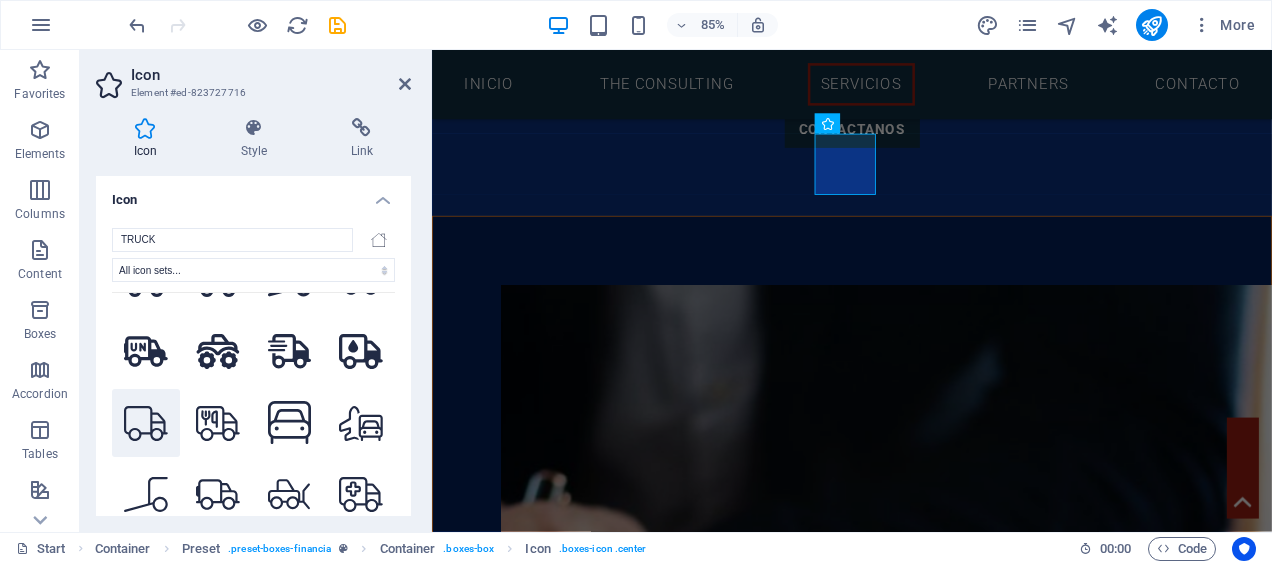 click 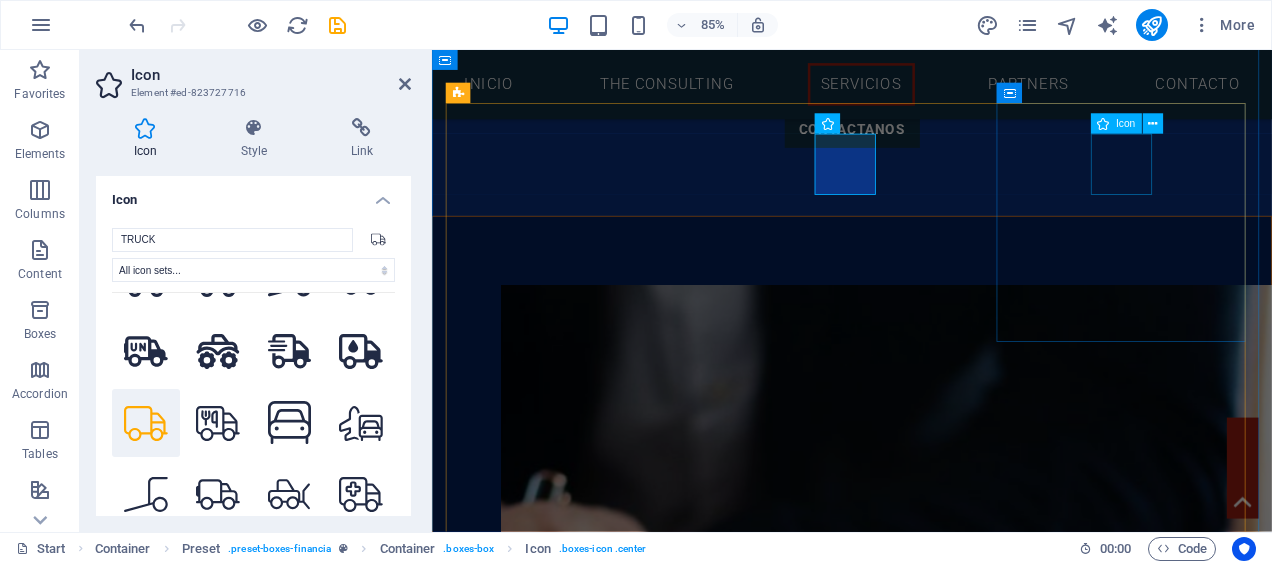 click at bounding box center (926, 2598) 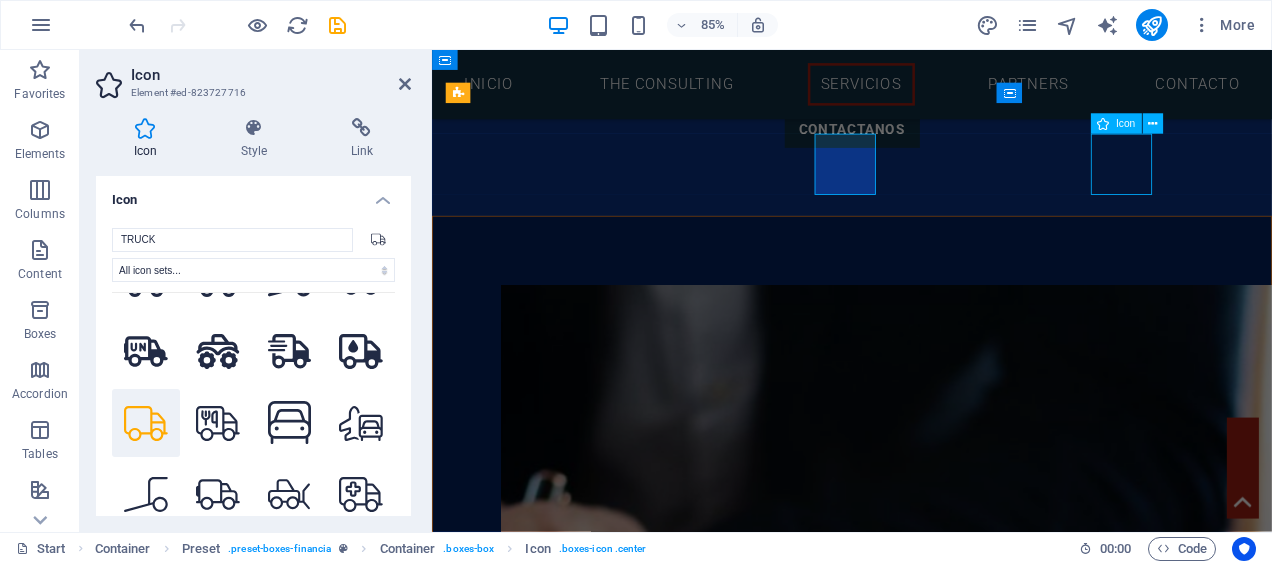 click at bounding box center (926, 2598) 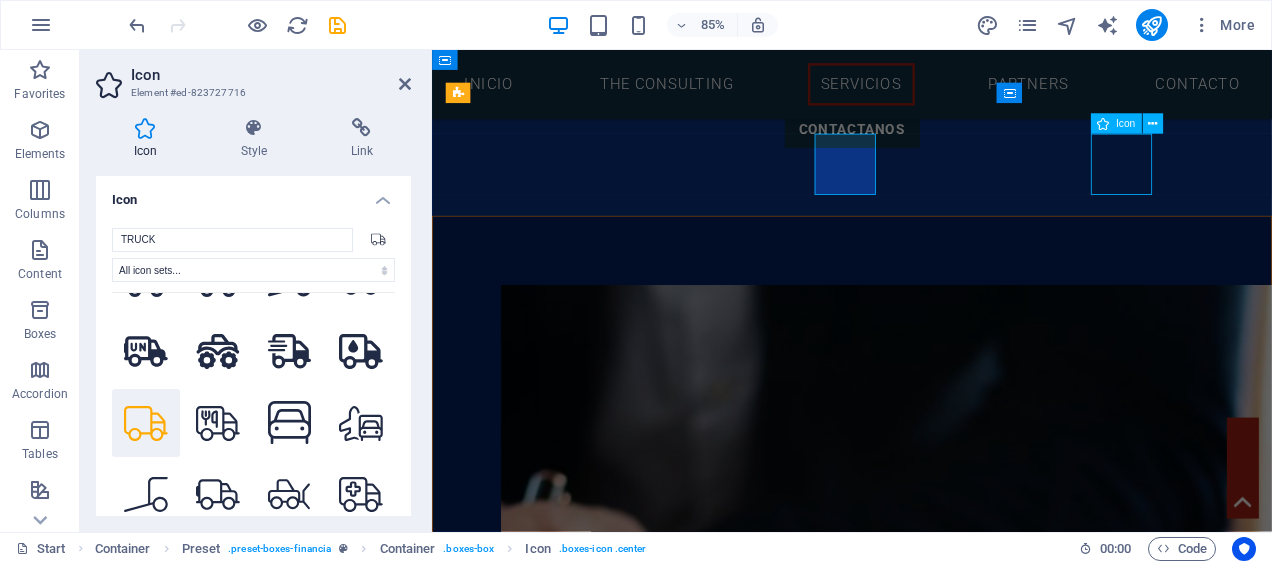 select on "xMidYMid" 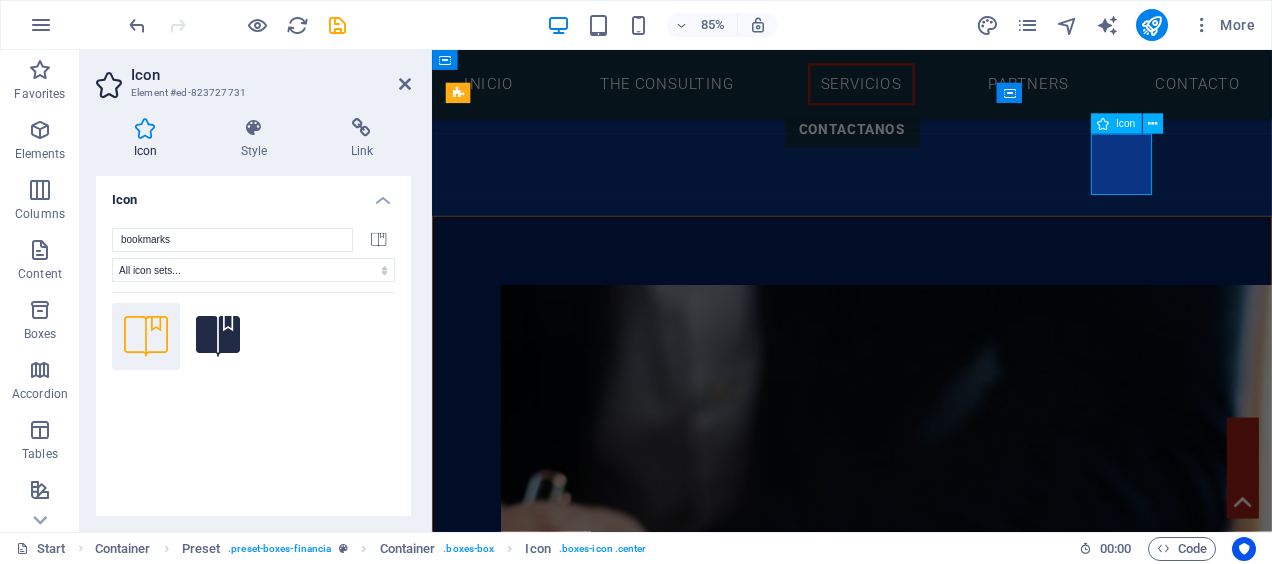 click at bounding box center (926, 2598) 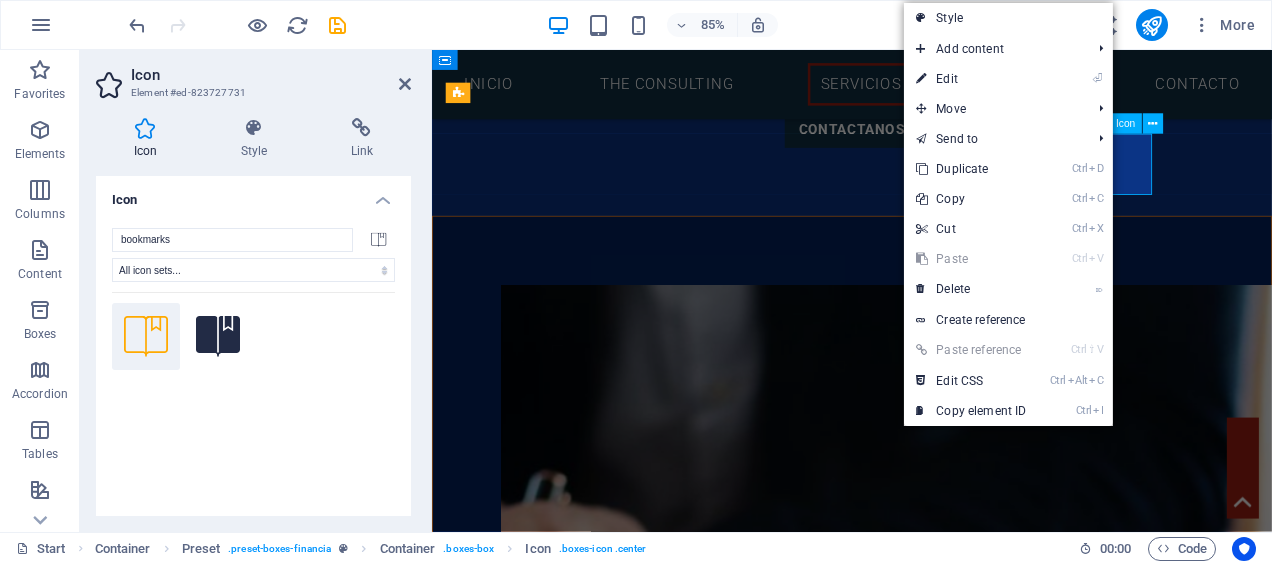 click at bounding box center [926, 2598] 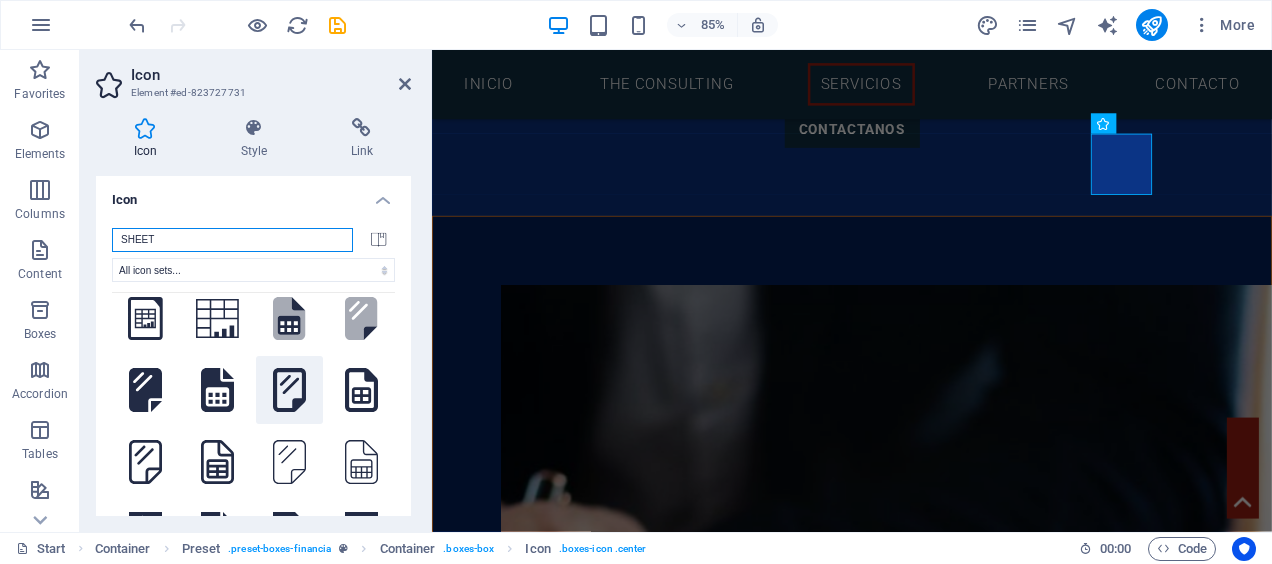 scroll, scrollTop: 66, scrollLeft: 0, axis: vertical 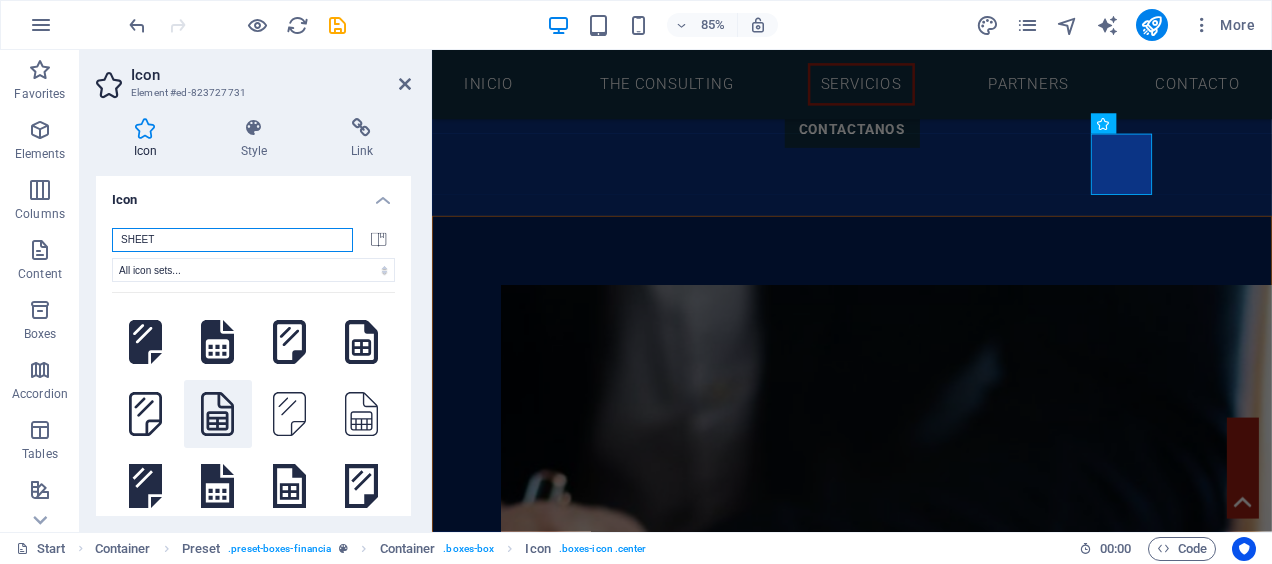 type on "SHEET" 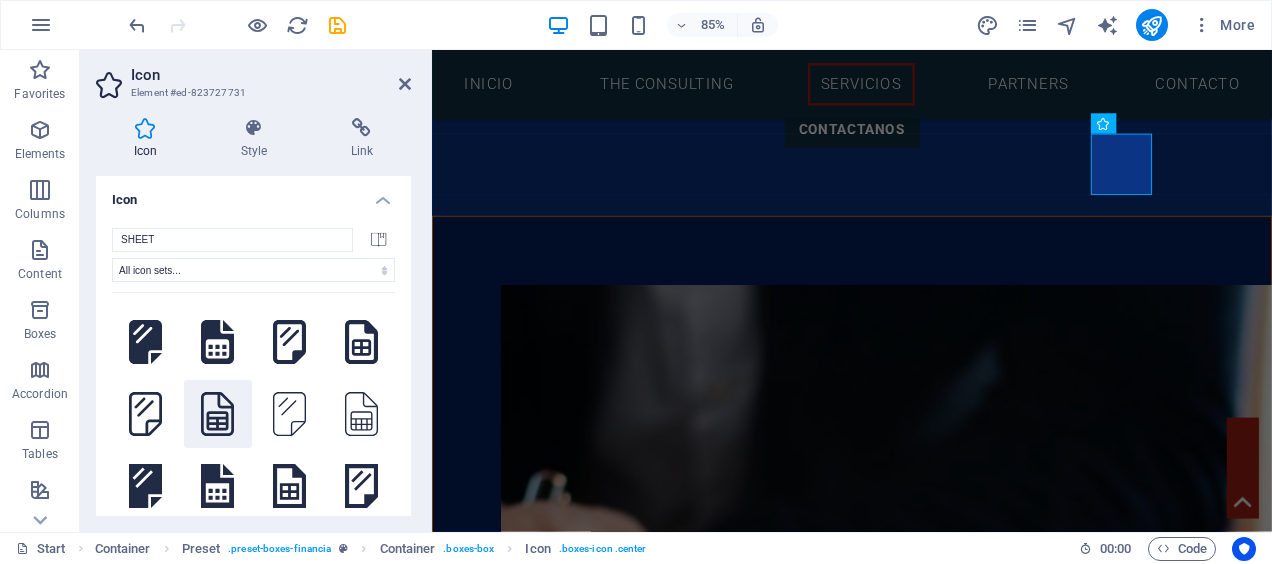 click 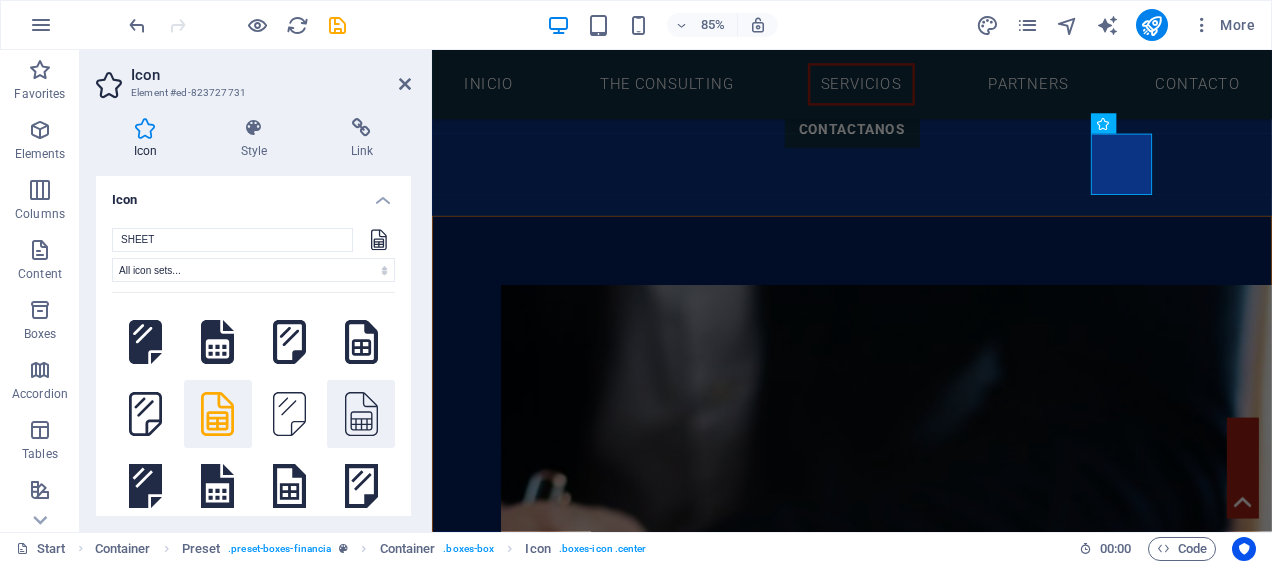 click 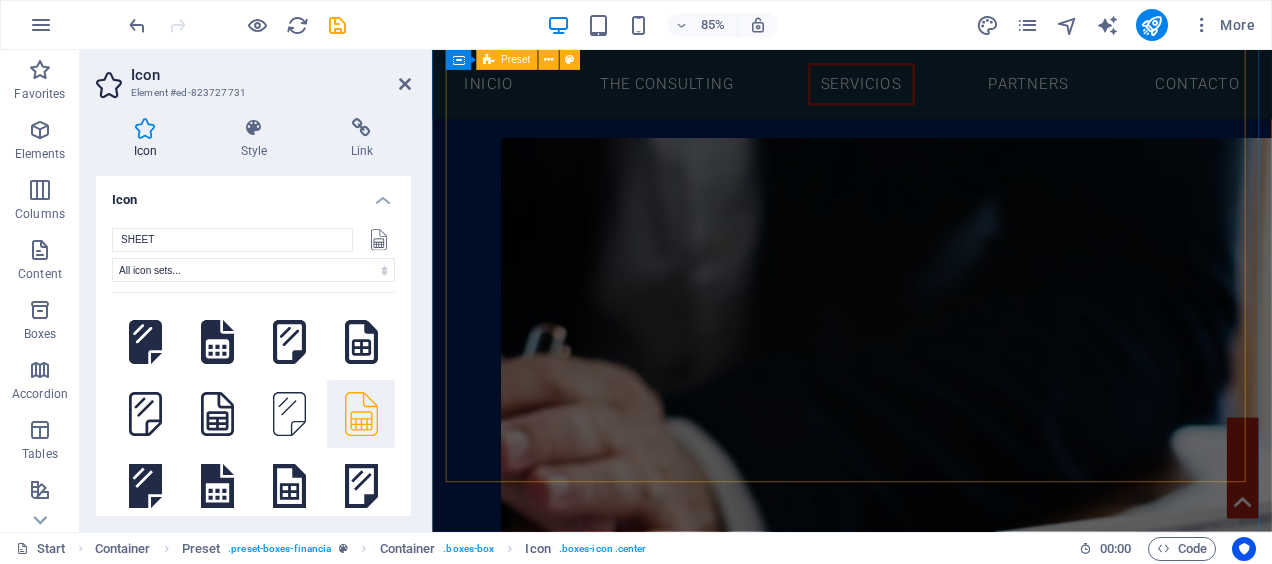 scroll, scrollTop: 2452, scrollLeft: 0, axis: vertical 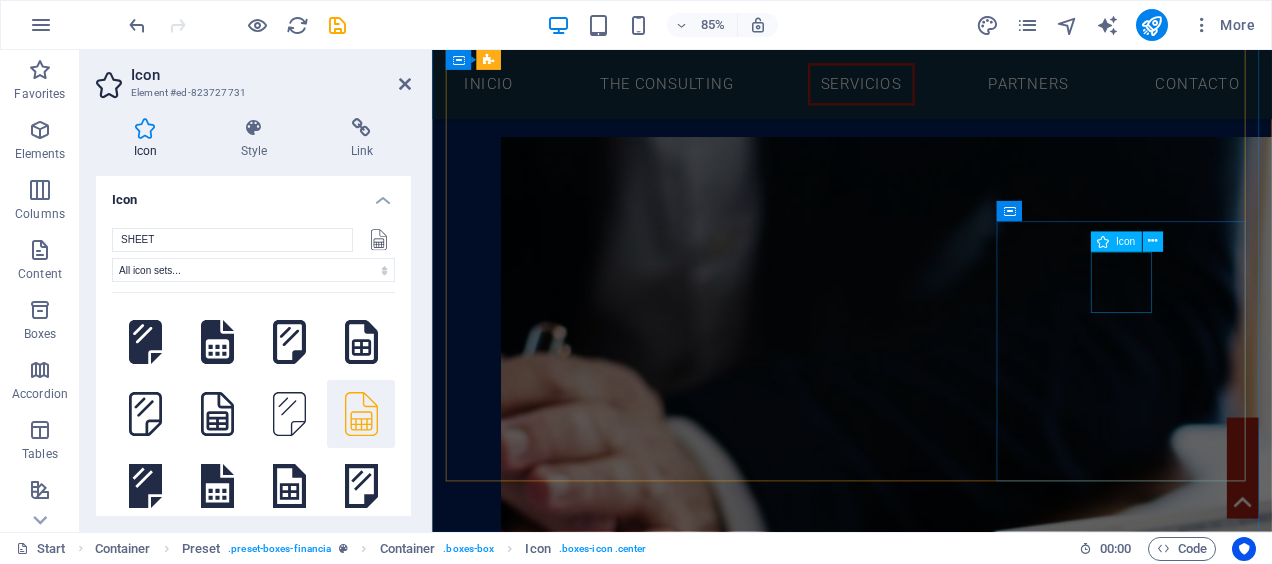 click at bounding box center (926, 3181) 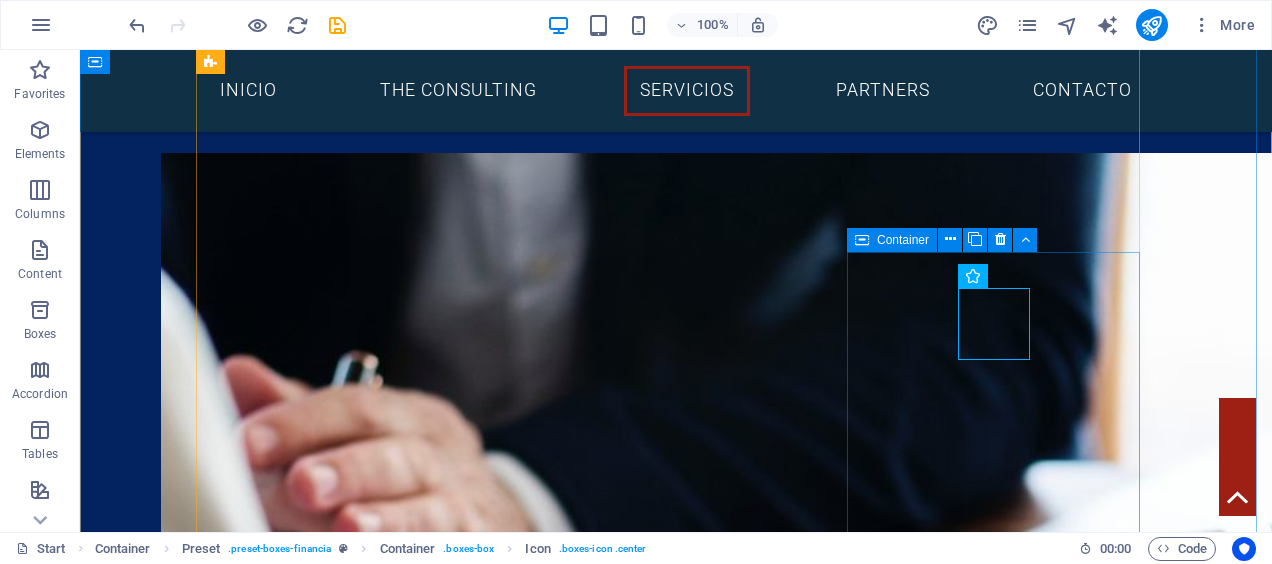 scroll, scrollTop: 2240, scrollLeft: 0, axis: vertical 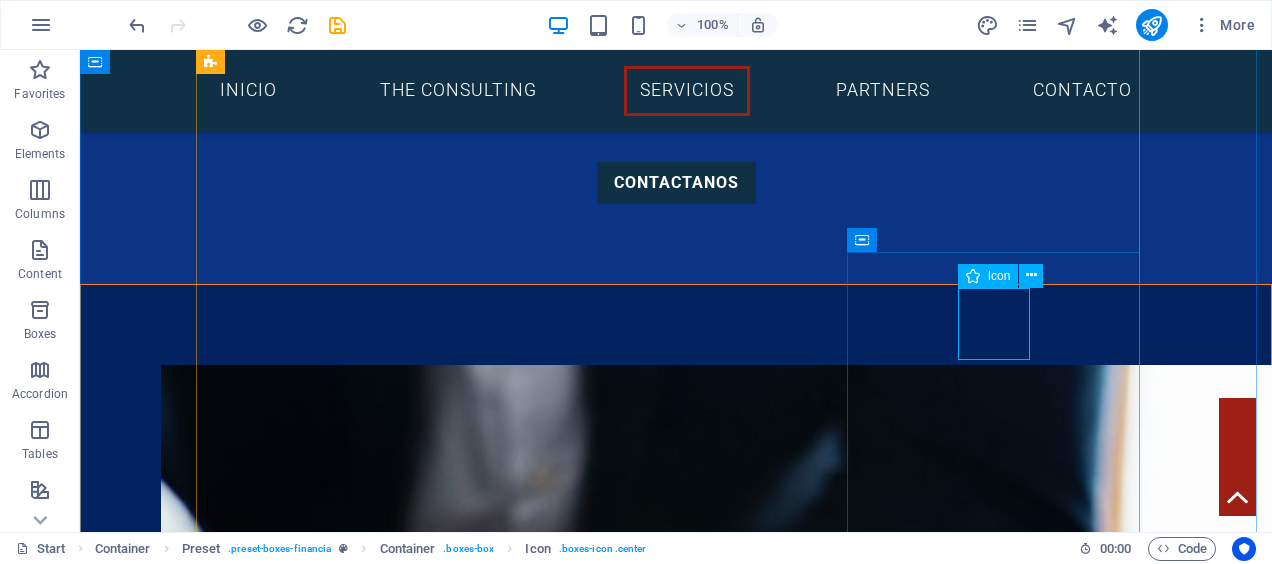 click at bounding box center (676, 3245) 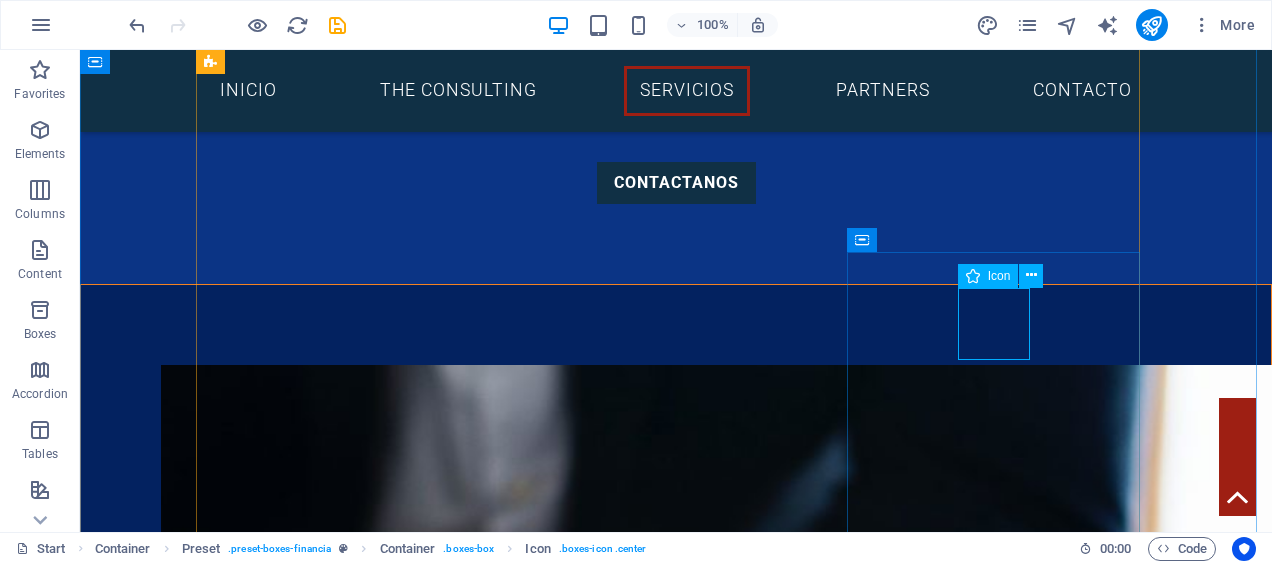 select on "xMidYMid" 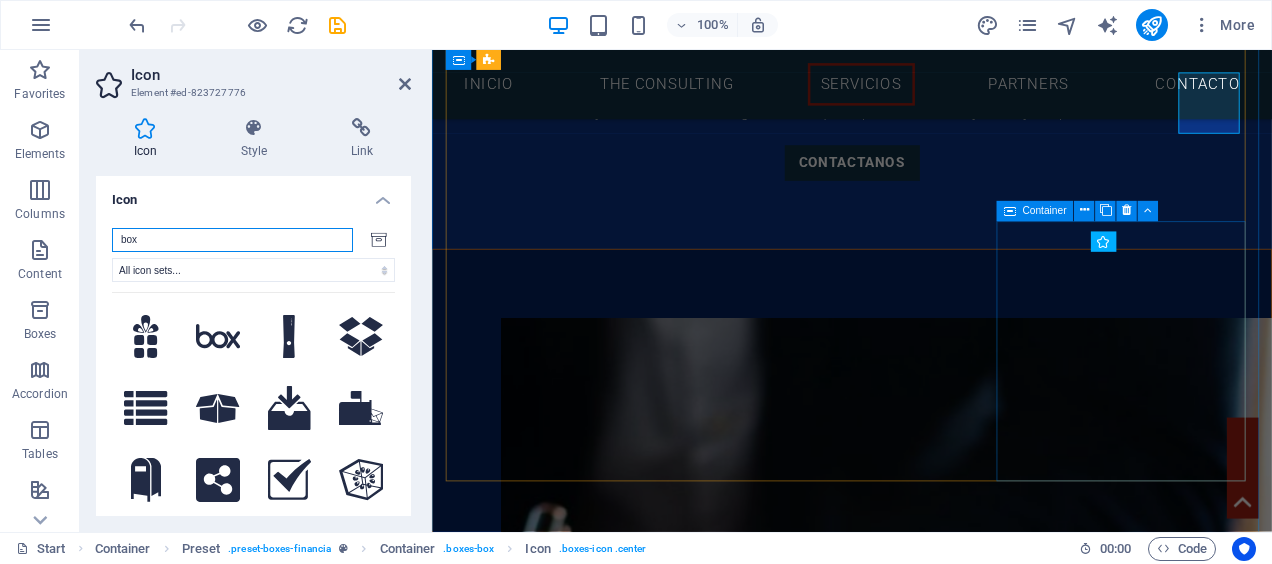 scroll, scrollTop: 2452, scrollLeft: 0, axis: vertical 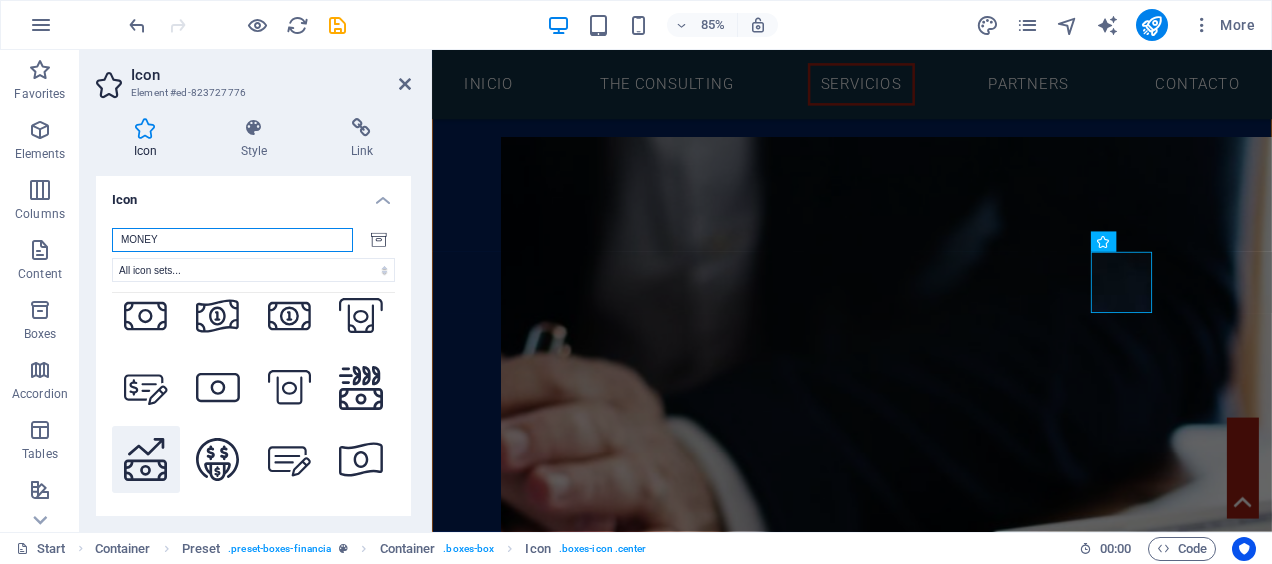 type on "MONEY" 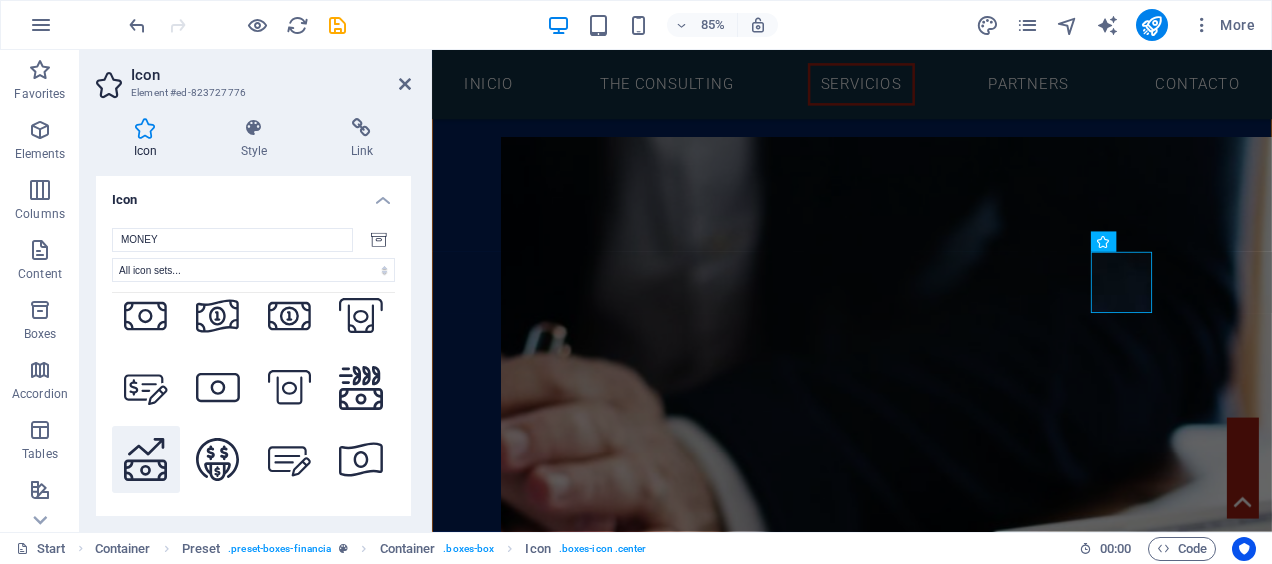 click 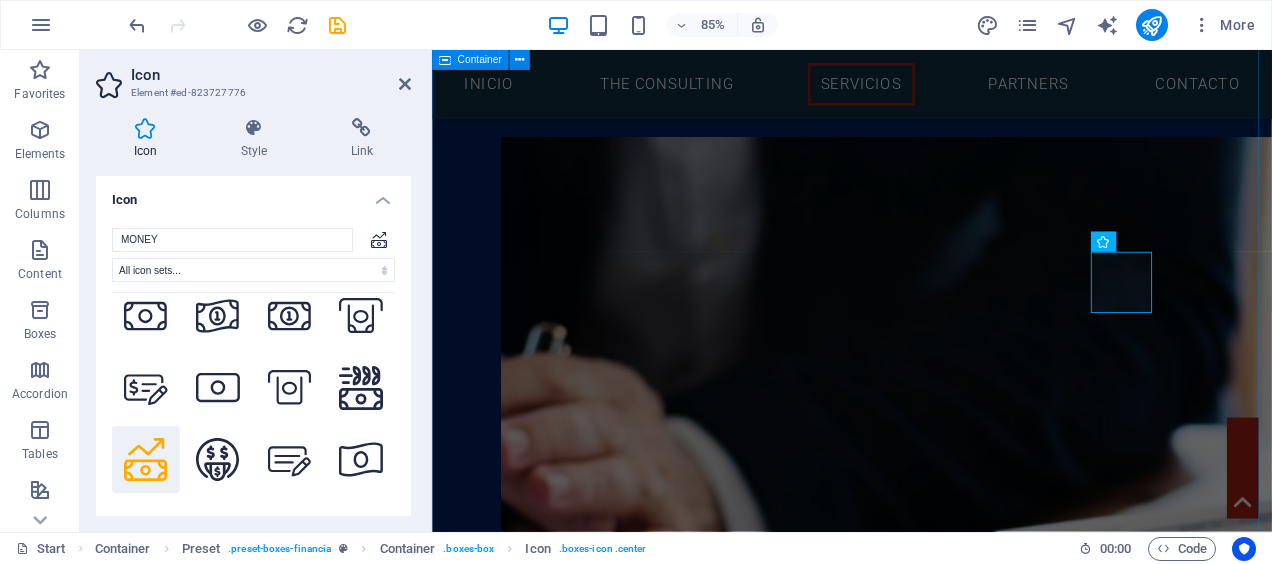 click on "servicios financieros credito pyme Lorem ipsum dolor sit amet, consectetur adipisicing elit. Veritatis, dolorem! arrendamiento Lorem ipsum dolor sit amet, consectetur adipisicing elit. Veritatis, dolorem! factoraje Lorem ipsum dolor sit amet, consectetur adipisicing elit. Veritatis, dolorem! consultoria financiera Lorem ipsum dolor sit amet, consectetur adipisicing elit. Veritatis, dolorem! planeacion estrategica Lorem ipsum dolor sit amet, consectetur adipisicing elit. Veritatis, dolorem! banca de inversion Lorem ipsum dolor sit amet, consectetur adipisicing elit. Veritatis, dolorem!" at bounding box center [926, 2571] 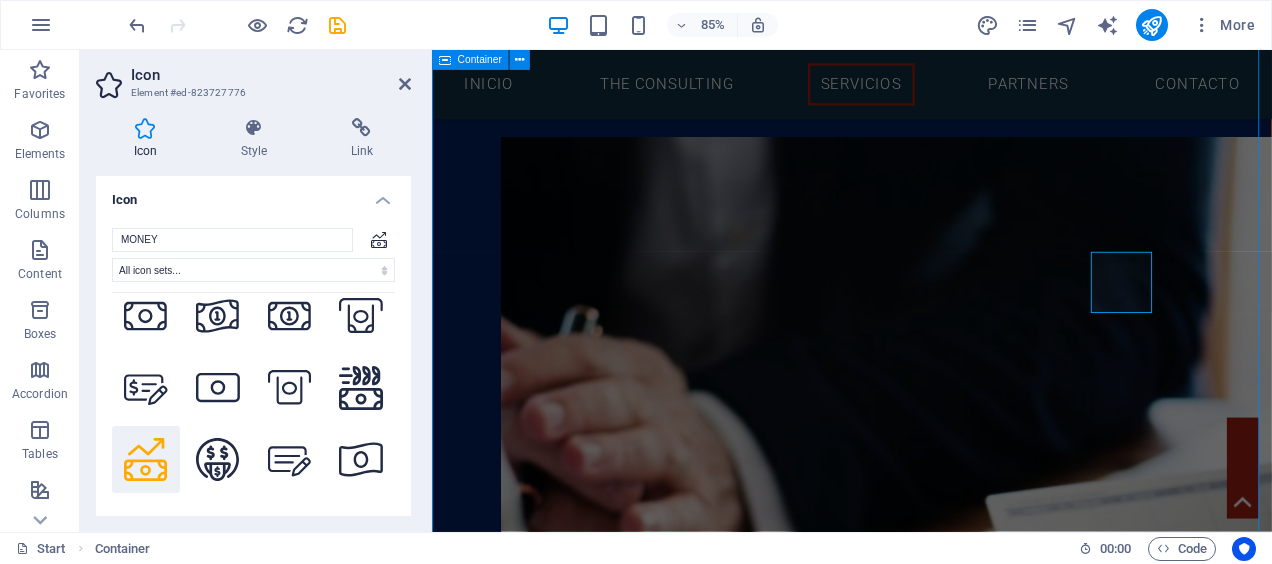 scroll, scrollTop: 2240, scrollLeft: 0, axis: vertical 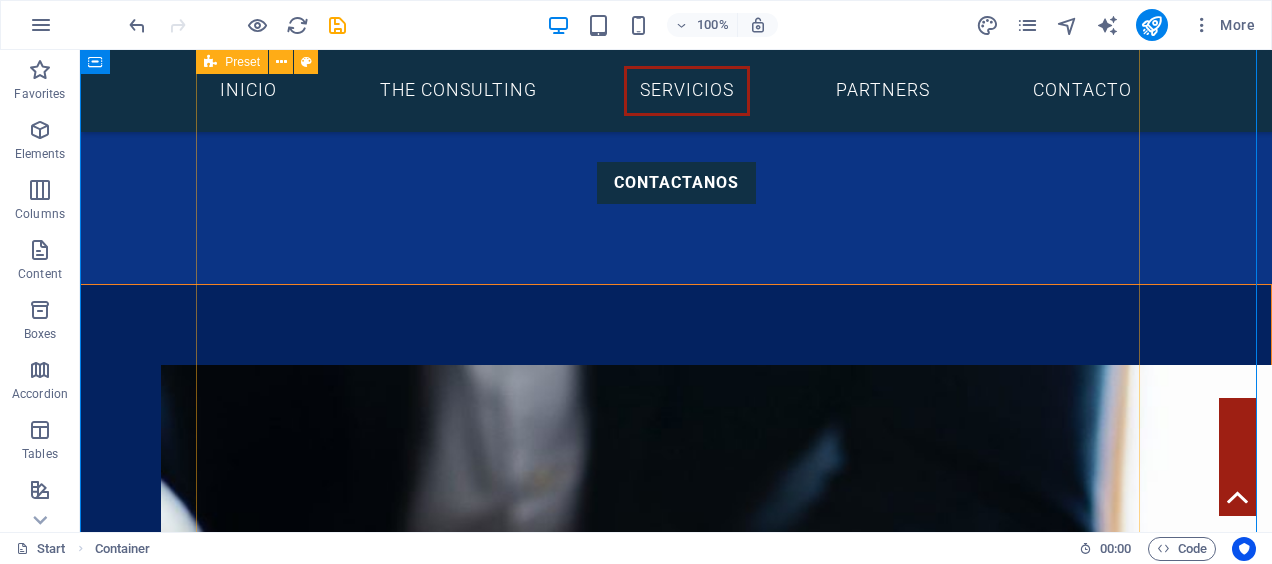 click on "credito pyme Lorem ipsum dolor sit amet, consectetur adipisicing elit. Veritatis, dolorem! arrendamiento Lorem ipsum dolor sit amet, consectetur adipisicing elit. Veritatis, dolorem! factoraje Lorem ipsum dolor sit amet, consectetur adipisicing elit. Veritatis, dolorem! consultoria financiera Lorem ipsum dolor sit amet, consectetur adipisicing elit. Veritatis, dolorem! planeacion estrategica Lorem ipsum dolor sit amet, consectetur adipisicing elit. Veritatis, dolorem! banca de inversion Lorem ipsum dolor sit amet, consectetur adipisicing elit. Veritatis, dolorem!" at bounding box center [676, 2678] 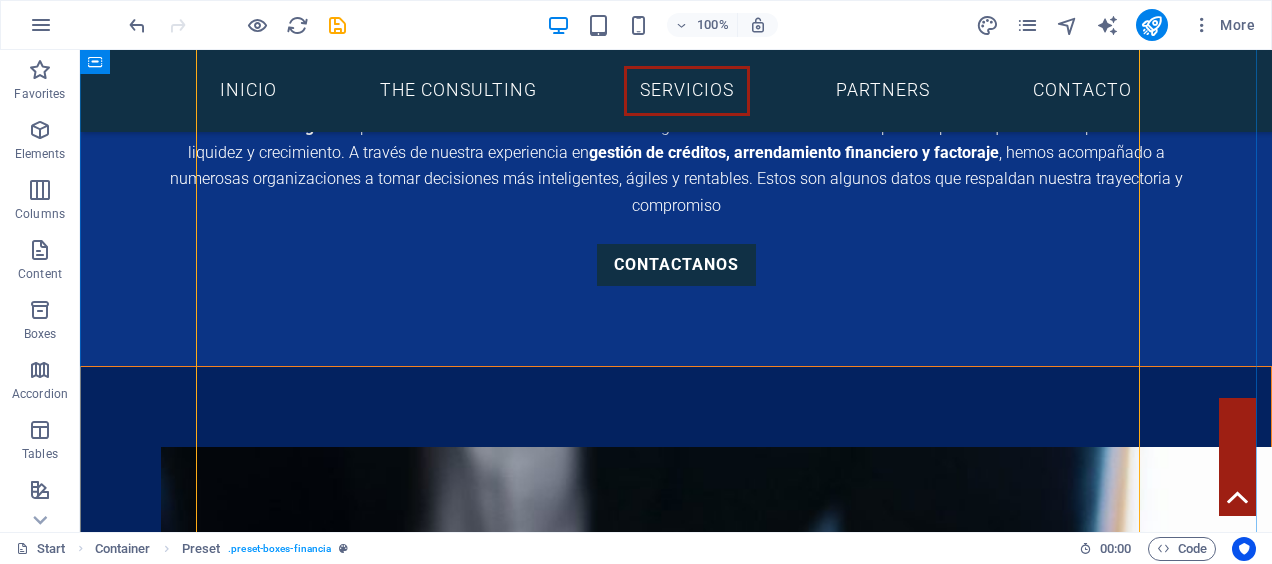 scroll, scrollTop: 2158, scrollLeft: 0, axis: vertical 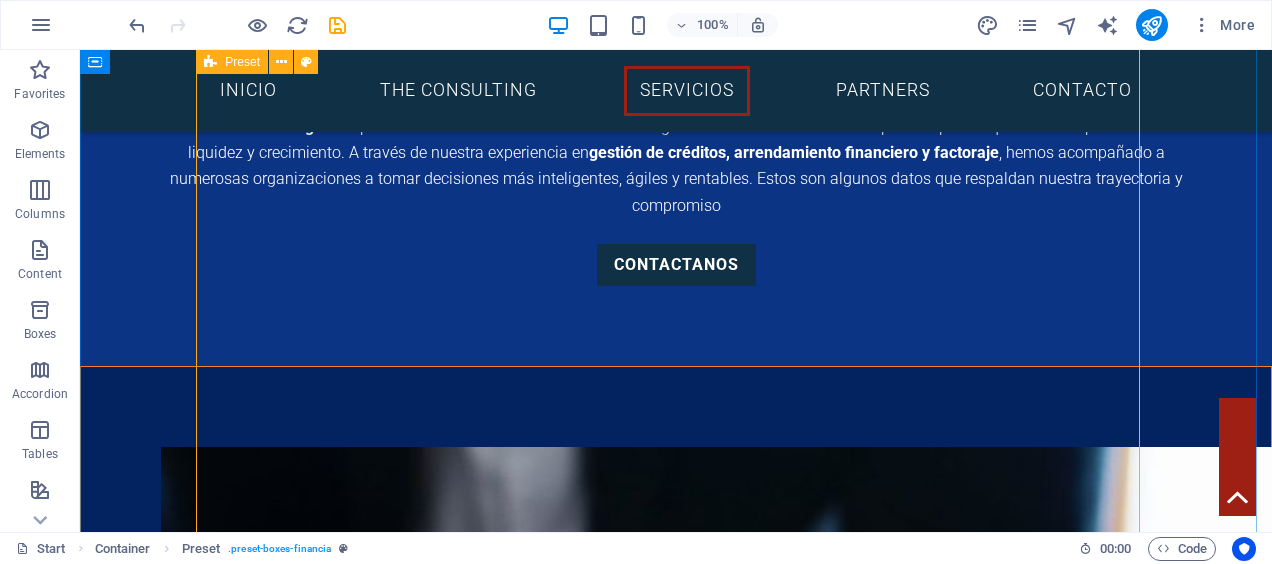 click on "credito pyme Lorem ipsum dolor sit amet, consectetur adipisicing elit. Veritatis, dolorem! arrendamiento Lorem ipsum dolor sit amet, consectetur adipisicing elit. Veritatis, dolorem! factoraje Lorem ipsum dolor sit amet, consectetur adipisicing elit. Veritatis, dolorem! consultoria financiera Lorem ipsum dolor sit amet, consectetur adipisicing elit. Veritatis, dolorem! planeacion estrategica Lorem ipsum dolor sit amet, consectetur adipisicing elit. Veritatis, dolorem! banca de inversion Lorem ipsum dolor sit amet, consectetur adipisicing elit. Veritatis, dolorem!" at bounding box center [676, 2760] 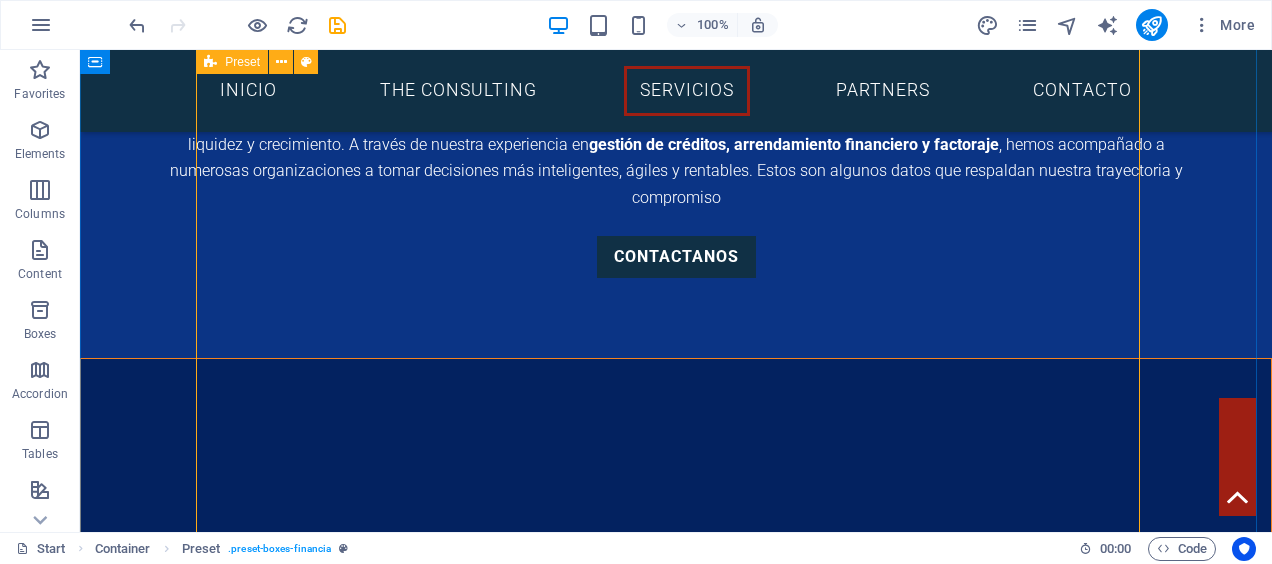 scroll, scrollTop: 2170, scrollLeft: 0, axis: vertical 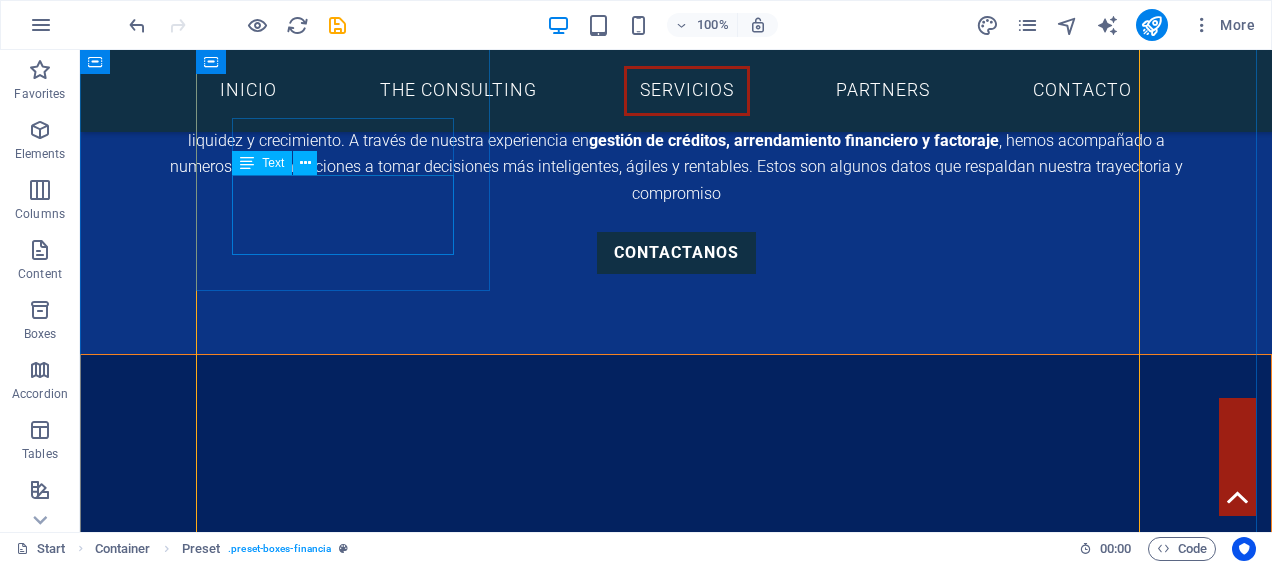 click on "Lorem ipsum dolor sit amet, consectetur adipisicing elit. Veritatis, dolorem!" at bounding box center (676, 2178) 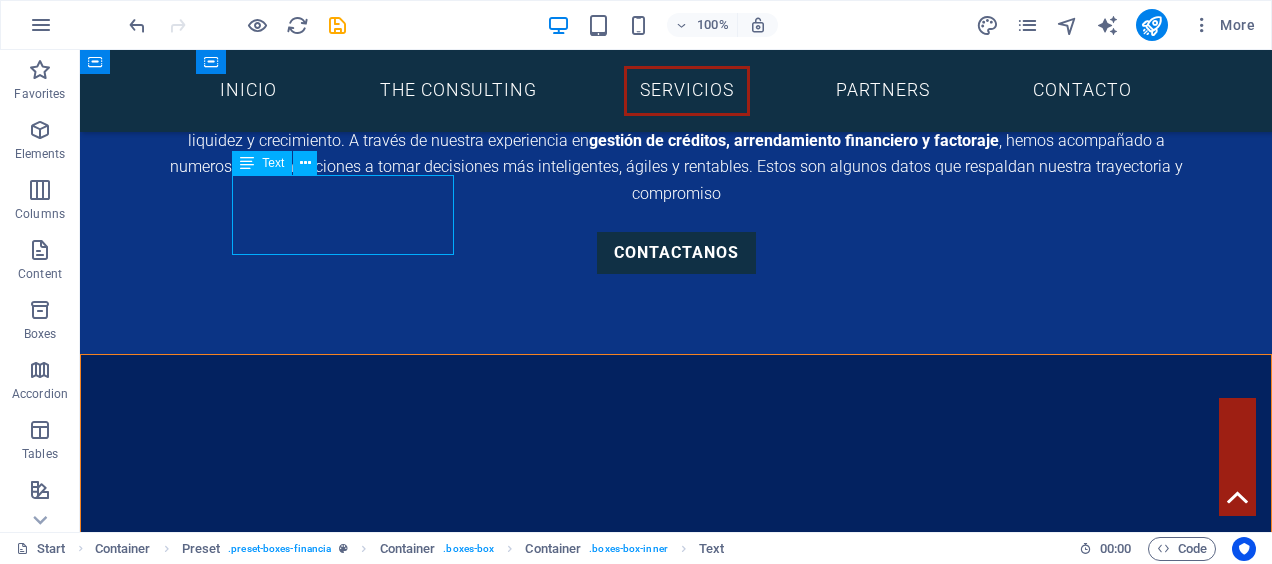 click on "Lorem ipsum dolor sit amet, consectetur adipisicing elit. Veritatis, dolorem!" at bounding box center (676, 2178) 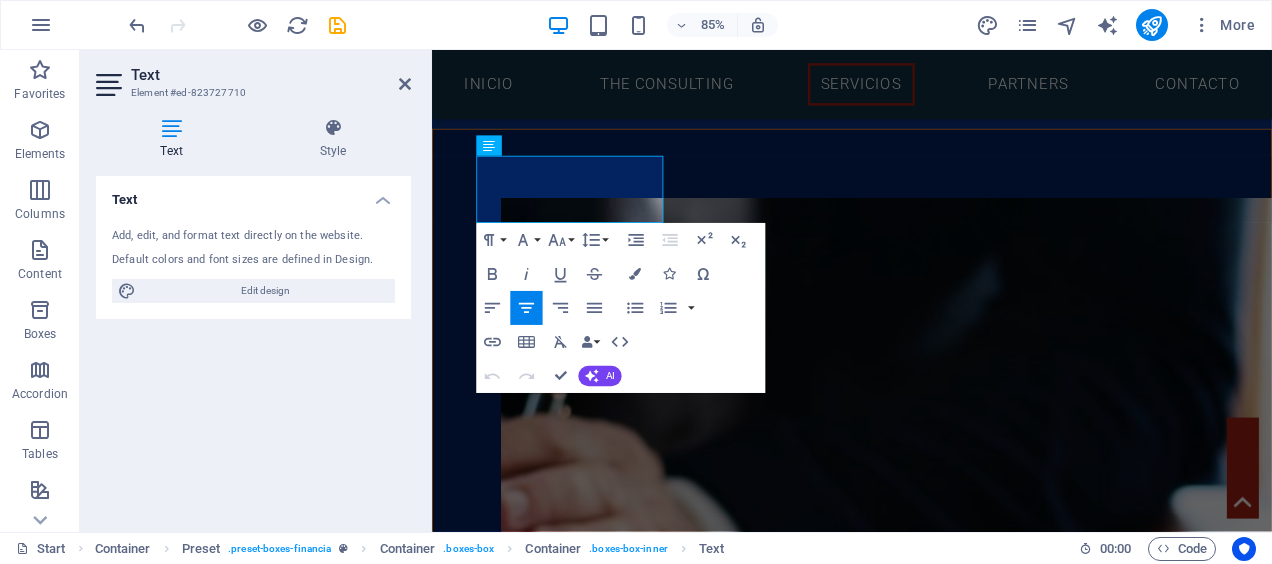 click on "Add, edit, and format text directly on the website." at bounding box center [253, 236] 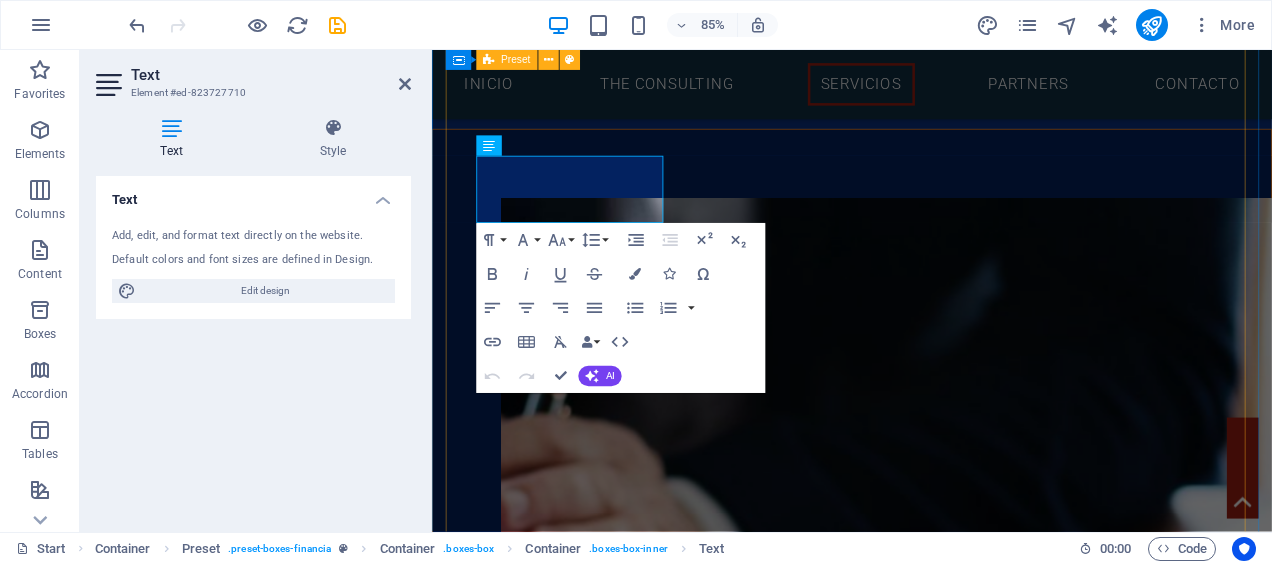 click on "credito pyme Lorem ipsum dolor sit amet, consectetur adipisicing elit. Veritatis, dolorem! arrendamiento Lorem ipsum dolor sit amet, consectetur adipisicing elit. Veritatis, dolorem! factoraje Lorem ipsum dolor sit amet, consectetur adipisicing elit. Veritatis, dolorem! consultoria financiera Lorem ipsum dolor sit amet, consectetur adipisicing elit. Veritatis, dolorem! planeacion estrategica Lorem ipsum dolor sit amet, consectetur adipisicing elit. Veritatis, dolorem! banca de inversion Lorem ipsum dolor sit amet, consectetur adipisicing elit. Veritatis, dolorem!" at bounding box center [926, 2685] 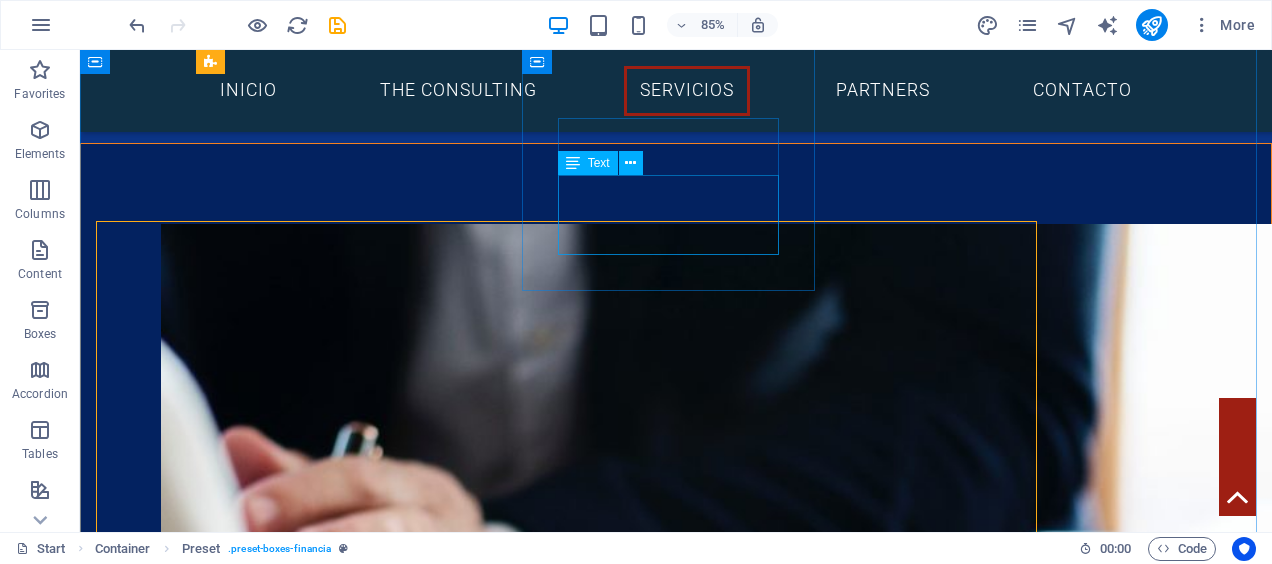 scroll, scrollTop: 2170, scrollLeft: 0, axis: vertical 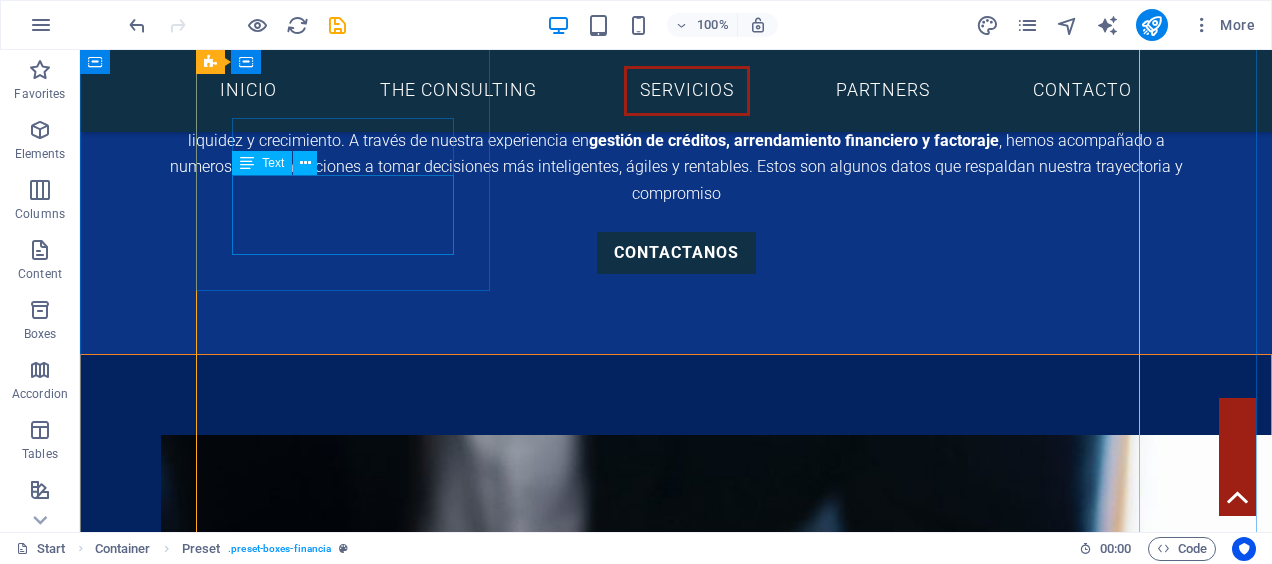 click on "Lorem ipsum dolor sit amet, consectetur adipisicing elit. Veritatis, dolorem!" at bounding box center (676, 2178) 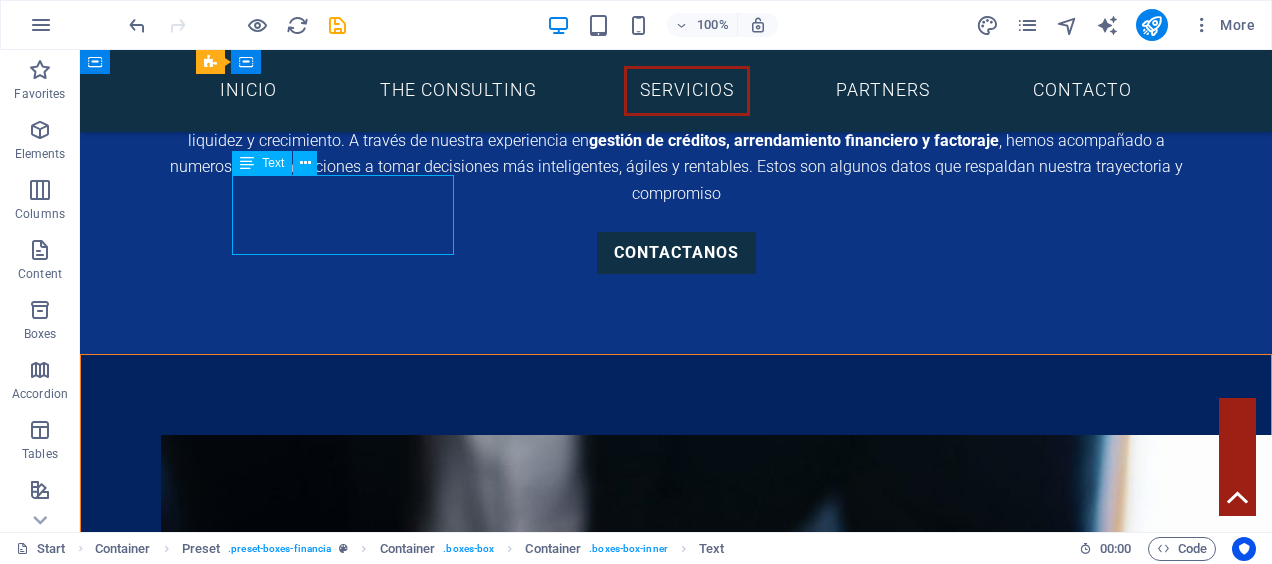 click on "Lorem ipsum dolor sit amet, consectetur adipisicing elit. Veritatis, dolorem!" at bounding box center [676, 2178] 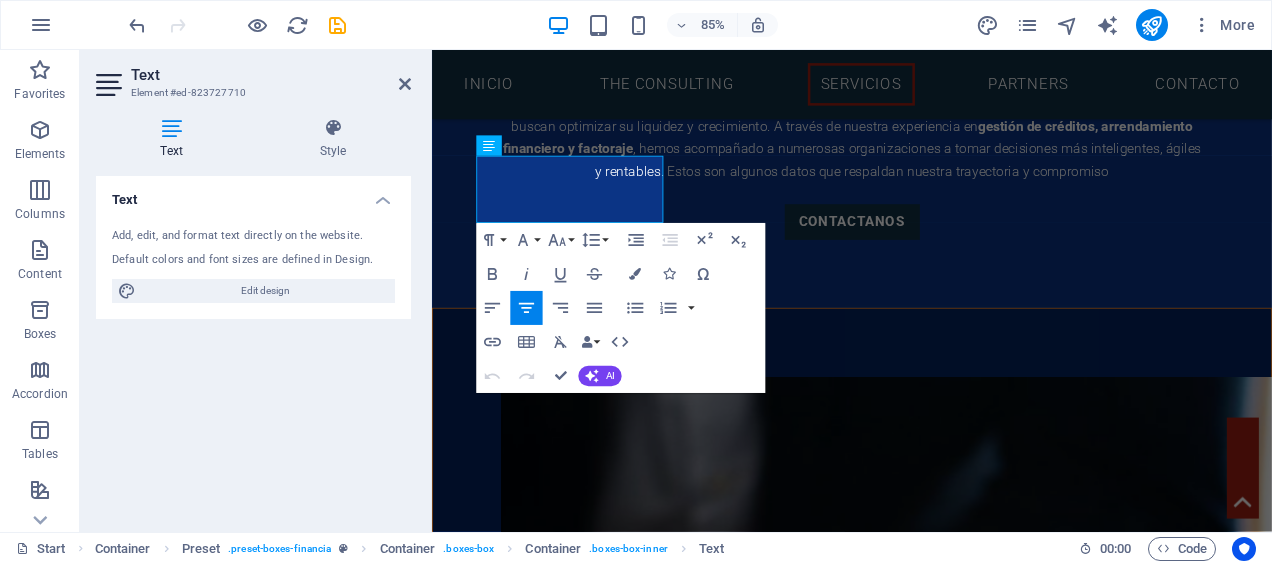scroll, scrollTop: 2381, scrollLeft: 0, axis: vertical 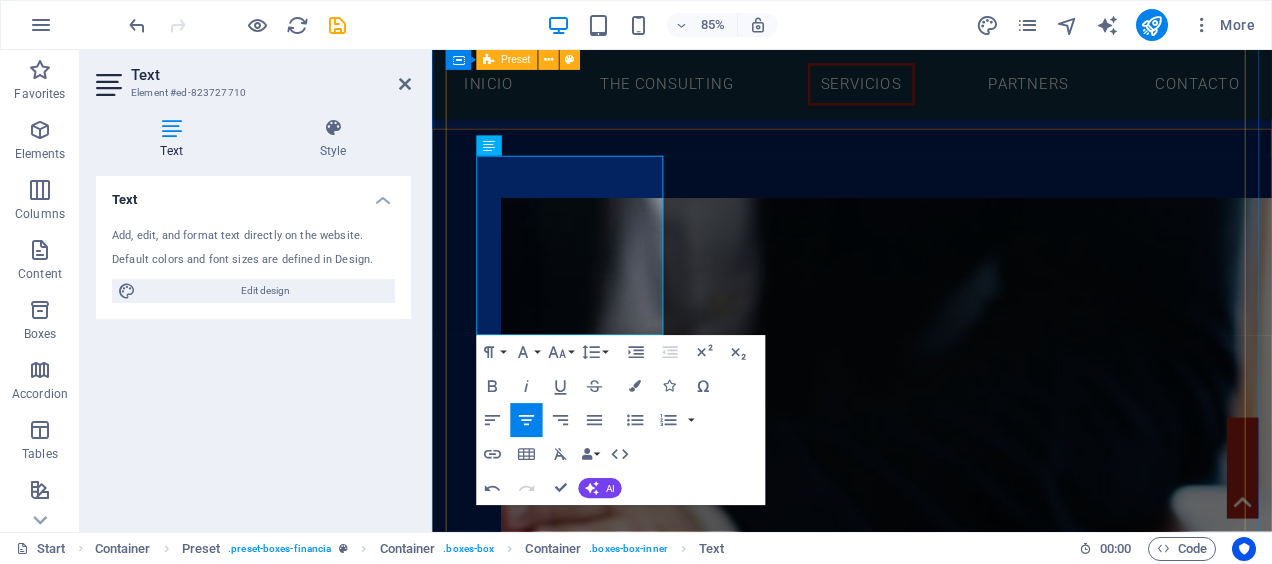 click on "credito pyme Accede a financiamiento a la medida para capital de trabajo, expansión o necesidades operativas. Te ayudamos a obtener las mejores condiciones en plazos, tasas y montos según el perfil de tu empresa. arrendamiento Lorem ipsum dolor sit amet, consectetur adipisicing elit. Veritatis, dolorem! factoraje Lorem ipsum dolor sit amet, consectetur adipisicing elit. Veritatis, dolorem! consultoria financiera Lorem ipsum dolor sit amet, consectetur adipisicing elit. Veritatis, dolorem! planeacion estrategica Lorem ipsum dolor sit amet, consectetur adipisicing elit. Veritatis, dolorem! banca de inversion Lorem ipsum dolor sit amet, consectetur adipisicing elit. Veritatis, dolorem!" at bounding box center [926, 2698] 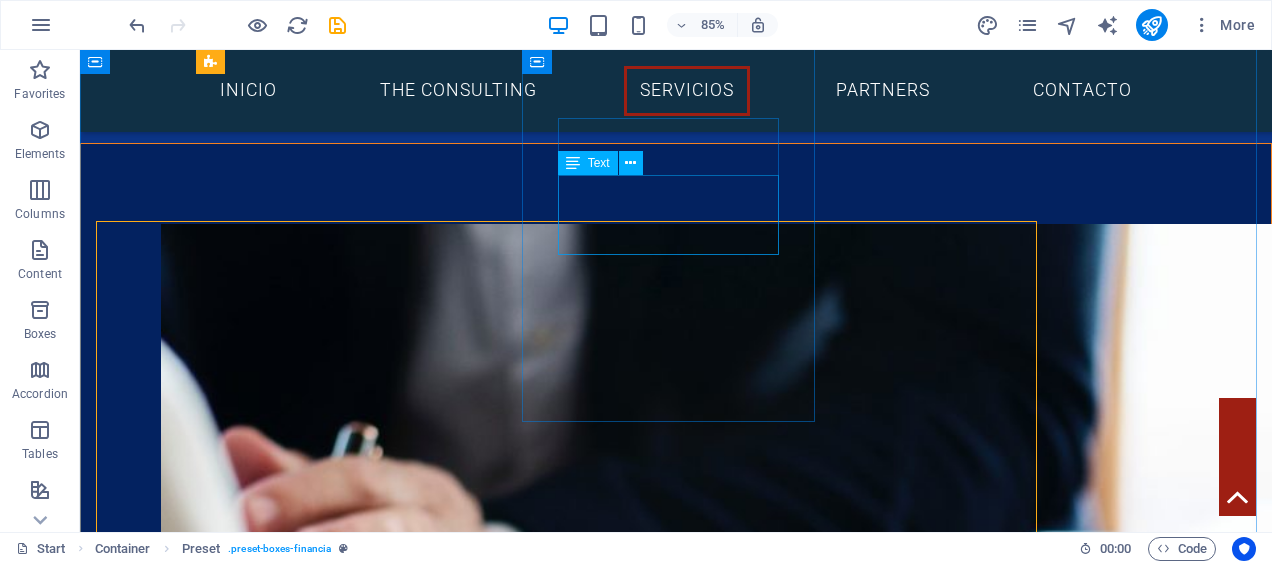 scroll, scrollTop: 2170, scrollLeft: 0, axis: vertical 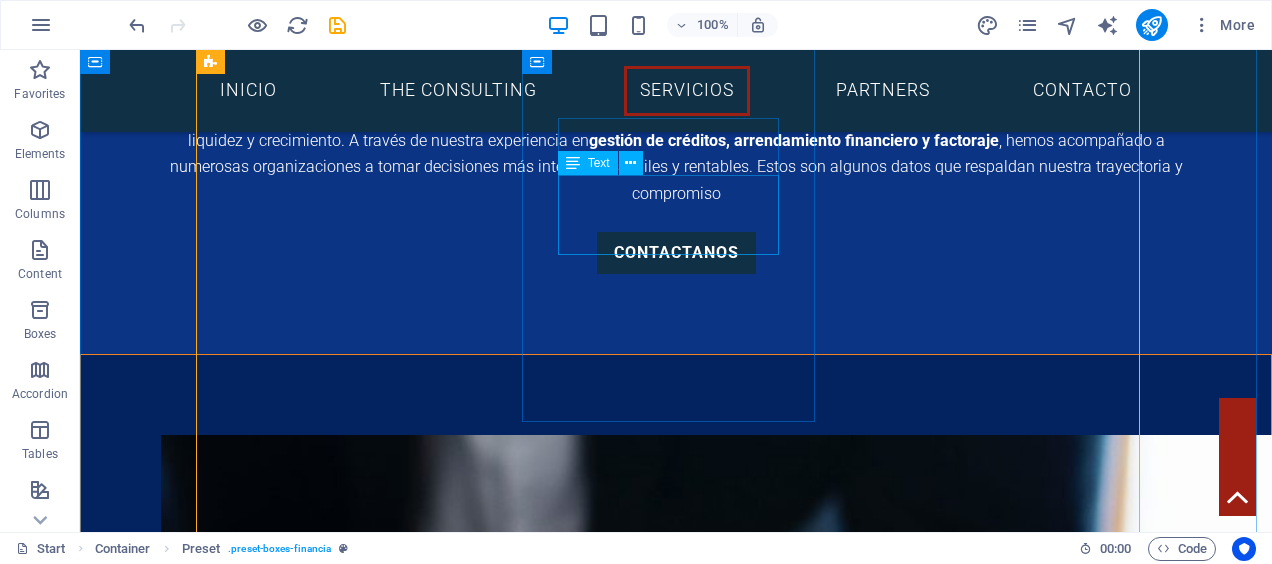 click on "Lorem ipsum dolor sit amet, consectetur adipisicing elit. Veritatis, dolorem!" at bounding box center [676, 2447] 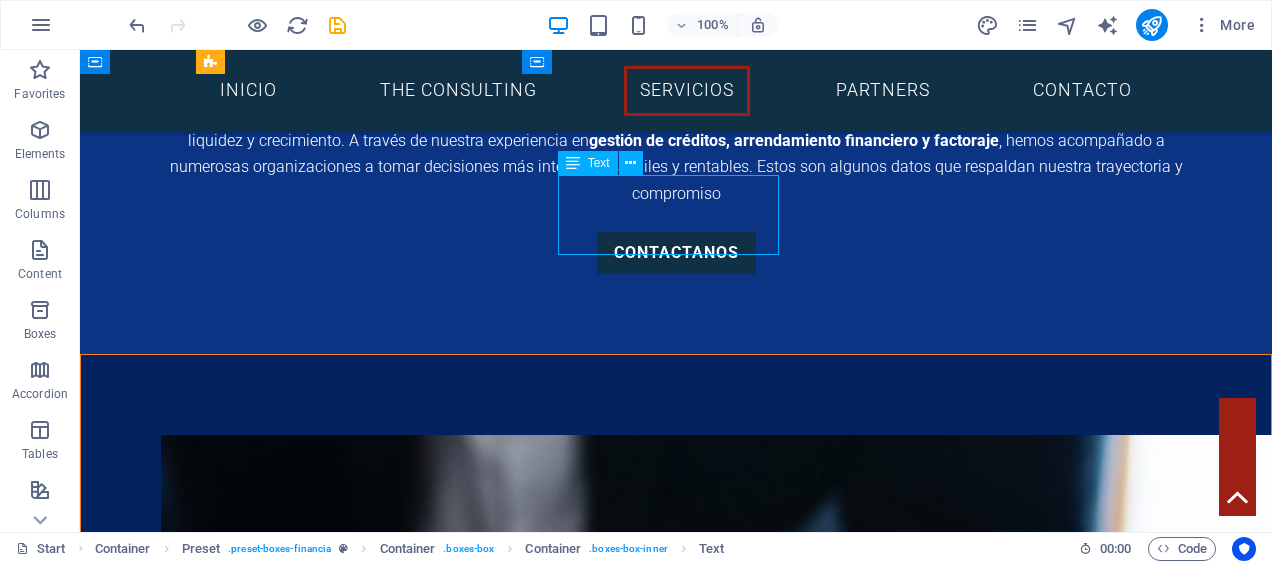 click on "Lorem ipsum dolor sit amet, consectetur adipisicing elit. Veritatis, dolorem!" at bounding box center [676, 2447] 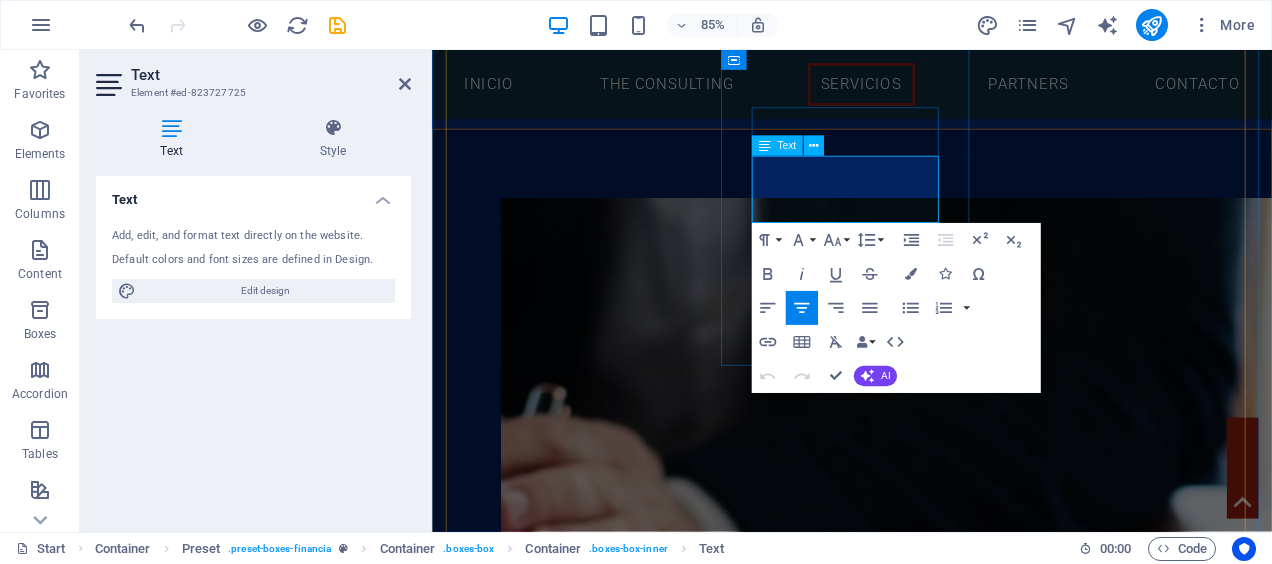 drag, startPoint x: 992, startPoint y: 236, endPoint x: 811, endPoint y: 183, distance: 188.60011 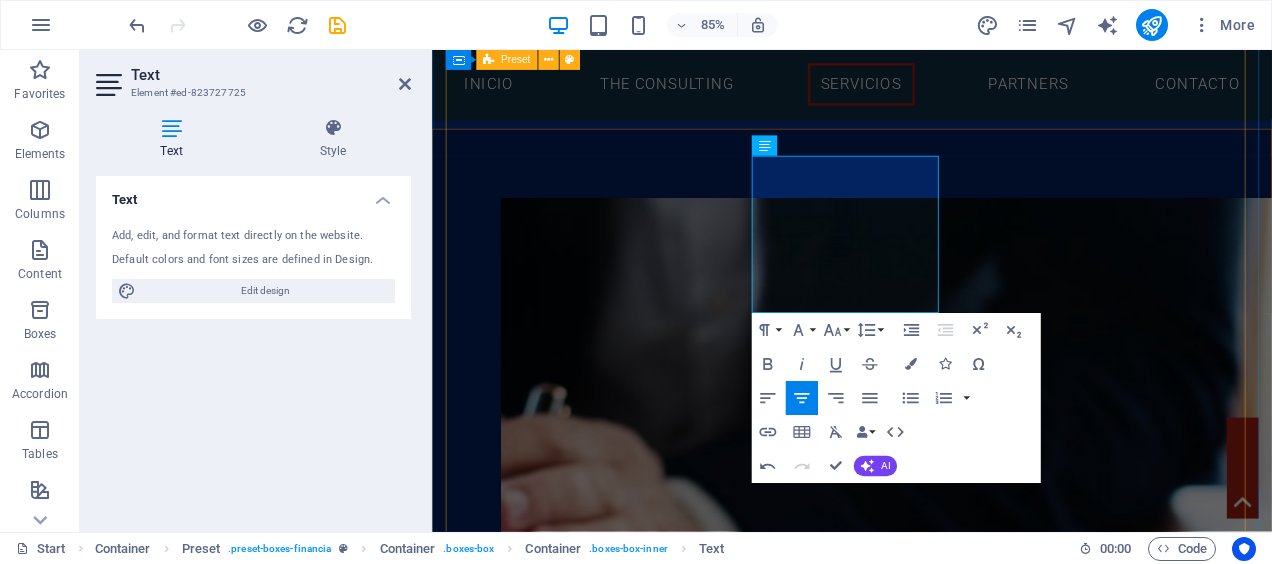 click on "credito pyme Accede a financiamiento a la medida para capital de trabajo, expansión o necesidades operativas. Te ayudamos a obtener las mejores condiciones en plazos, tasas y montos según el perfil de tu empresa. arrendamiento Financia la adquisición de maquinaria, tecnología y equipo sin descapitalizarte. Ideal para empresas que desean mantenerse actualizadas sin comprometer su flujo de efectivo. factoraje Lorem ipsum dolor sit amet, consectetur adipisicing elit. Veritatis, dolorem! consultoria financiera Lorem ipsum dolor sit amet, consectetur adipisicing elit. Veritatis, dolorem! planeacion estrategica Lorem ipsum dolor sit amet, consectetur adipisicing elit. Veritatis, dolorem! banca de inversion Lorem ipsum dolor sit amet, consectetur adipisicing elit. Veritatis, dolorem!" at bounding box center (926, 2711) 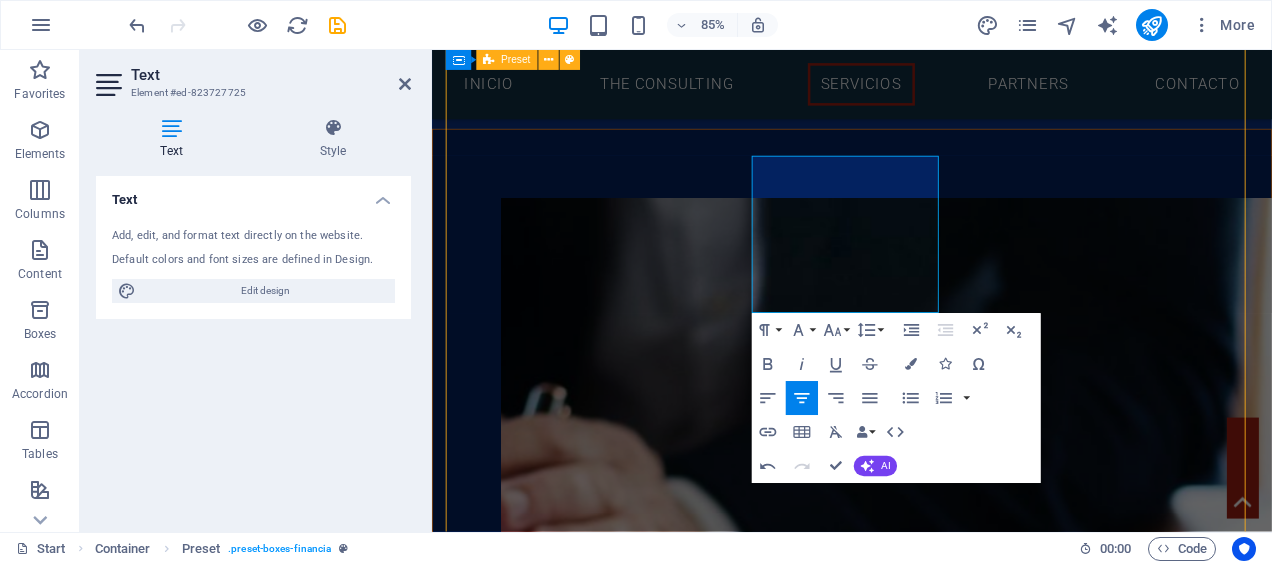 scroll, scrollTop: 2170, scrollLeft: 0, axis: vertical 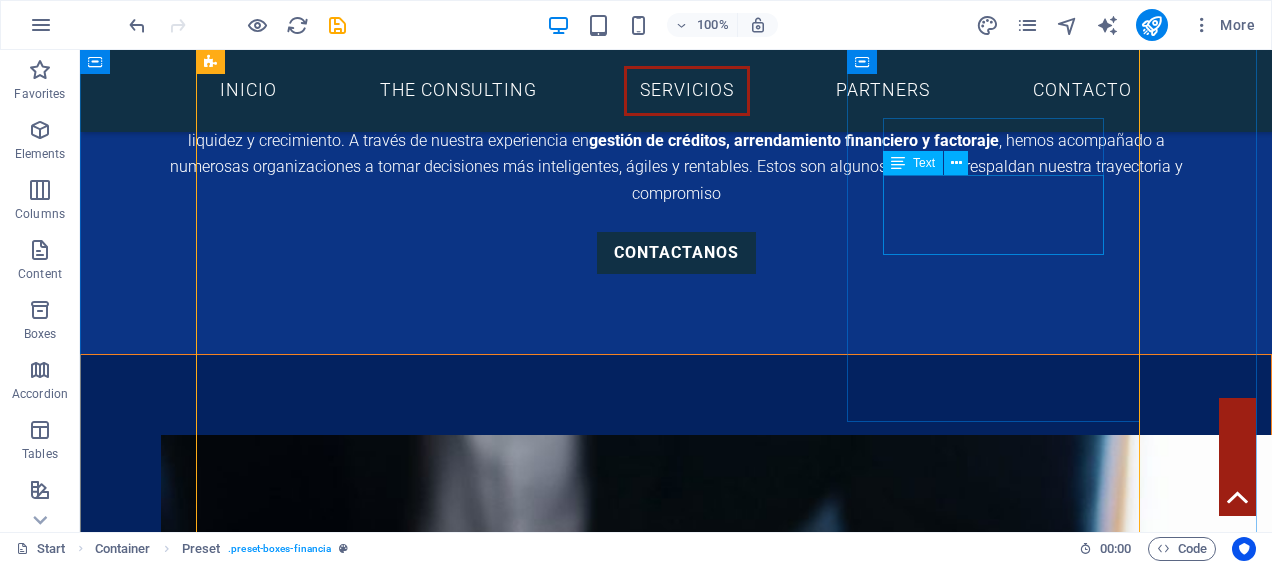 click on "Lorem ipsum dolor sit amet, consectetur adipisicing elit. Veritatis, dolorem!" at bounding box center [676, 2717] 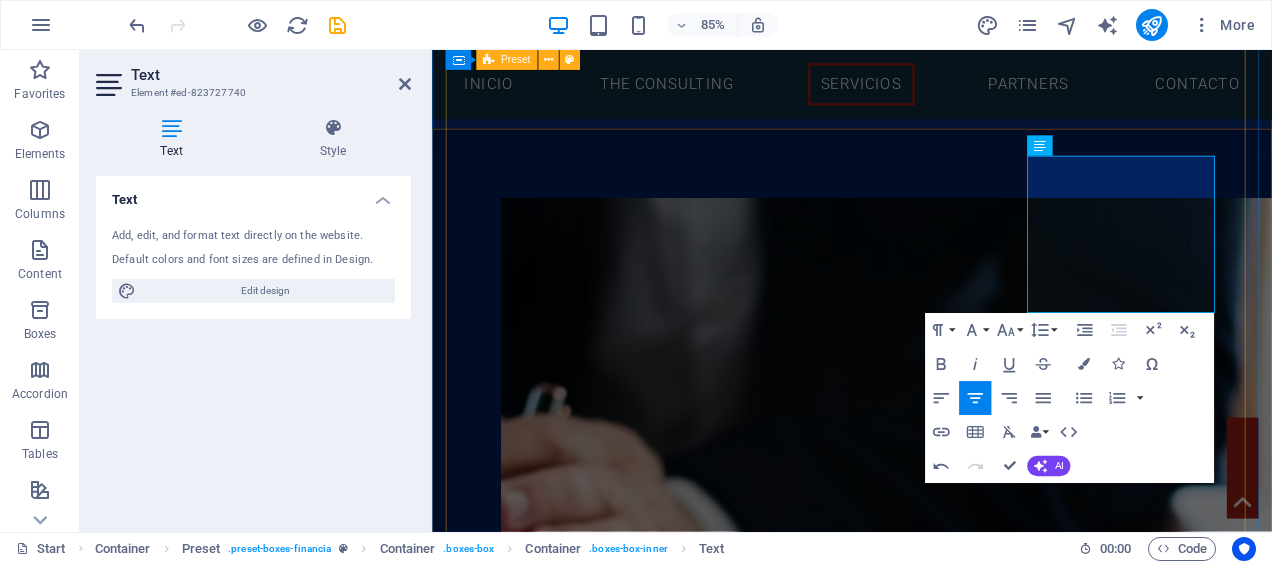 click on "credito pyme Accede a financiamiento a la medida para capital de trabajo, expansión o necesidades operativas. Te ayudamos a obtener las mejores condiciones en plazos, tasas y montos según el perfil de tu empresa. arrendamiento Financia la adquisición de maquinaria, tecnología y equipo sin descapitalizarte. Ideal para empresas que desean mantenerse actualizadas sin comprometer su flujo de efectivo. factoraje Convierte tus cuentas por cobrar en liquidez inmediata, incluso en operaciones de exportación. Fortalece tu posición financiera y reduce el riesgo en transacciones internacionales. consultoria financiera Lorem ipsum dolor sit amet, consectetur adipisicing elit. Veritatis, dolorem! planeacion estrategica Lorem ipsum dolor sit amet, consectetur adipisicing elit. Veritatis, dolorem! banca de inversion Lorem ipsum dolor sit amet, consectetur adipisicing elit. Veritatis, dolorem!" at bounding box center [926, 2724] 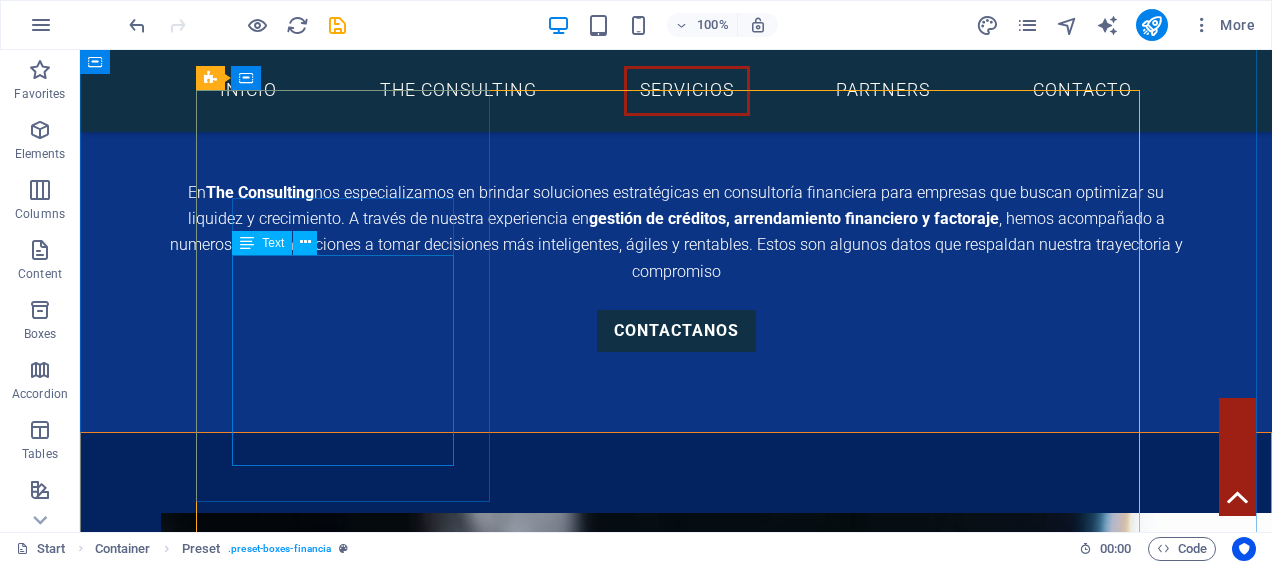 scroll, scrollTop: 2090, scrollLeft: 0, axis: vertical 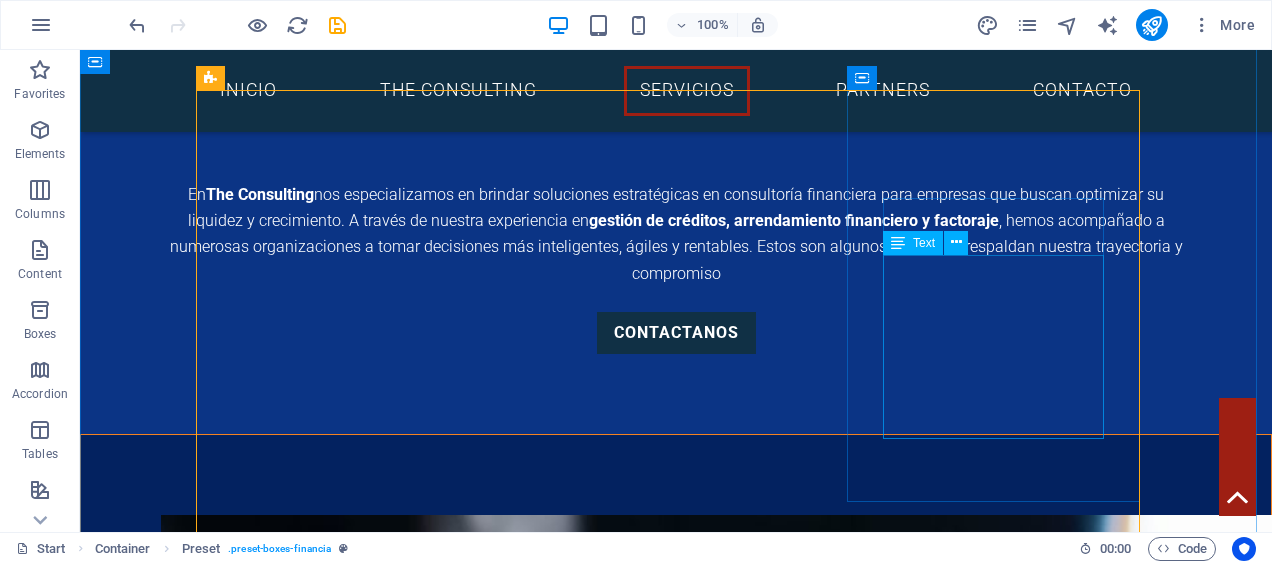 click on "Convierte tus cuentas por cobrar en liquidez inmediata, incluso en operaciones de exportación. Fortalece tu posición financiera y reduce el riesgo en transacciones internacionales." at bounding box center [676, 2810] 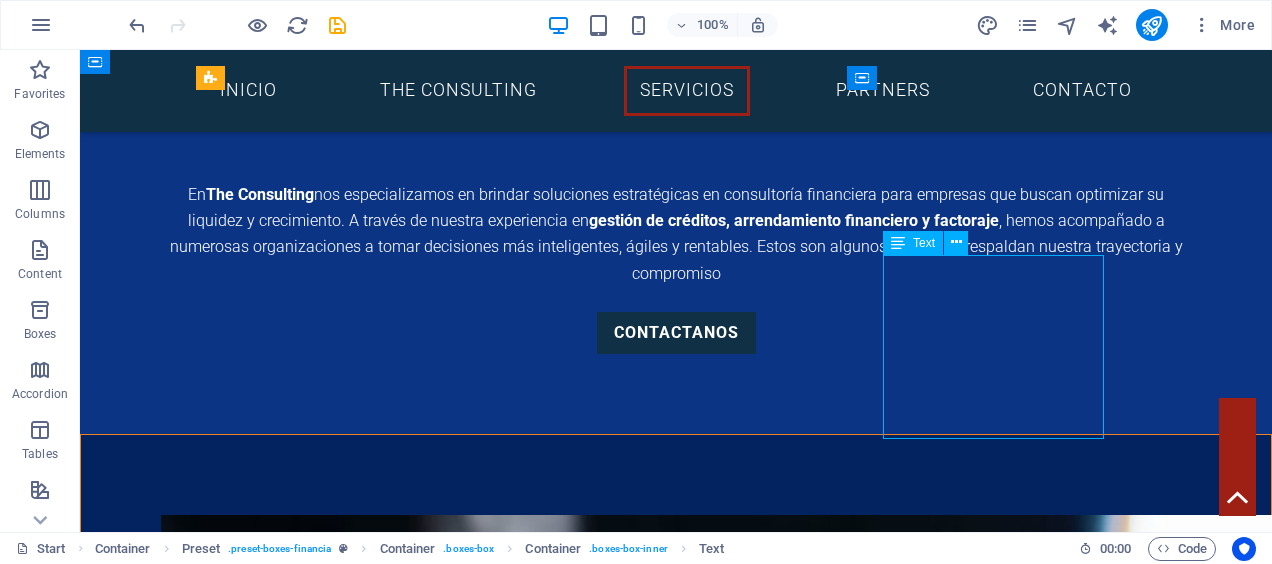 click on "Convierte tus cuentas por cobrar en liquidez inmediata, incluso en operaciones de exportación. Fortalece tu posición financiera y reduce el riesgo en transacciones internacionales." at bounding box center (676, 2810) 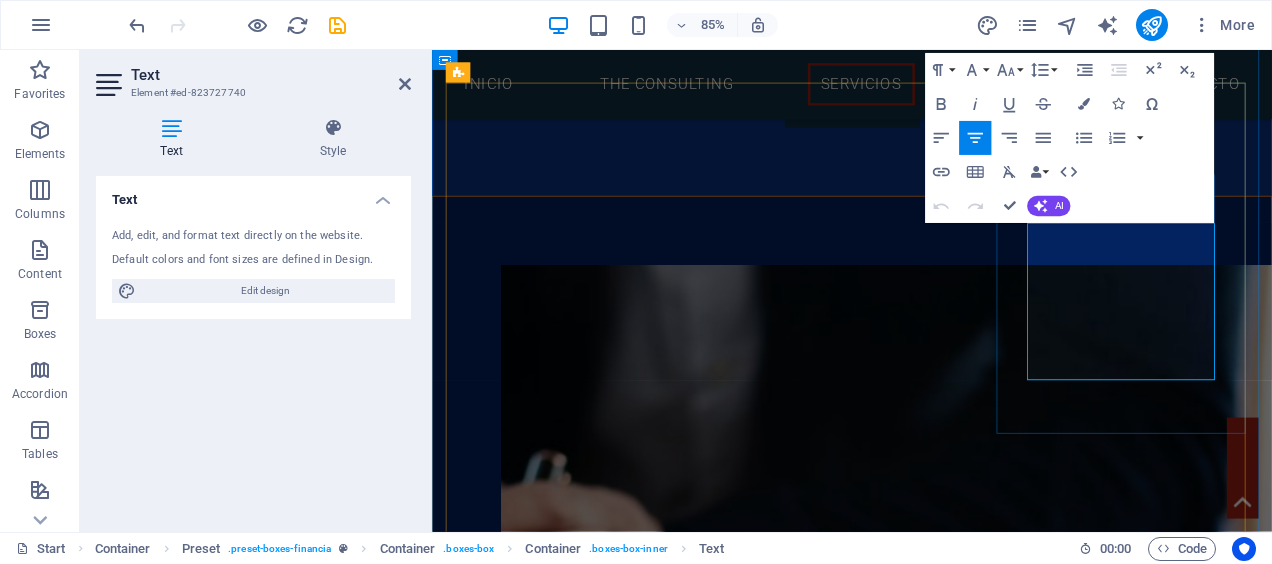 type 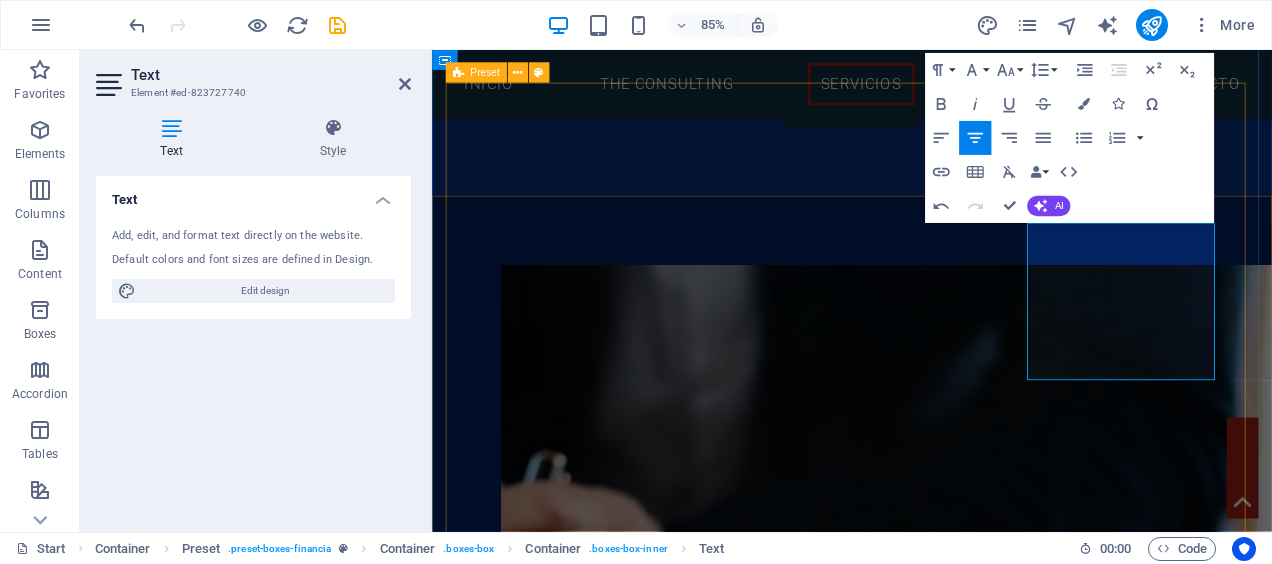 click on "credito pyme Accede a financiamiento a la medida para capital de trabajo, expansión o necesidades operativas. Te ayudamos a obtener las mejores condiciones en plazos, tasas y montos según el perfil de tu empresa. arrendamiento Financia la adquisición de maquinaria, tecnología y equipo sin descapitalizarte. Ideal para empresas que desean mantenerse actualizadas sin comprometer su flujo de efectivo. factoraje Convierte tus cuentas por cobrar en liquidez inmediata, incluso en operaciones internacionales. Fortalece tu posición financiera y reduce el riesgo en todas tus transacciones consultoria financiera Lorem ipsum dolor sit amet, consectetur adipisicing elit. Veritatis, dolorem! planeacion estrategica Lorem ipsum dolor sit amet, consectetur adipisicing elit. Veritatis, dolorem! banca de inversion Lorem ipsum dolor sit amet, consectetur adipisicing elit. Veritatis, dolorem!" at bounding box center (926, 2803) 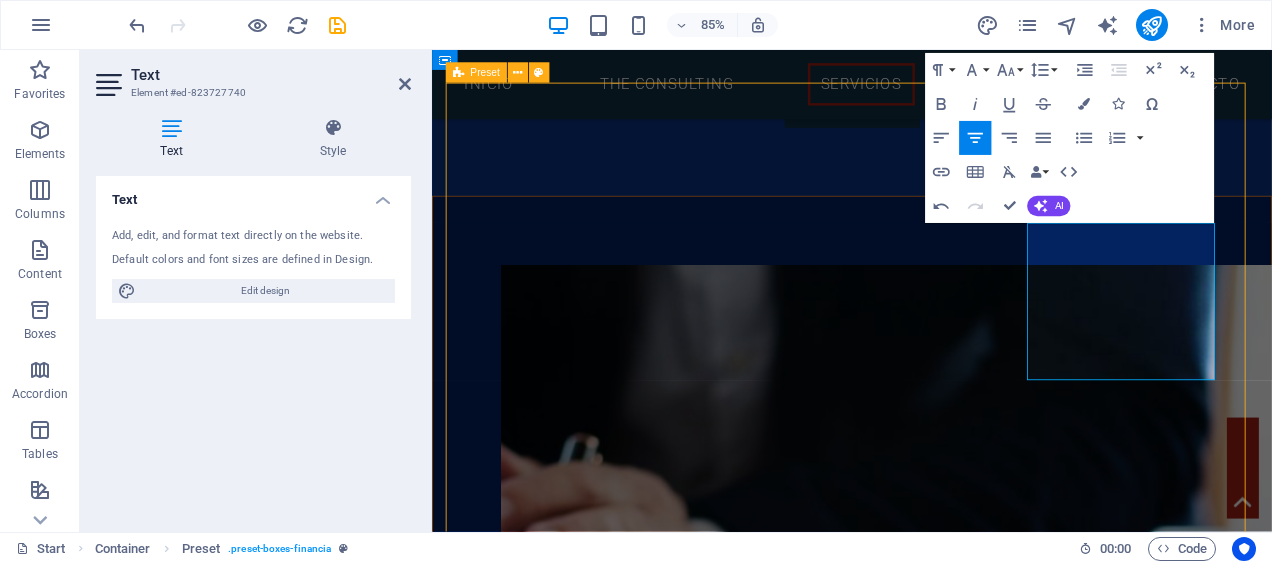 scroll, scrollTop: 2090, scrollLeft: 0, axis: vertical 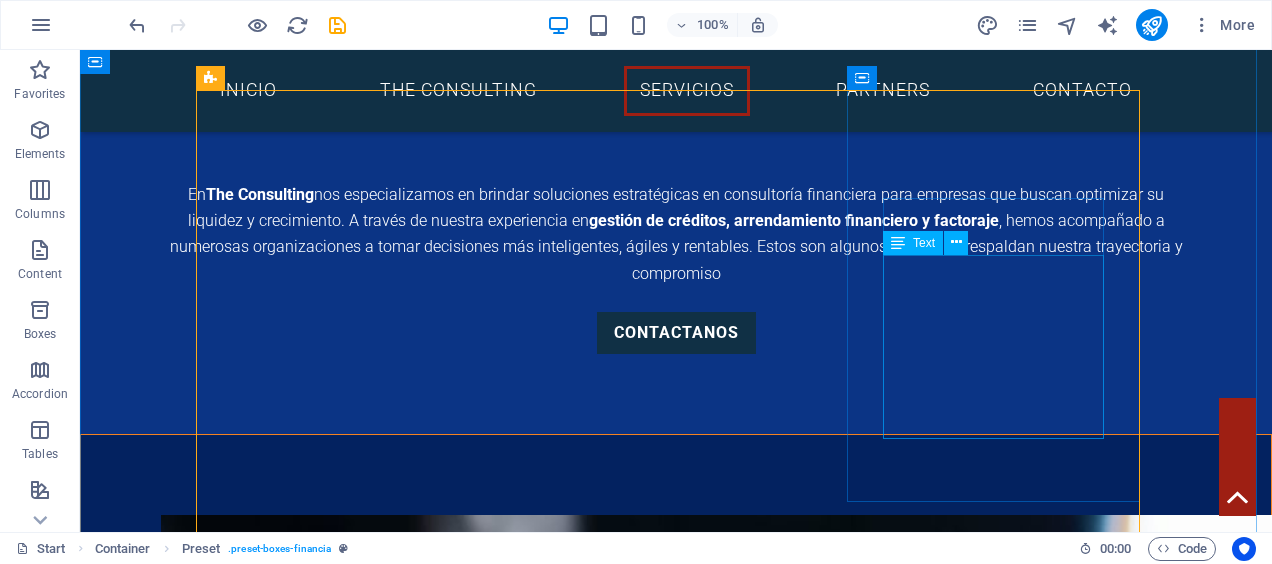 click on "Convierte tus cuentas por cobrar en liquidez inmediata, incluso en operaciones internacionales. Fortalece tu posición financiera y reduce el riesgo en todas tus transacciones" at bounding box center [676, 2810] 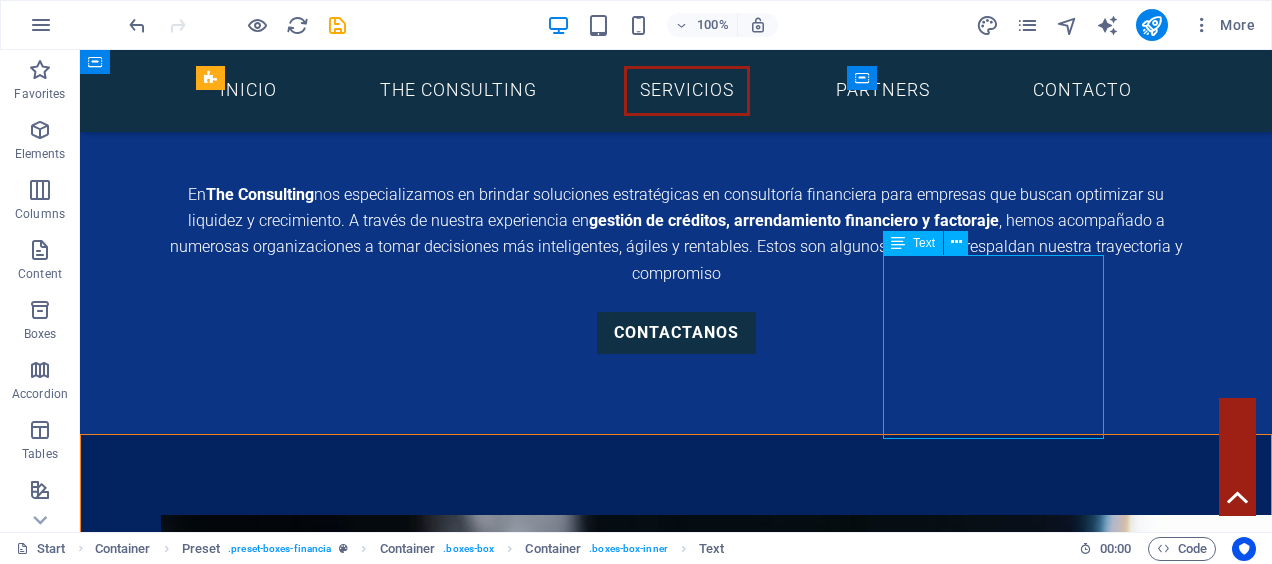 click on "Convierte tus cuentas por cobrar en liquidez inmediata, incluso en operaciones internacionales. Fortalece tu posición financiera y reduce el riesgo en todas tus transacciones" at bounding box center (676, 2810) 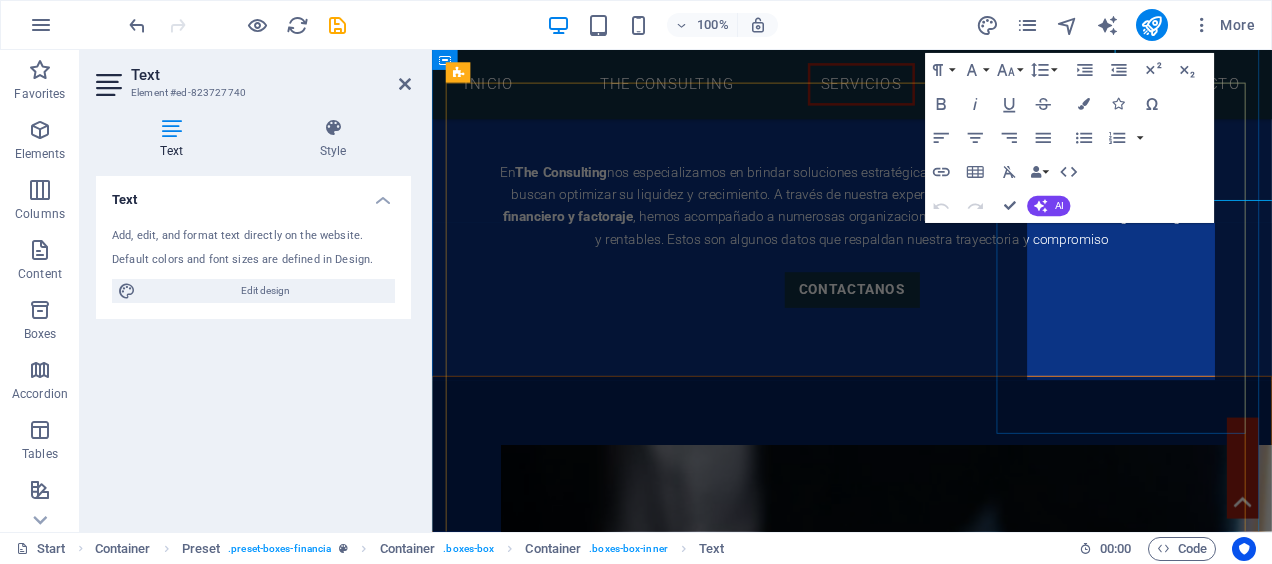 click on "factoraje Convierte tus cuentas por cobrar en liquidez inmediata, incluso en operaciones internacionales. Fortalece tu posición financiera y reduce el riesgo en todas tus transacciones" at bounding box center (926, 2894) 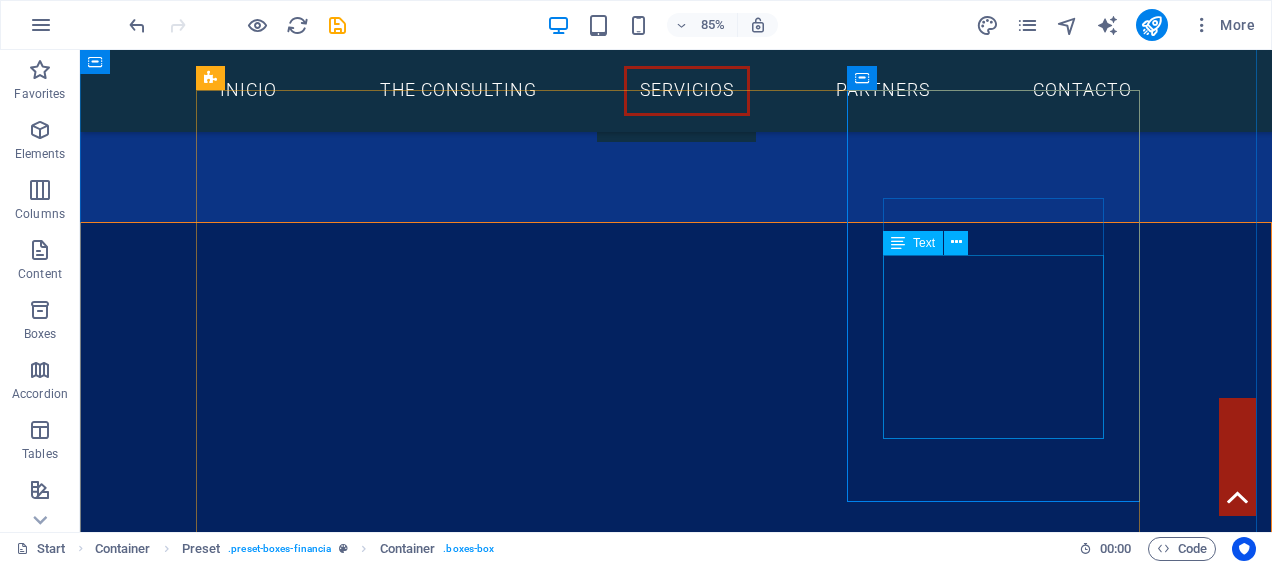 scroll, scrollTop: 2090, scrollLeft: 0, axis: vertical 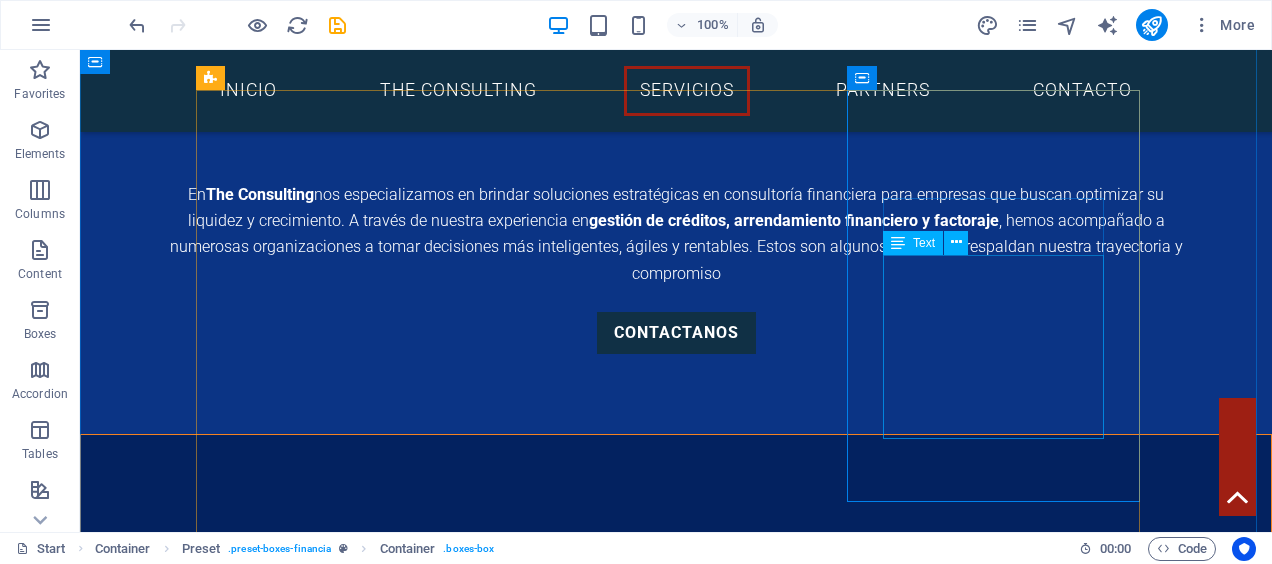 click on "Convierte tus cuentas por cobrar en liquidez inmediata, incluso en operaciones internacionales. Fortalece tu posición financiera y reduce el riesgo en todas tus transacciones" at bounding box center (676, 2958) 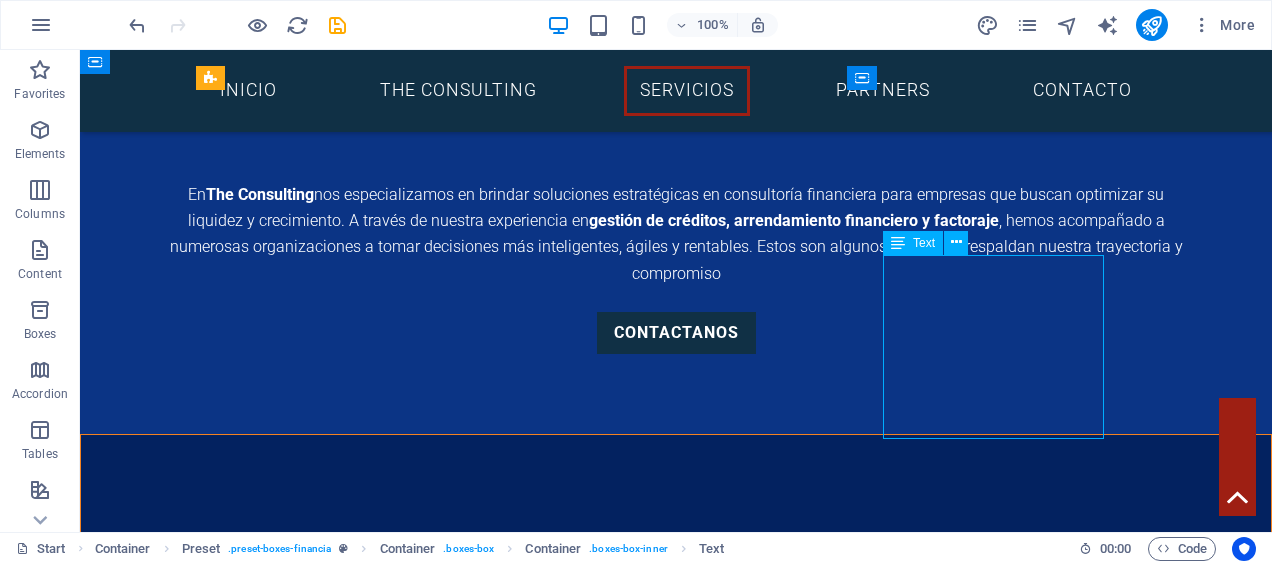 click on "Convierte tus cuentas por cobrar en liquidez inmediata, incluso en operaciones internacionales. Fortalece tu posición financiera y reduce el riesgo en todas tus transacciones" at bounding box center [676, 2958] 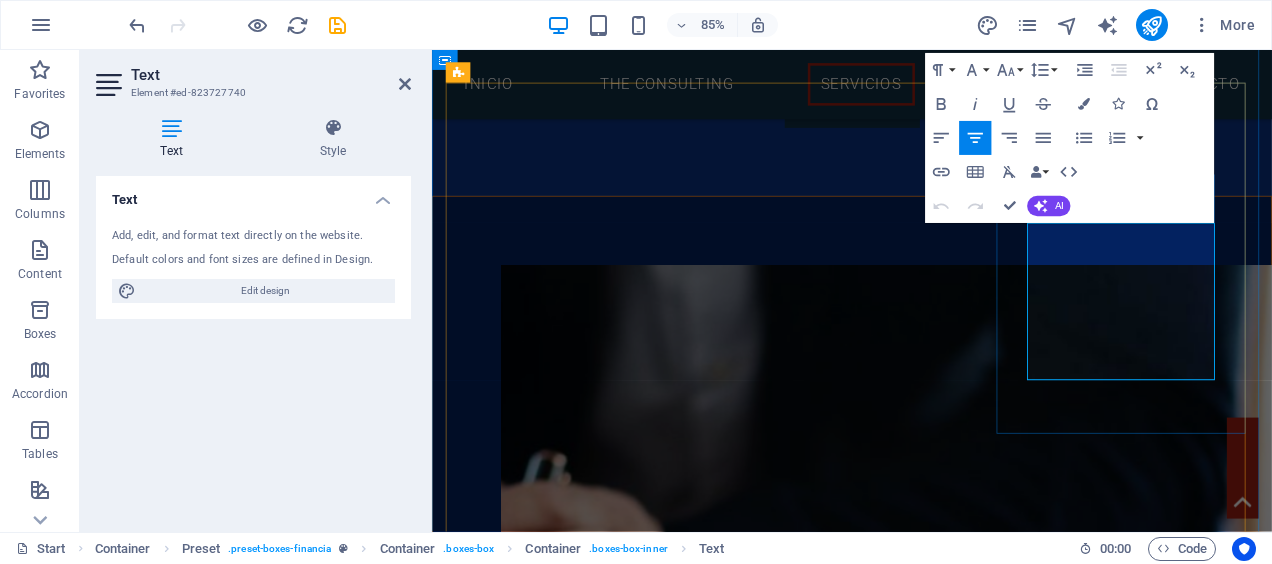 click on "Convierte tus cuentas por cobrar en liquidez inmediata, incluso en operaciones internacionales. Fortalece tu posición financiera y reduce el riesgo en todas tus transacciones" at bounding box center (926, 2746) 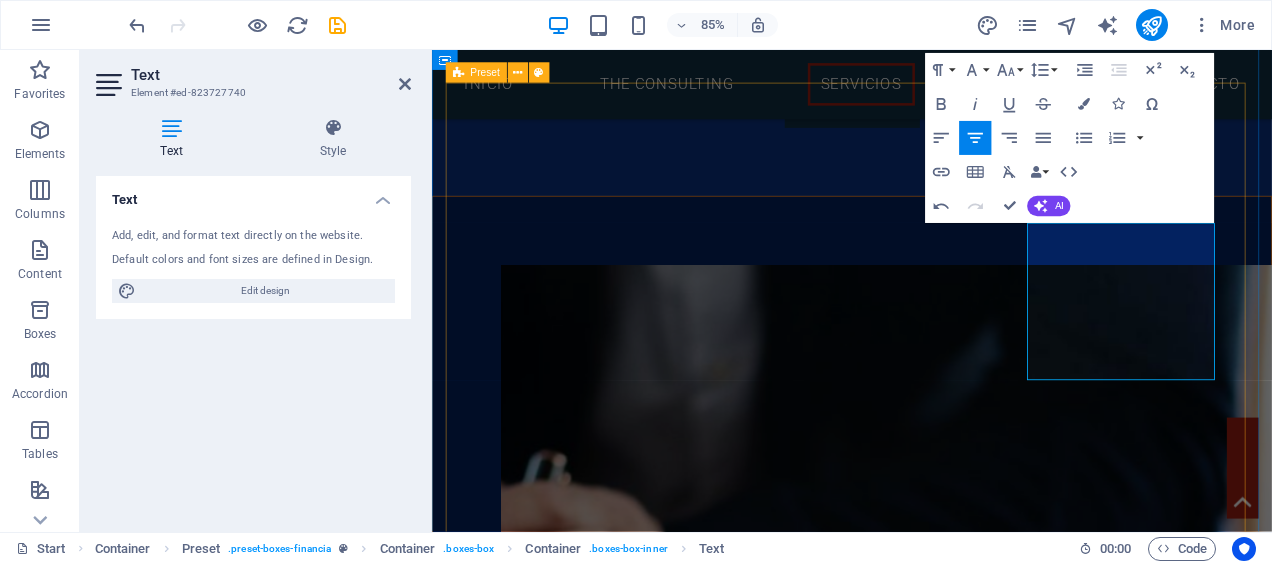 click on "credito pyme Accede a financiamiento a la medida para capital de trabajo, expansión o necesidades operativas. Te ayudamos a obtener las mejores condiciones en plazos, tasas y montos según el perfil de tu empresa. arrendamiento Financia la adquisición de maquinaria, tecnología y equipo sin descapitalizarte. Ideal para empresas que desean mantenerse actualizadas sin comprometer su flujo de efectivo. factoraje Convierte tus cuentas por cobrar en liquidez inmediata, incluso en operaciones internacionales. Fortalece tu posición financiera y reduce el riesgo en todas tus transacciones. consultoria financiera Lorem ipsum dolor sit amet, consectetur adipisicing elit. Veritatis, dolorem! planeacion estrategica Lorem ipsum dolor sit amet, consectetur adipisicing elit. Veritatis, dolorem! banca de inversion Lorem ipsum dolor sit amet, consectetur adipisicing elit. Veritatis, dolorem!" at bounding box center (926, 2803) 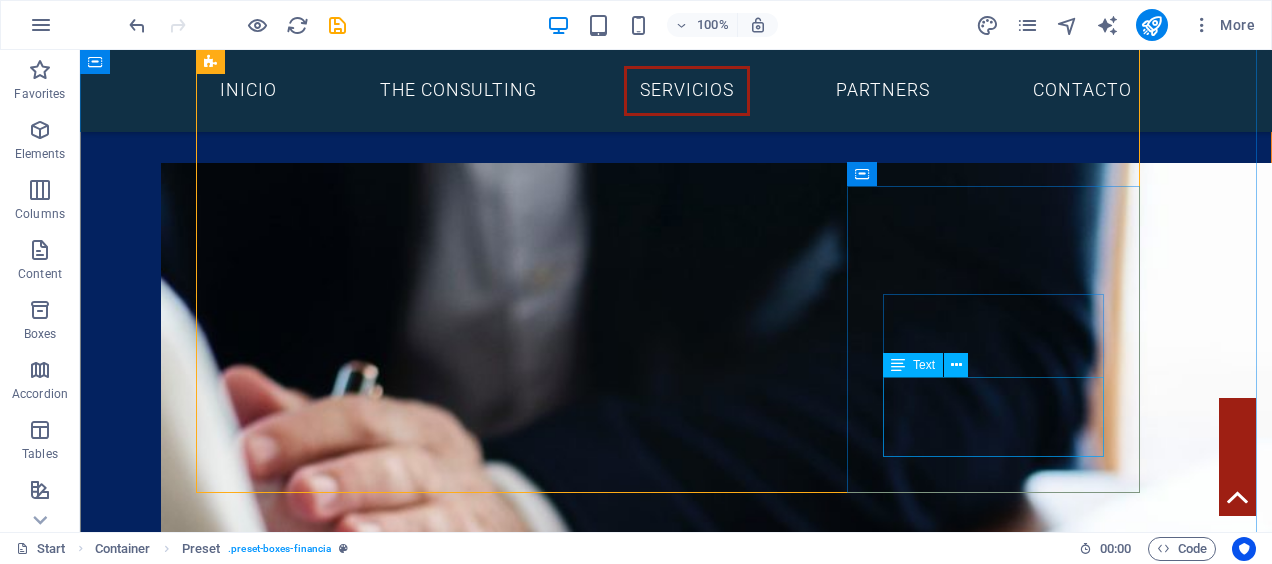 scroll, scrollTop: 2442, scrollLeft: 0, axis: vertical 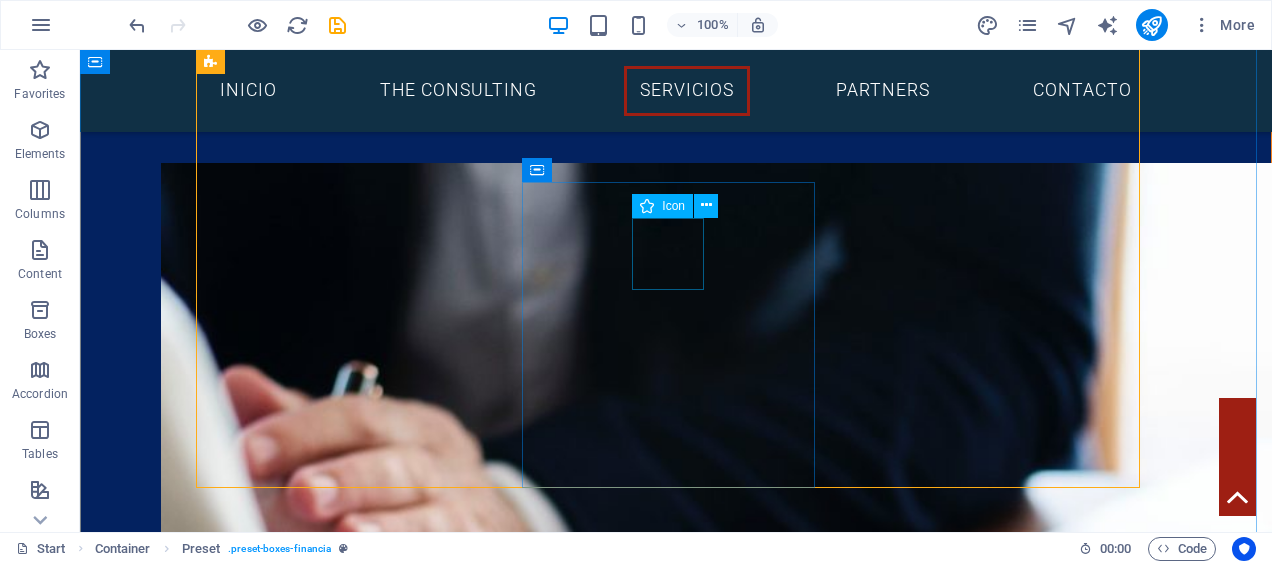 click at bounding box center [676, 2878] 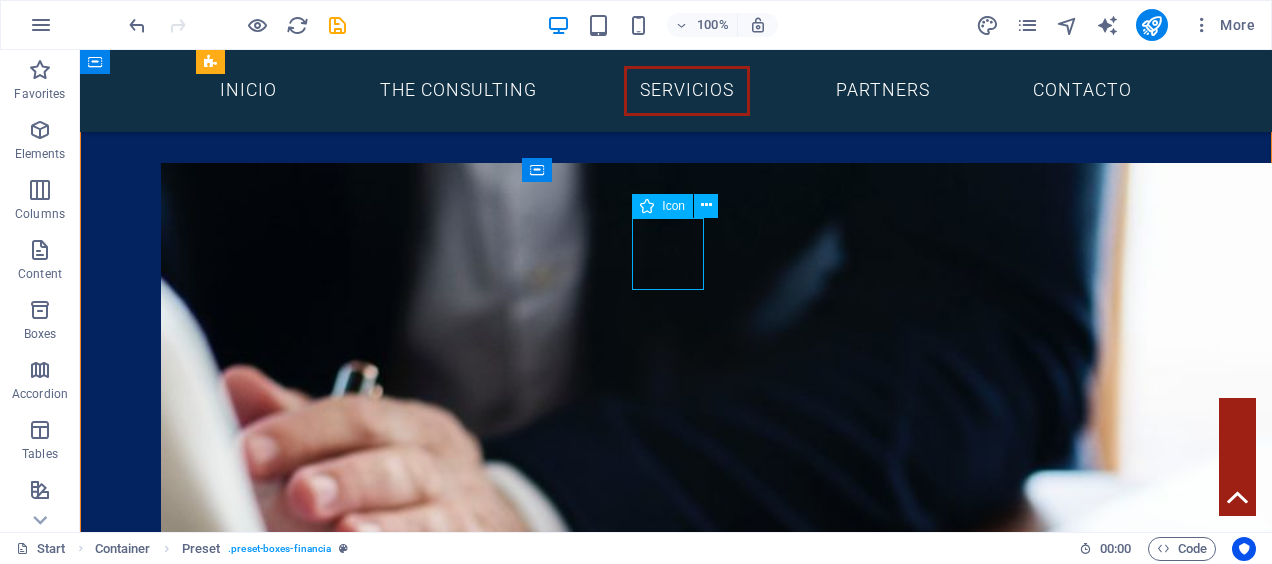 click at bounding box center (676, 2878) 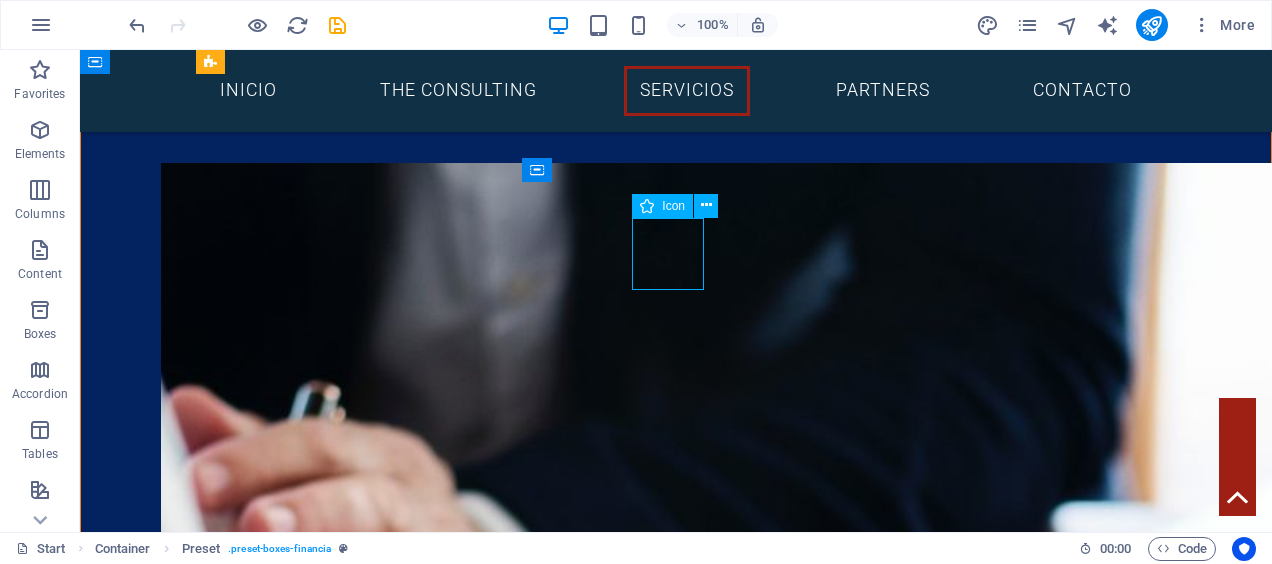 select on "xMidYMid" 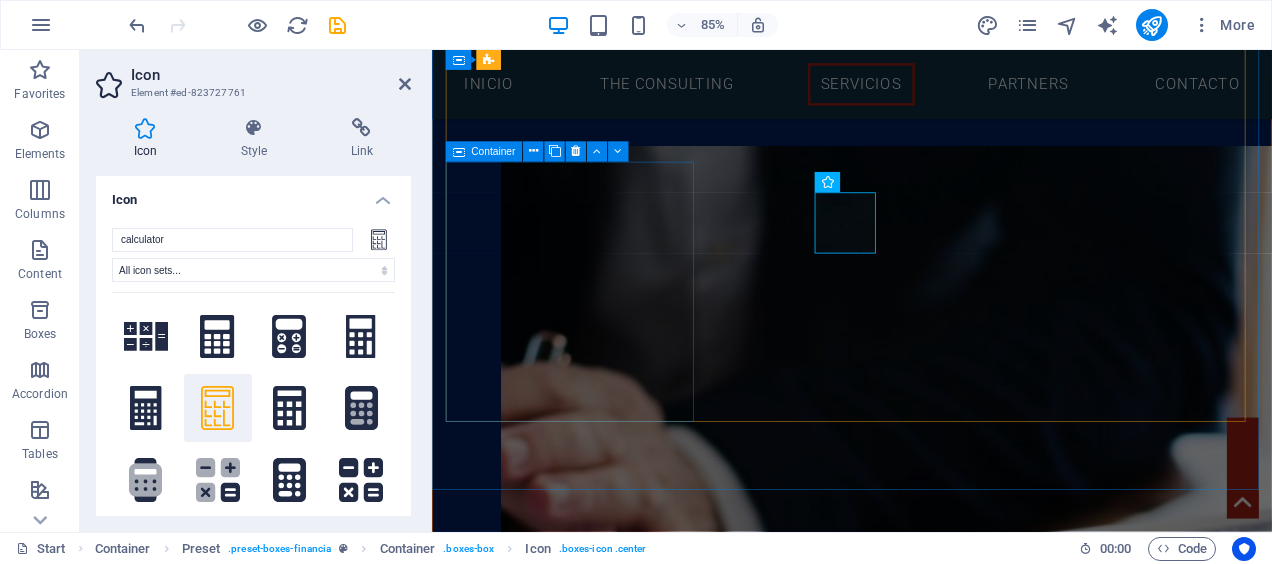 scroll, scrollTop: 2654, scrollLeft: 0, axis: vertical 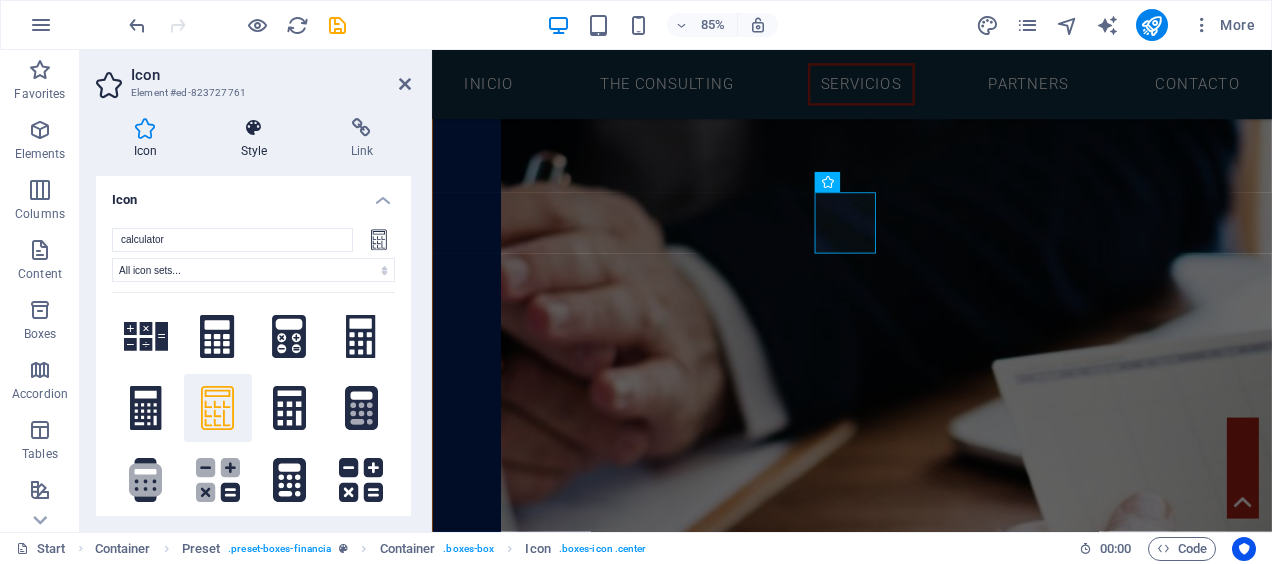 click on "Style" at bounding box center (258, 139) 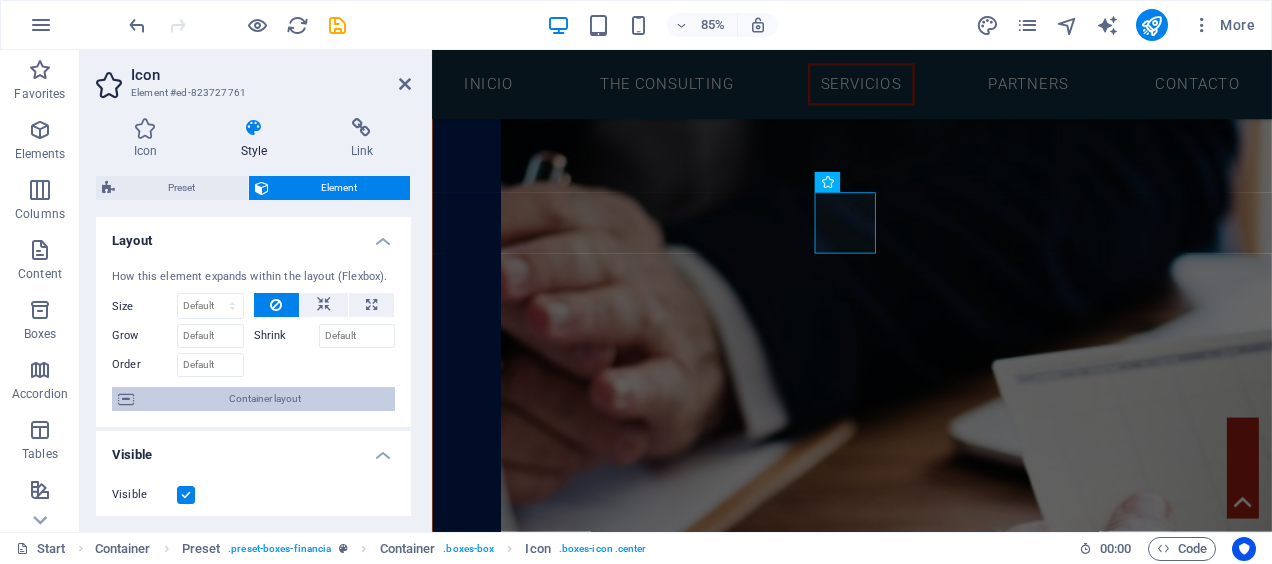 click on "Container layout" at bounding box center [264, 399] 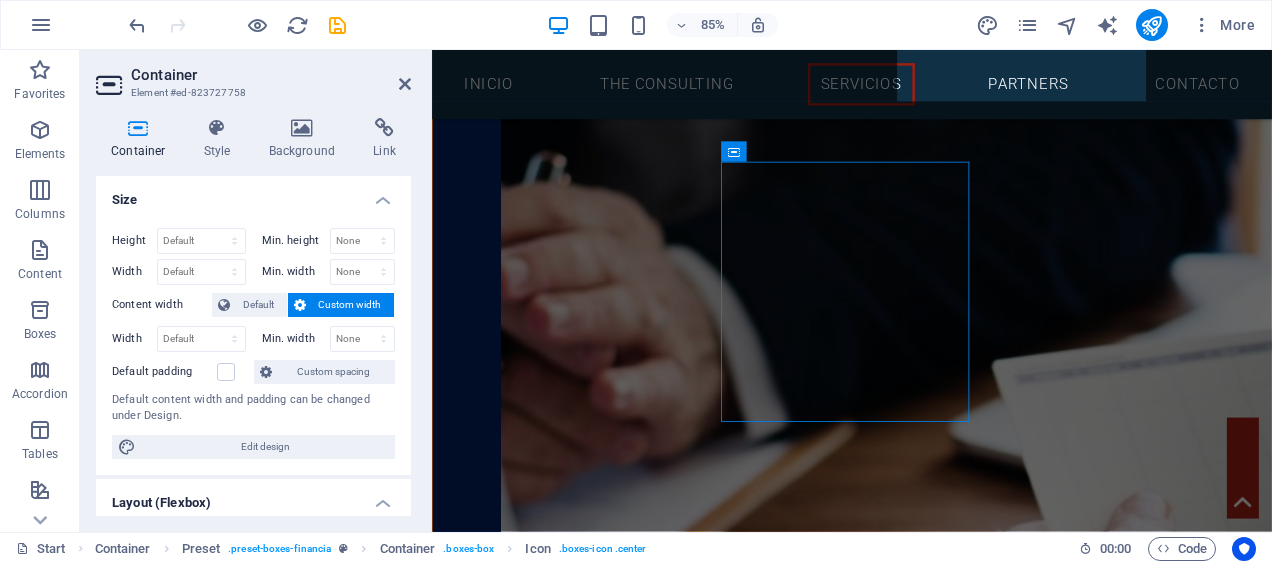 click on "Default content width and padding can be changed under Design." at bounding box center (253, 408) 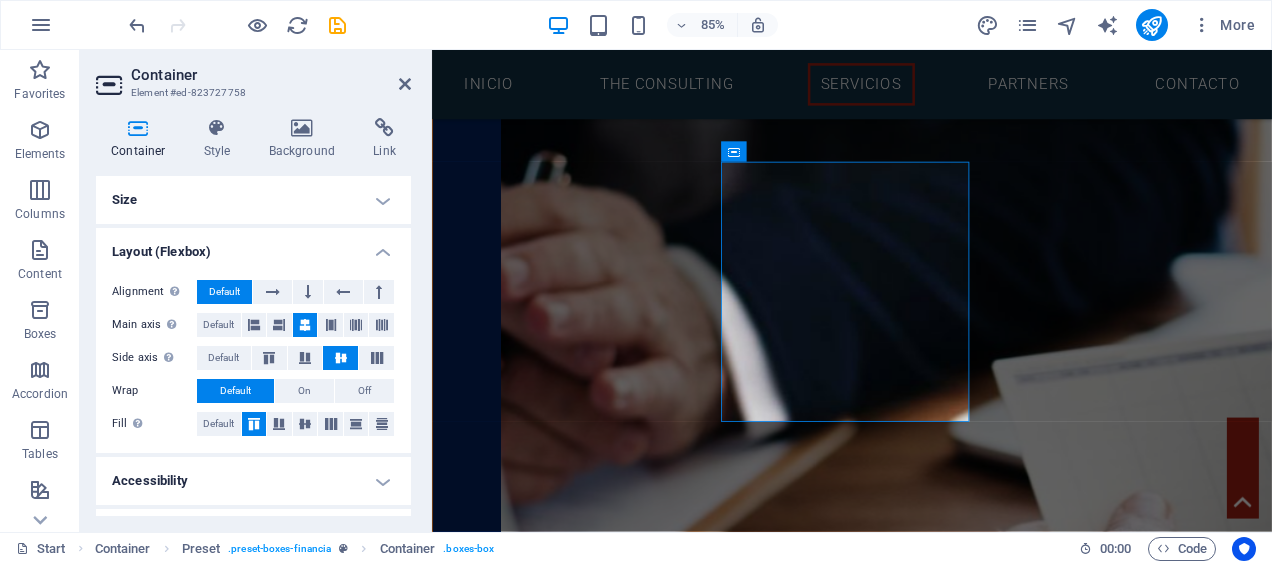 scroll, scrollTop: 40, scrollLeft: 0, axis: vertical 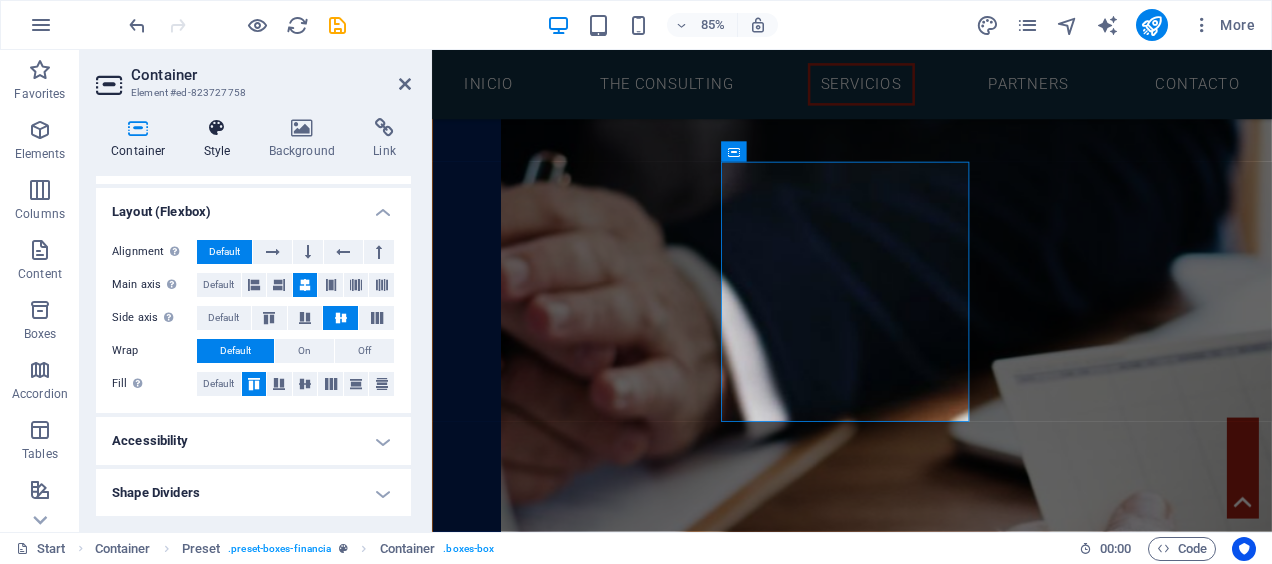 click on "Style" at bounding box center [221, 139] 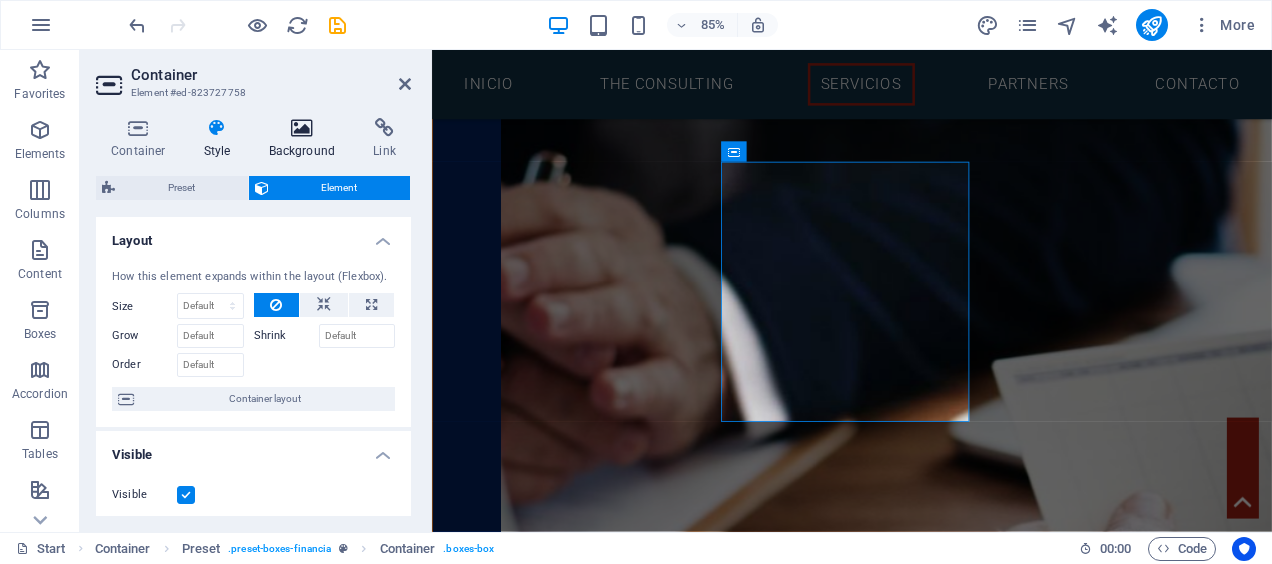 click on "Background" at bounding box center (306, 139) 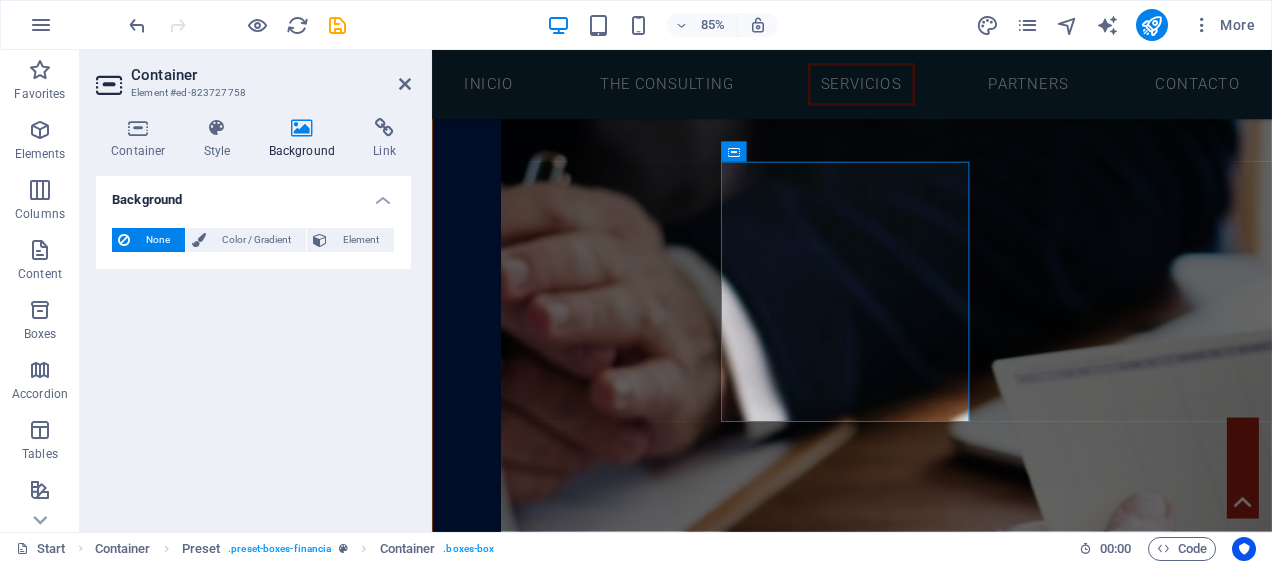 click on "Background" at bounding box center (306, 139) 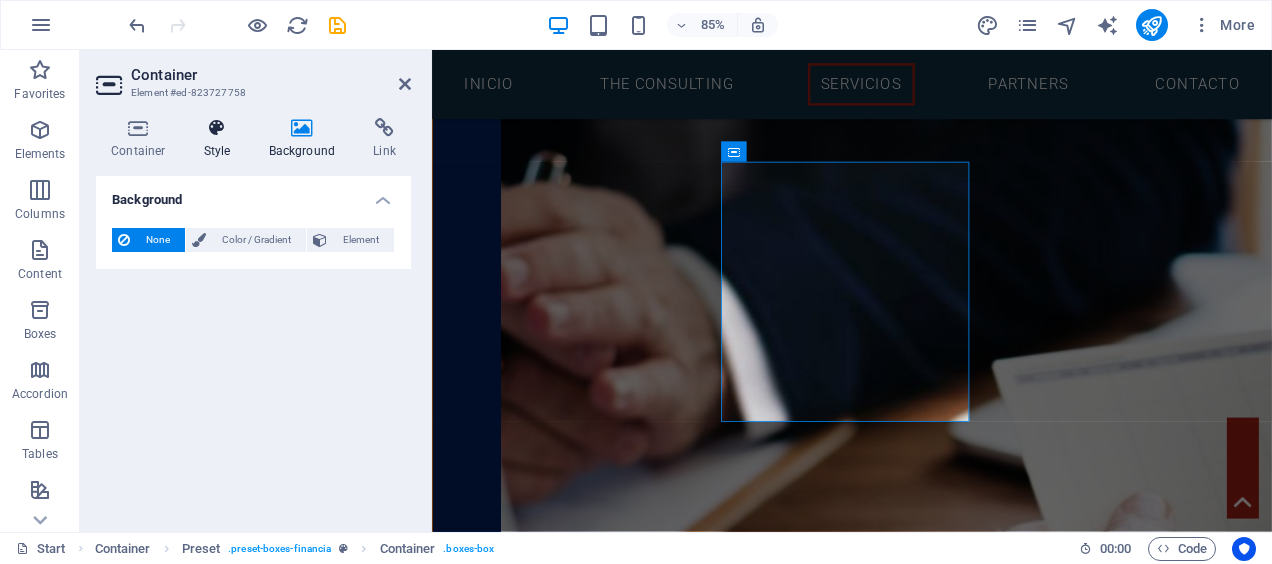 drag, startPoint x: 301, startPoint y: 146, endPoint x: 220, endPoint y: 132, distance: 82.20097 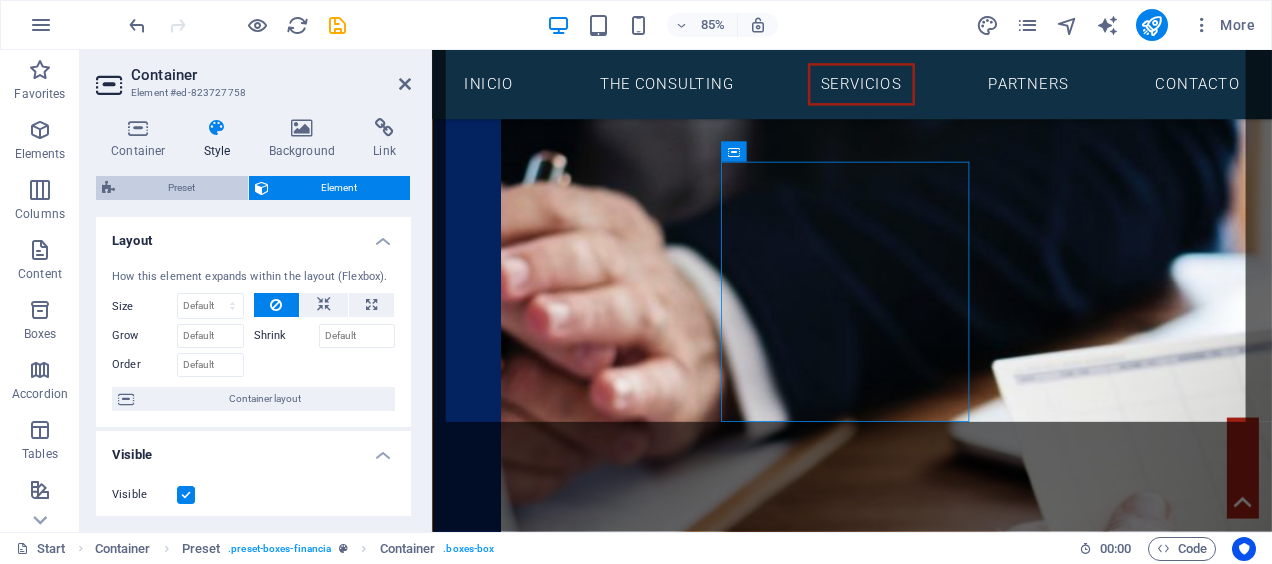 click on "Preset" at bounding box center (181, 188) 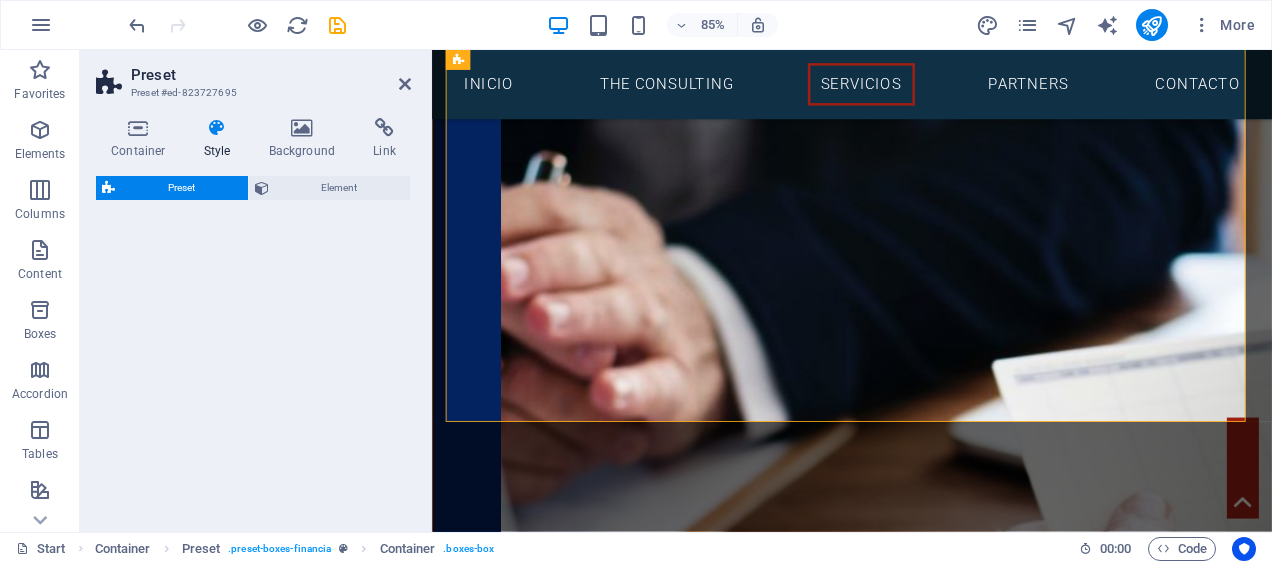 select on "px" 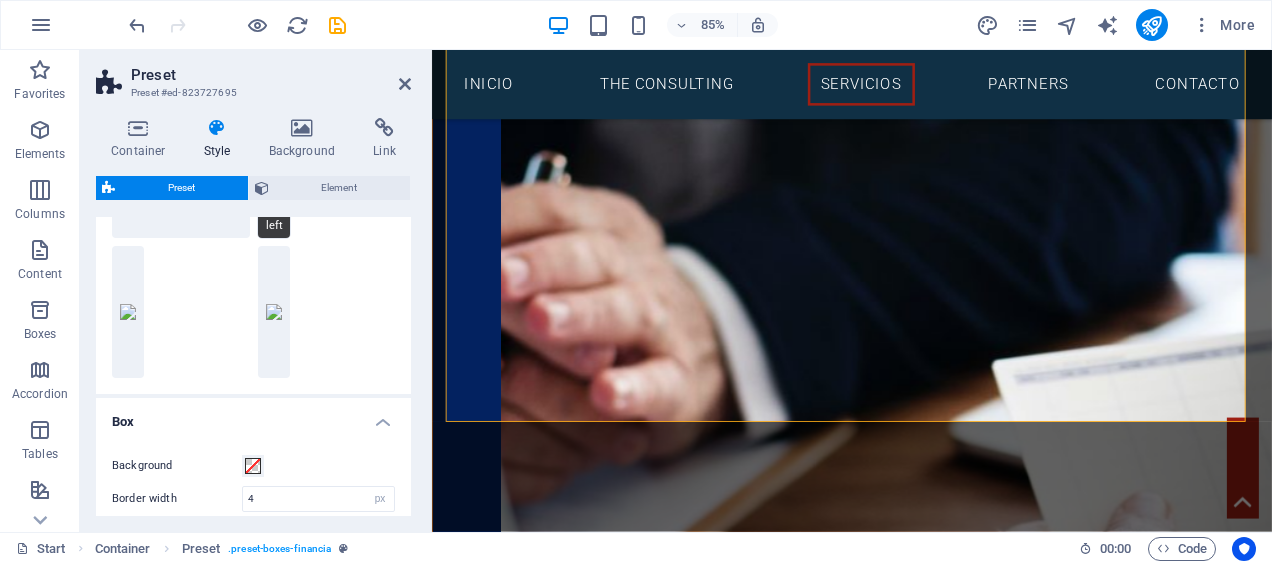 scroll, scrollTop: 0, scrollLeft: 0, axis: both 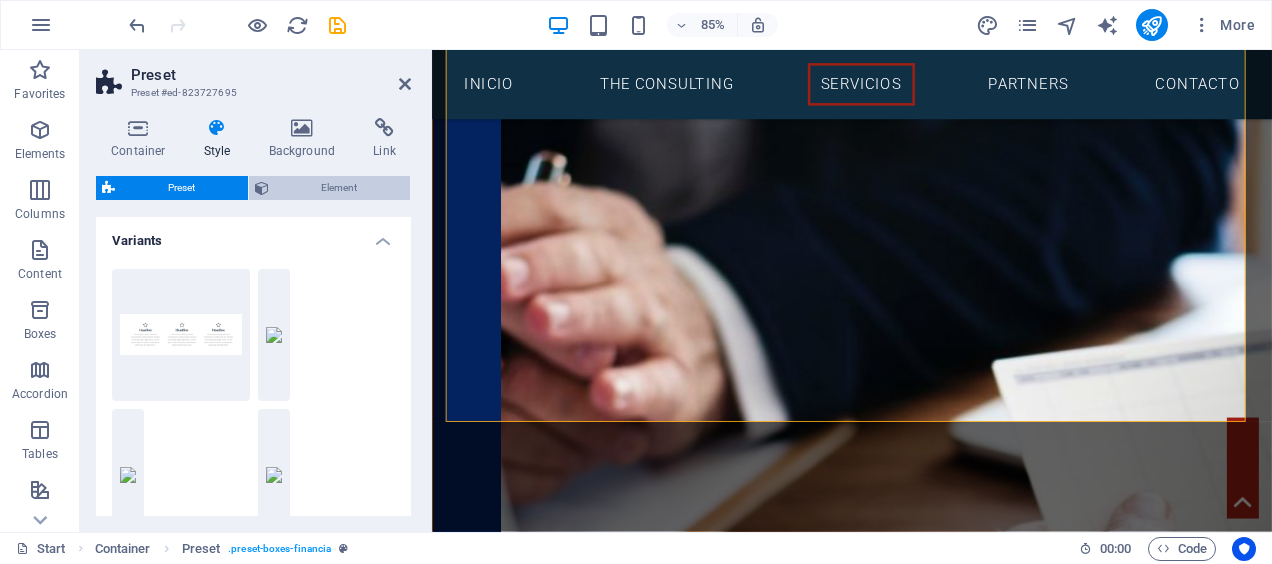click on "Element" at bounding box center [340, 188] 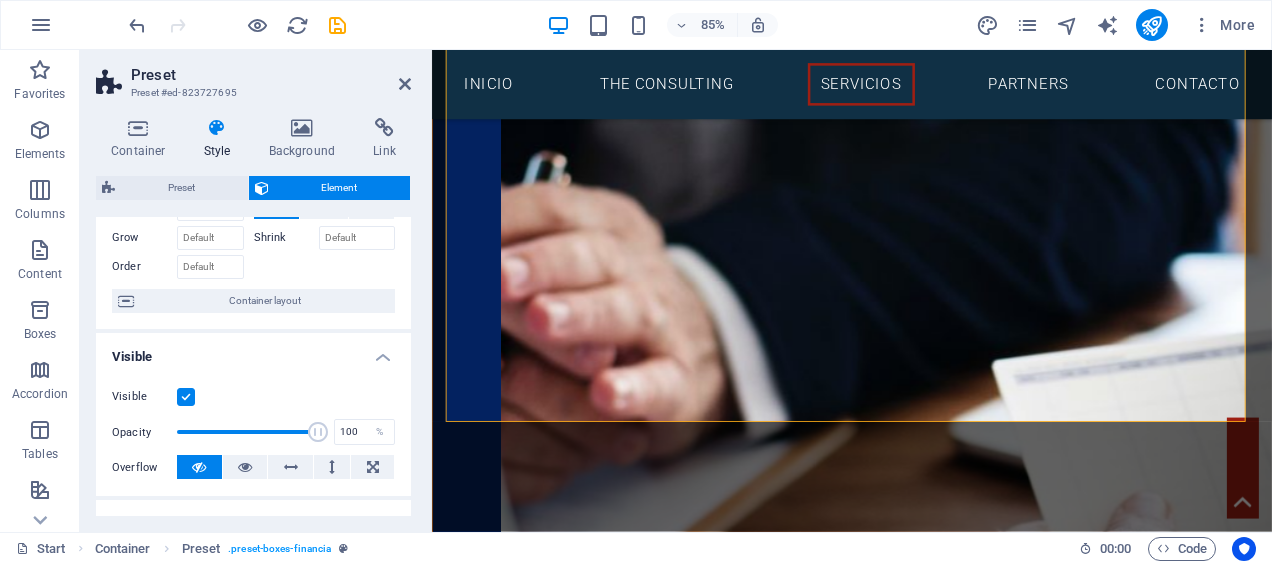scroll, scrollTop: 0, scrollLeft: 0, axis: both 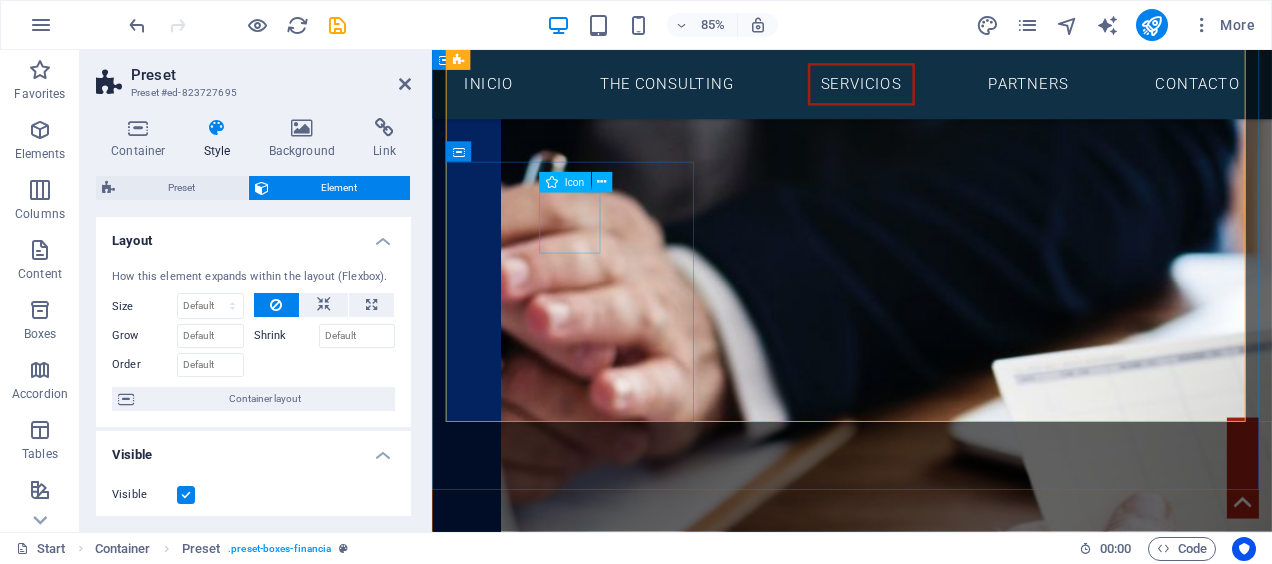 click at bounding box center [926, 2545] 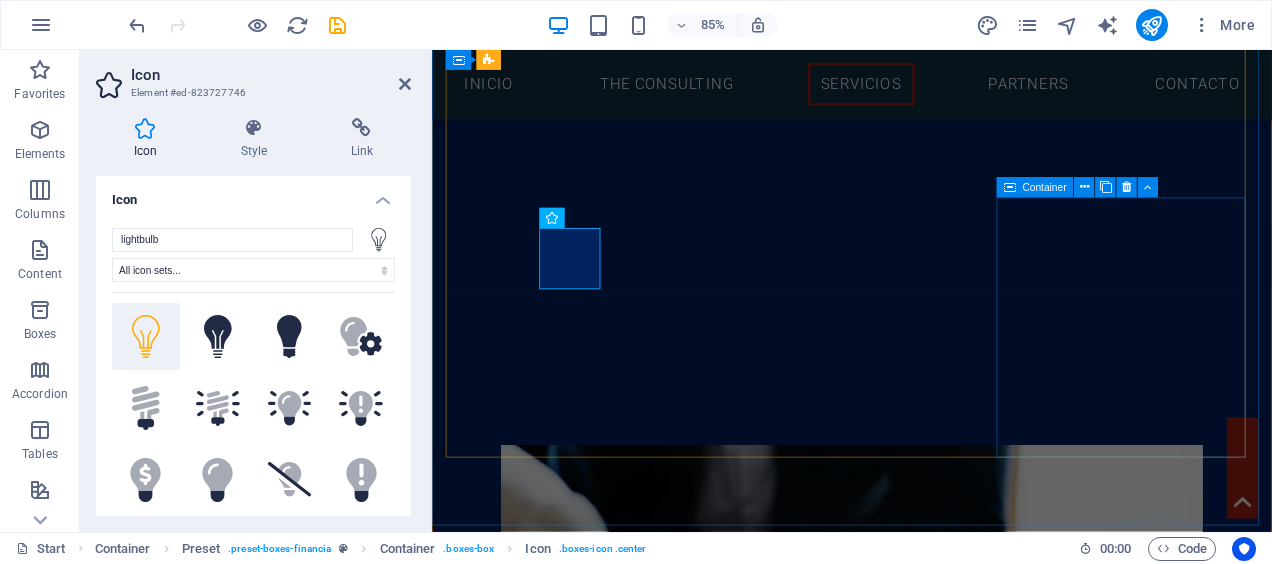 scroll, scrollTop: 2632, scrollLeft: 0, axis: vertical 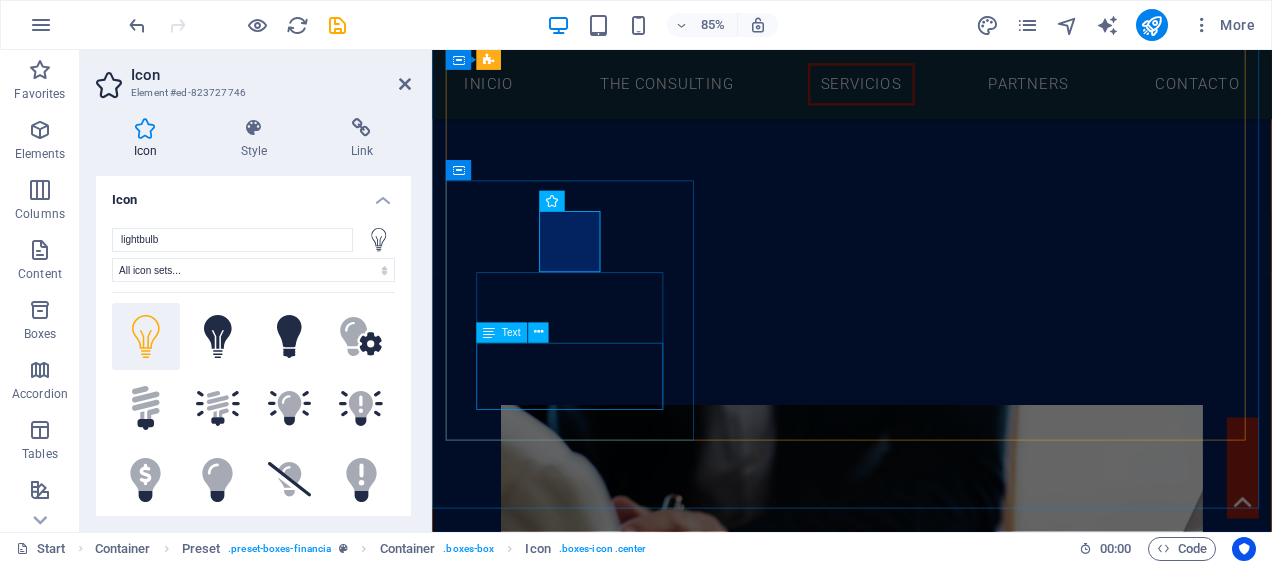 click on "Lorem ipsum dolor sit amet, consectetur adipisicing elit. Veritatis, dolorem!" at bounding box center [926, 2699] 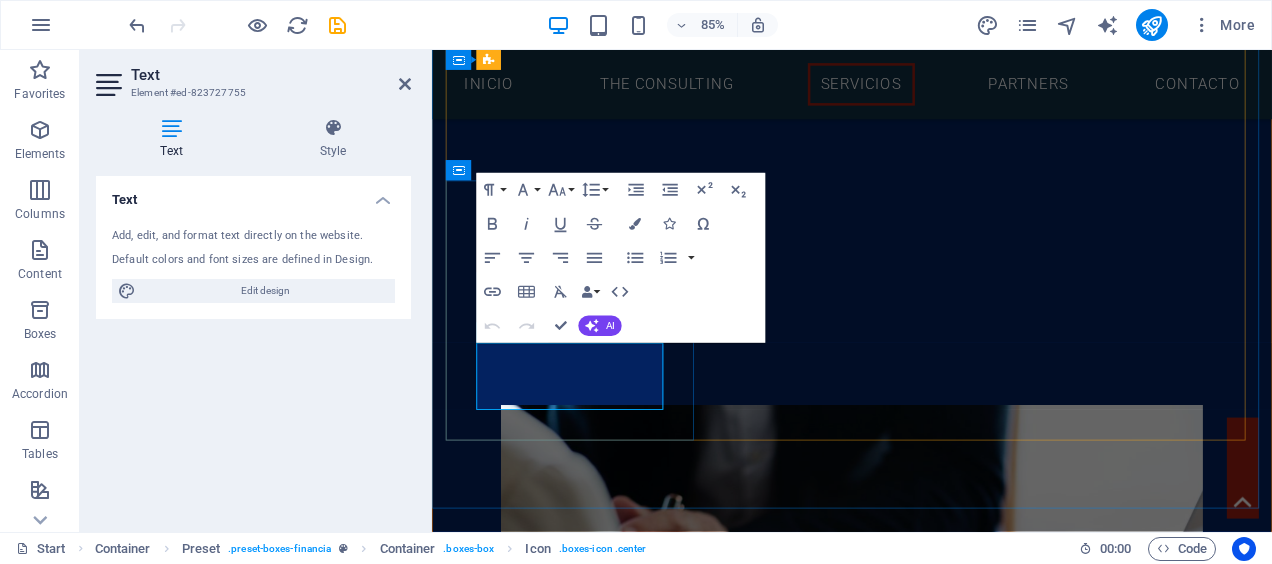 click on "consultoria financiera Lorem ipsum dolor sit amet, consectetur adipisicing elit. Veritatis, dolorem!" at bounding box center [926, 2621] 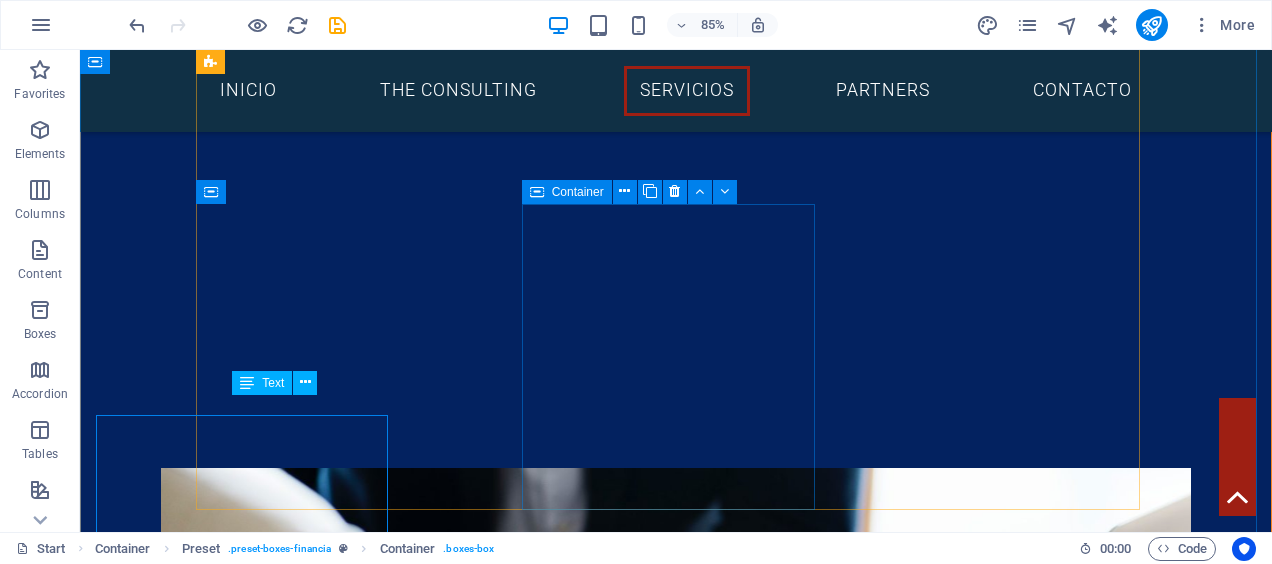 scroll, scrollTop: 2420, scrollLeft: 0, axis: vertical 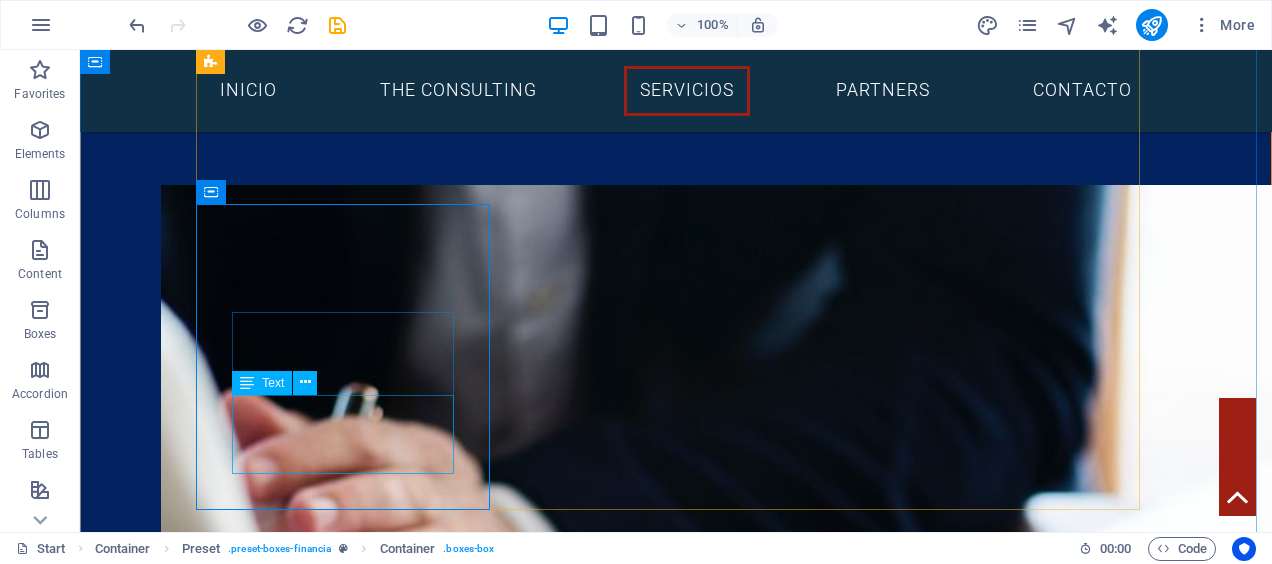 click on "Lorem ipsum dolor sit amet, consectetur adipisicing elit. Veritatis, dolorem!" at bounding box center [676, 2763] 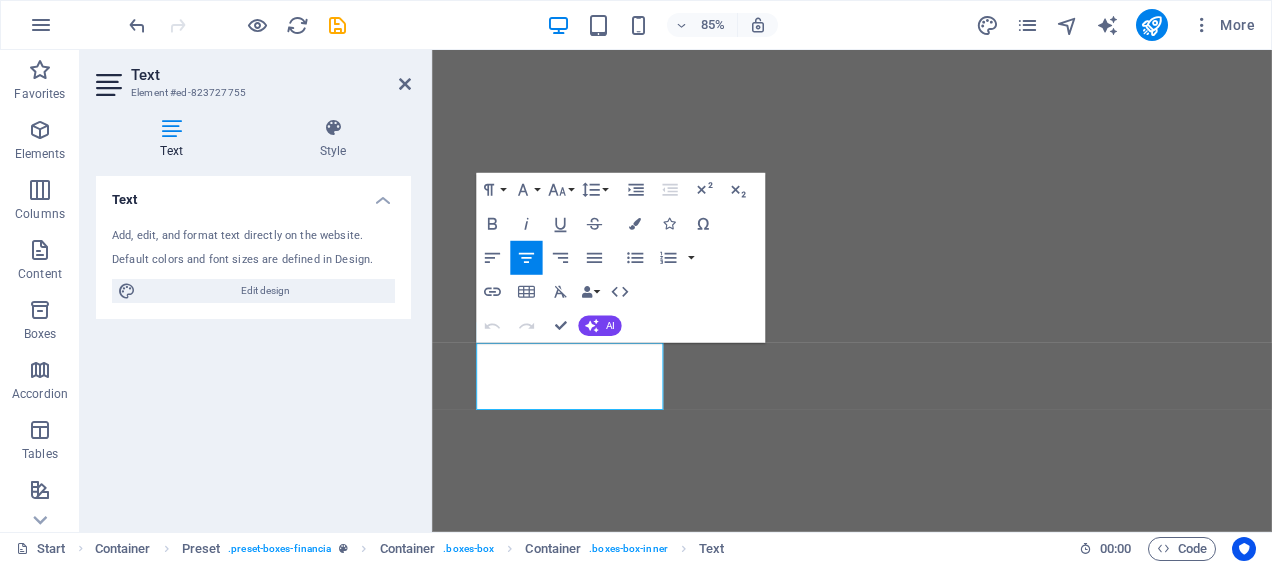 scroll, scrollTop: 0, scrollLeft: 0, axis: both 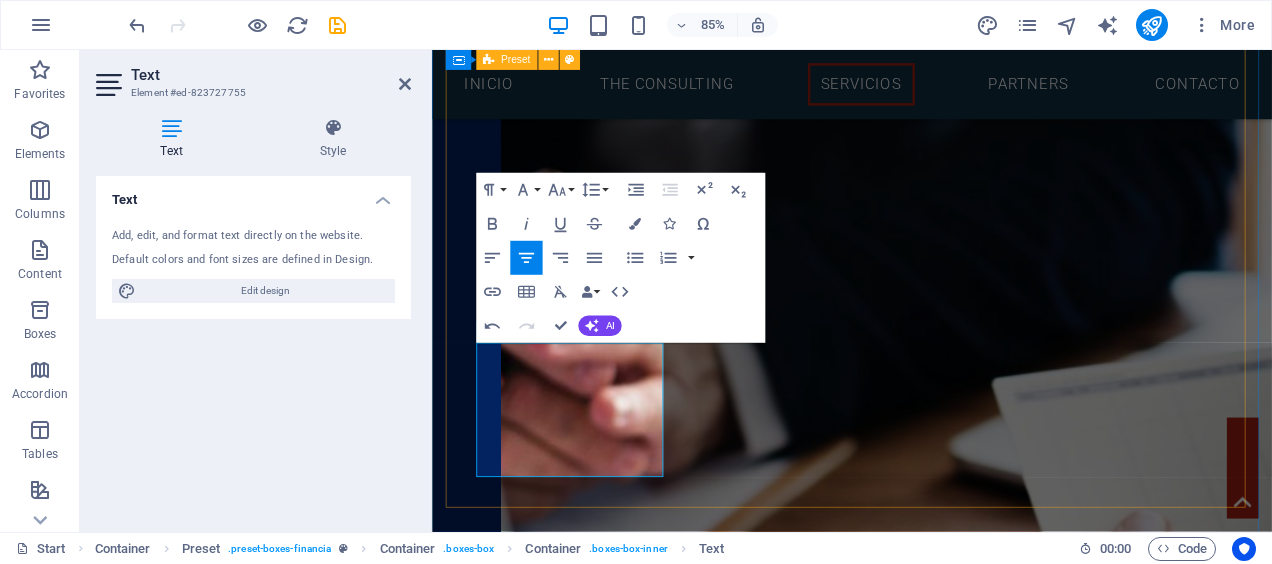click on "credito pyme Accede a financiamiento a la medida para capital de trabajo, expansion o necesidades operativas. Te ayudamos a obtener las mejores condiciones en plazos, tasas y montos segun el perfil de tu empresa. arrendamiento Financia la adquisicion de maquinaria, tecnologia y equipo sin descapitalizarte. Ideal para empresas que desean mantenerse actualizadas sin comprometer su flujo de efectivo. factoraje Convierte tus cuentas por cobrar en liquidez inmediata, incluso en operaciones internacionales. Fortalece tu posicion financiera y reduce el riesgo en todas tus transacciones. consultoria financiera Diagnostico, analisis y soluciones personalizadas para optimizar tus recursos, reducir riesgos y tomar decisiones financieras inteligentes. planeacion estrategica Lorem ipsum dolor sit amet, consectetur adipisicing elit. Veritatis, dolorem! banca de inversion Lorem ipsum dolor sit amet, consectetur adipisicing elit. Veritatis, dolorem!" at bounding box center [926, 2487] 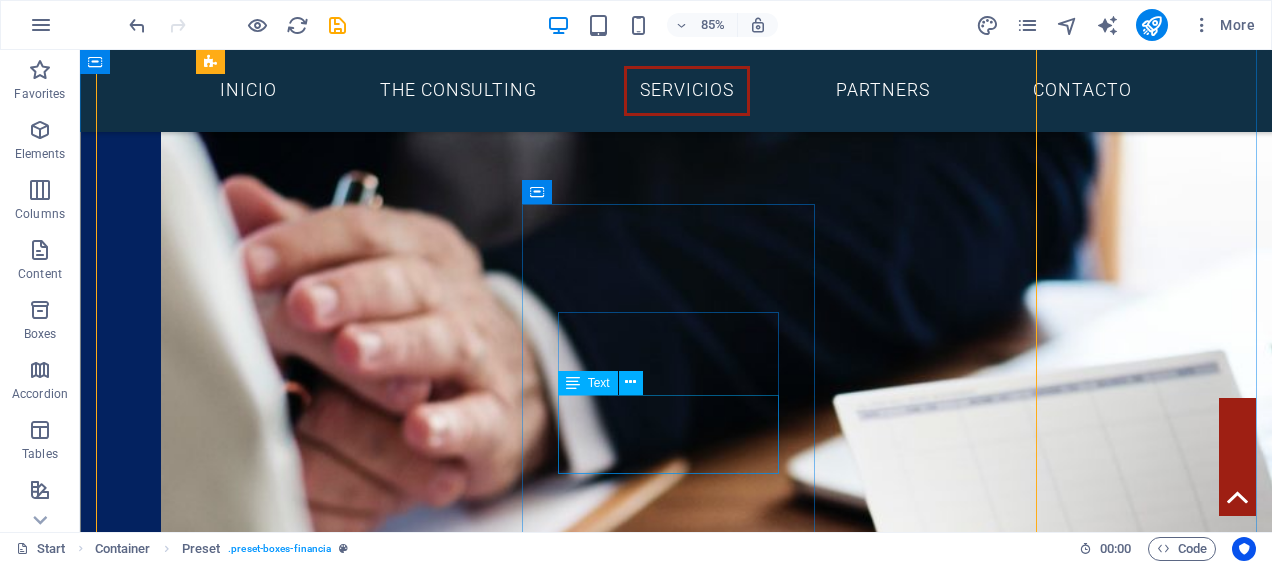 scroll, scrollTop: 2420, scrollLeft: 0, axis: vertical 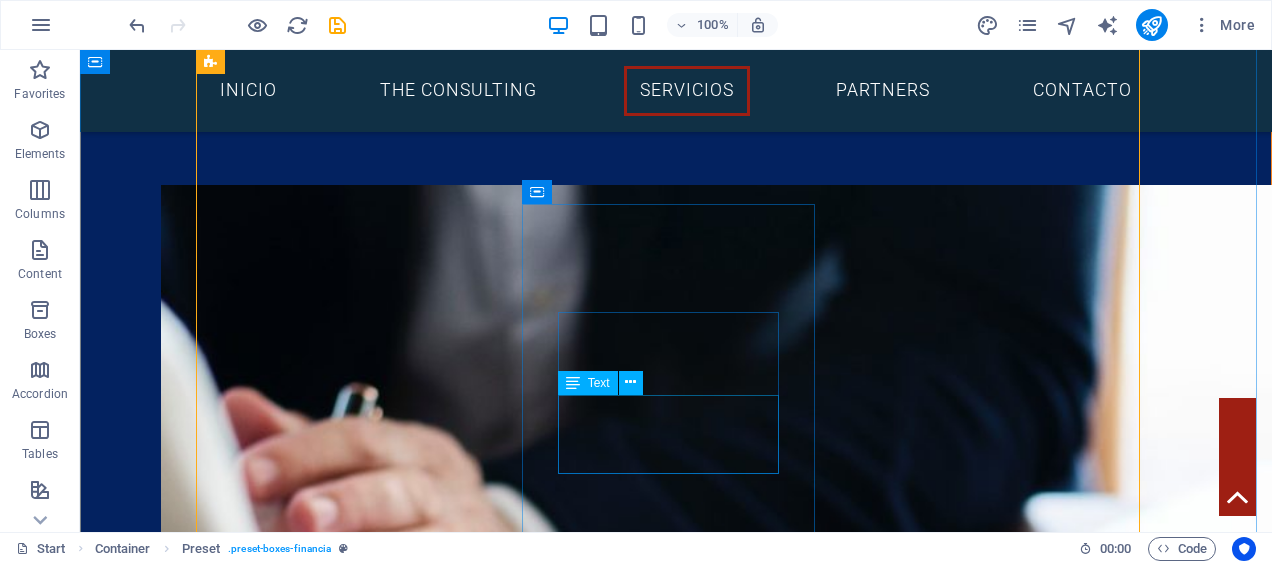 click on "Lorem ipsum dolor sit amet, consectetur adipisicing elit. Veritatis, dolorem!" at bounding box center (676, 3033) 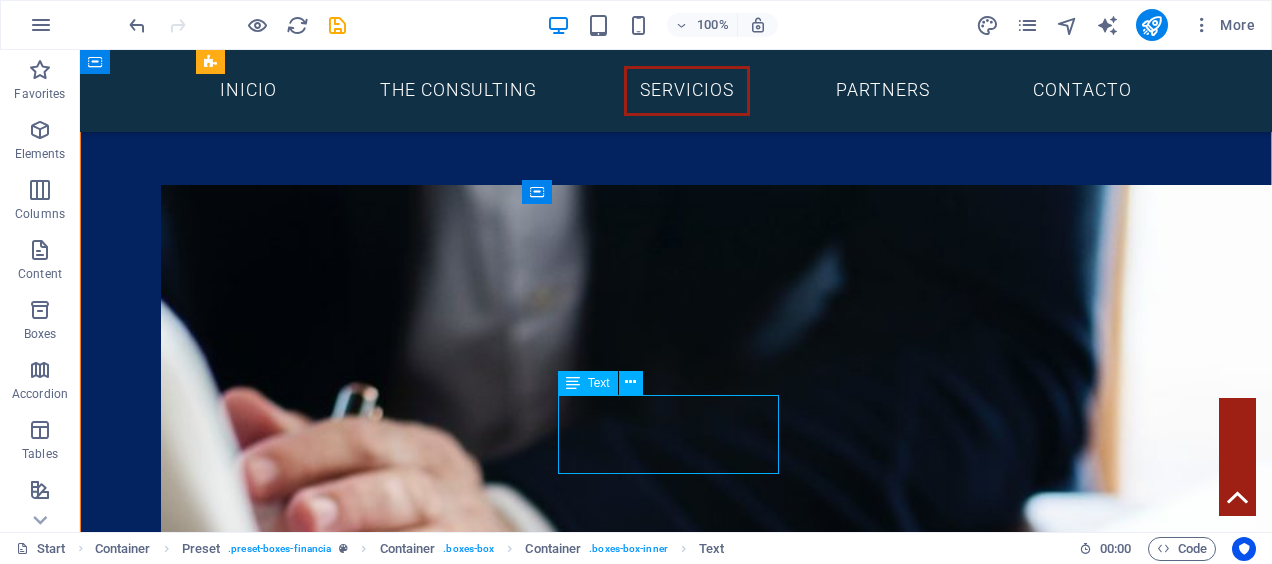 click on "Lorem ipsum dolor sit amet, consectetur adipisicing elit. Veritatis, dolorem!" at bounding box center (676, 3033) 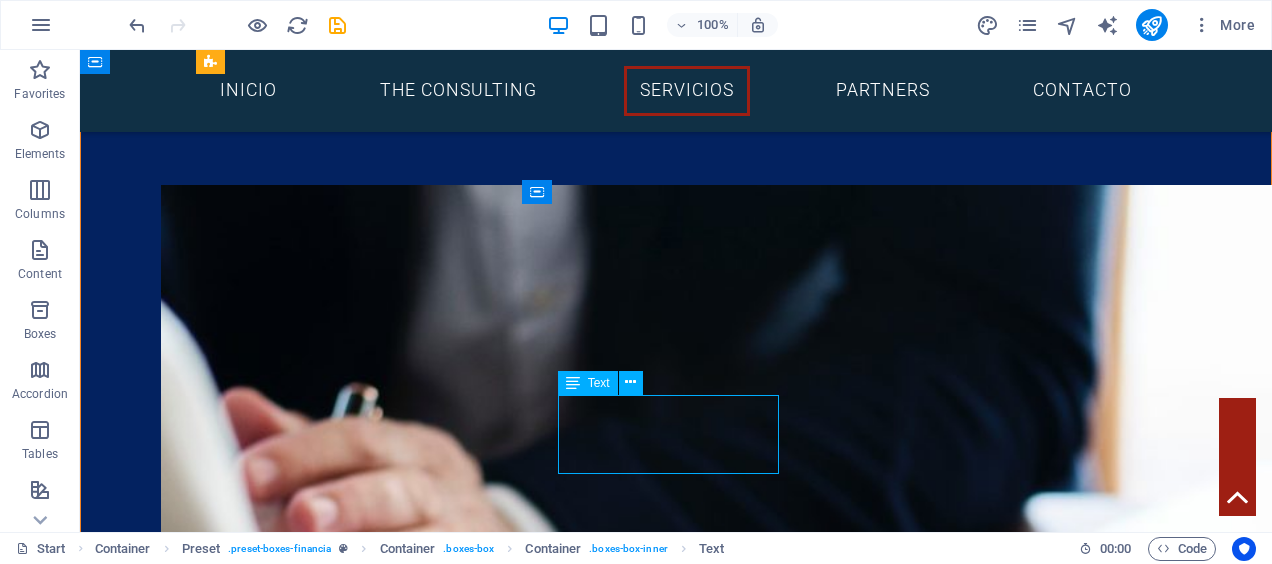 click on "Lorem ipsum dolor sit amet, consectetur adipisicing elit. Veritatis, dolorem!" at bounding box center [676, 3033] 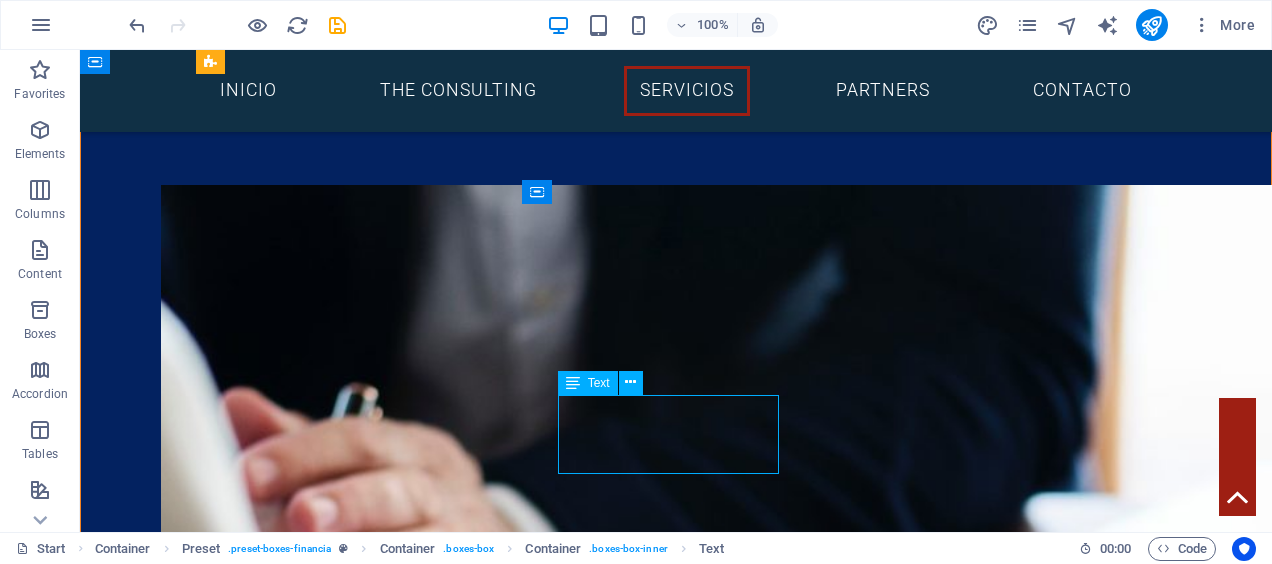 scroll, scrollTop: 2632, scrollLeft: 0, axis: vertical 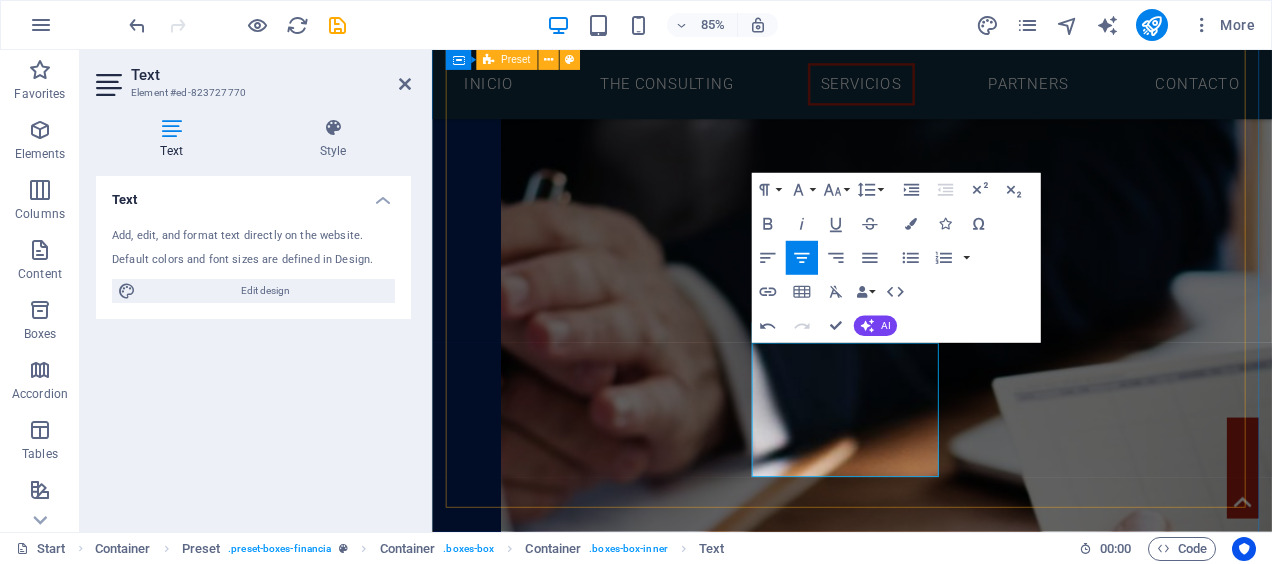 click on "credito pyme Accede a financiamiento a la medida para capital de trabajo, expansión o necesidades operativas. Te ayudamos a obtener las mejores condiciones en plazos, tasas y montos según el perfil de tu empresa. arrendamiento Financia la adquisición de maquinaria, tecnología y equipo sin descapitalizarte. Ideal para empresas que desean mantenerse actualizadas sin comprometer su flujo de efectivo. factoraje Convierte tus cuentas por cobrar en liquidez inmediata, incluso en operaciones internacionales. Fortalece tu posición financiera y reduce el riesgo en todas tus transacciones. consultoria financiera Diagnóstico, análisis y soluciones personalizadas para optimizar tus recursos, reducir riesgos y tomar decisiones financieras inteligentes. planeacion estrategica Diseñamos contigo una hoja de ruta financiera clara y efectiva que alinee tus objetivos empresariales con acciones concretas para el corto, mediano y largo plazo. banca de  inversion" at bounding box center (926, 2500) 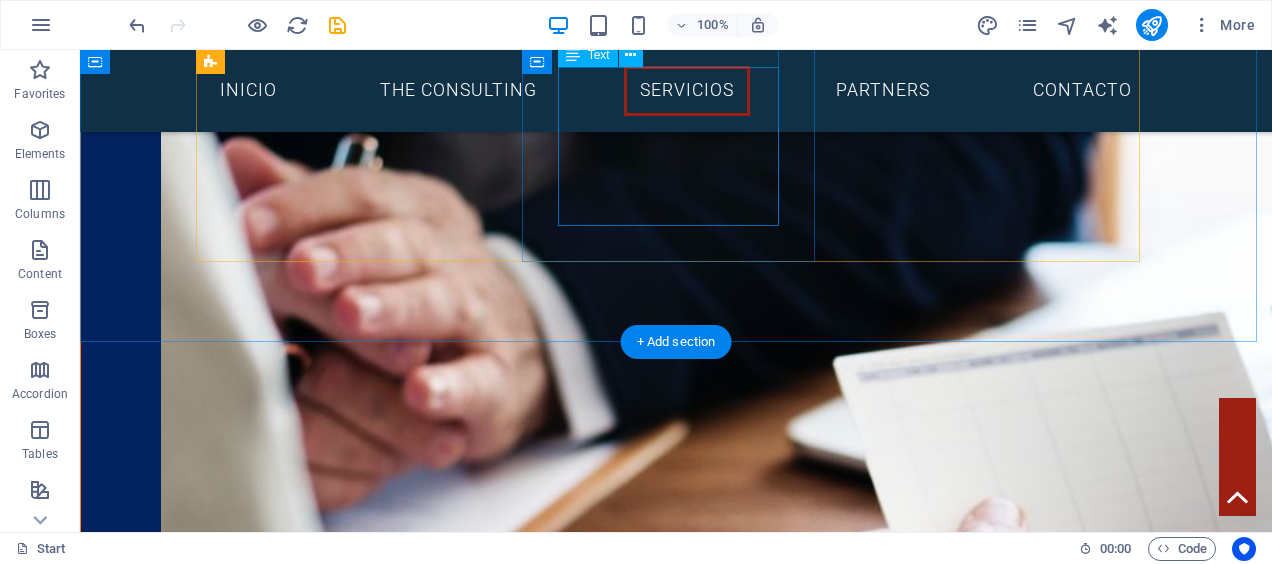 scroll, scrollTop: 2636, scrollLeft: 0, axis: vertical 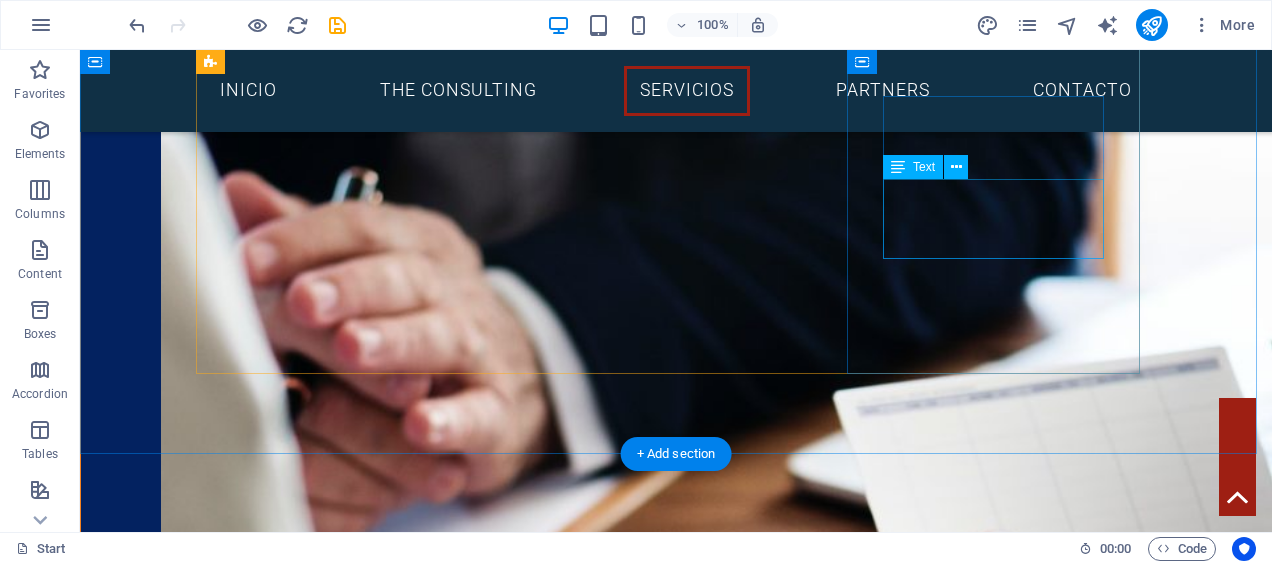 click on "Lorem ipsum dolor sit amet, consectetur adipisicing elit. Veritatis, dolorem!" at bounding box center (676, 3112) 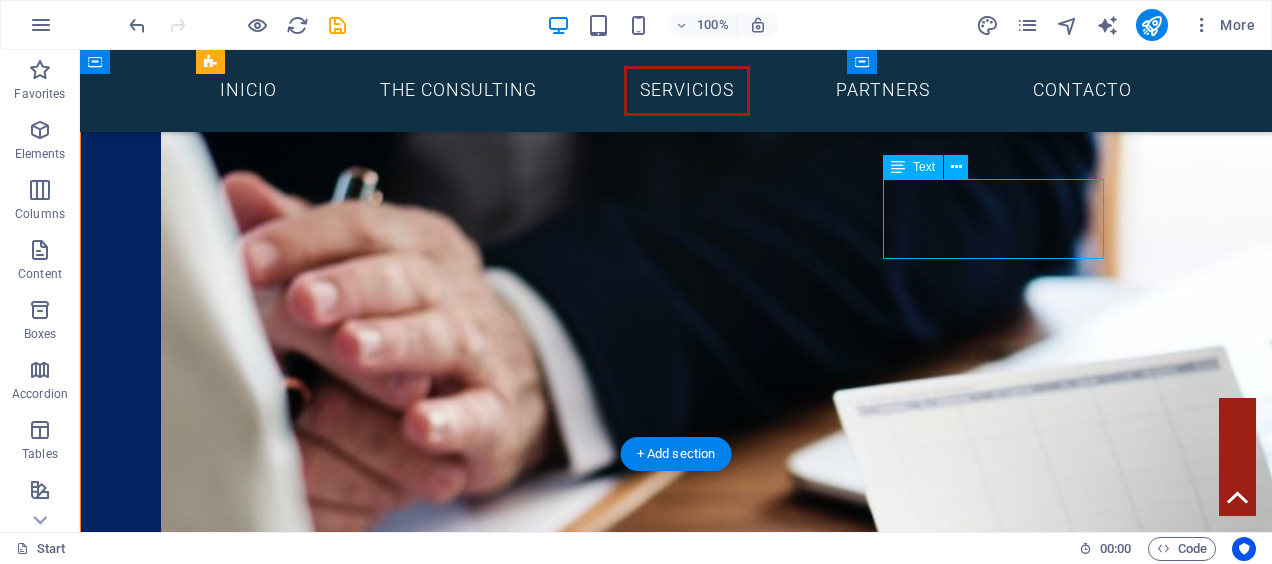click on "Lorem ipsum dolor sit amet, consectetur adipisicing elit. Veritatis, dolorem!" at bounding box center [676, 3112] 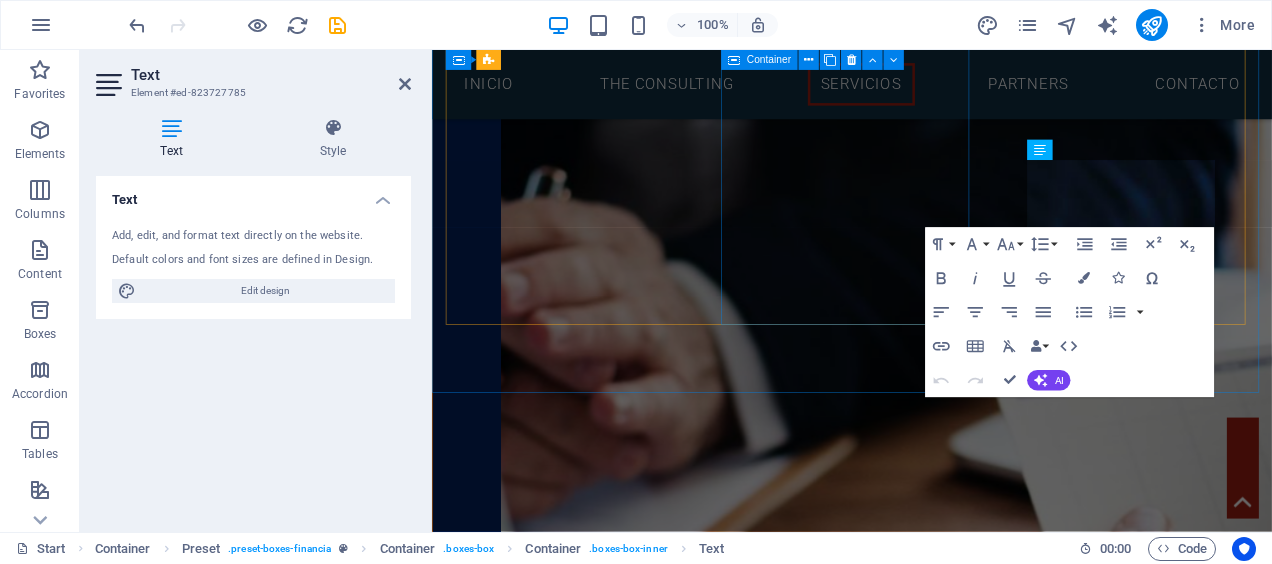 scroll, scrollTop: 2846, scrollLeft: 0, axis: vertical 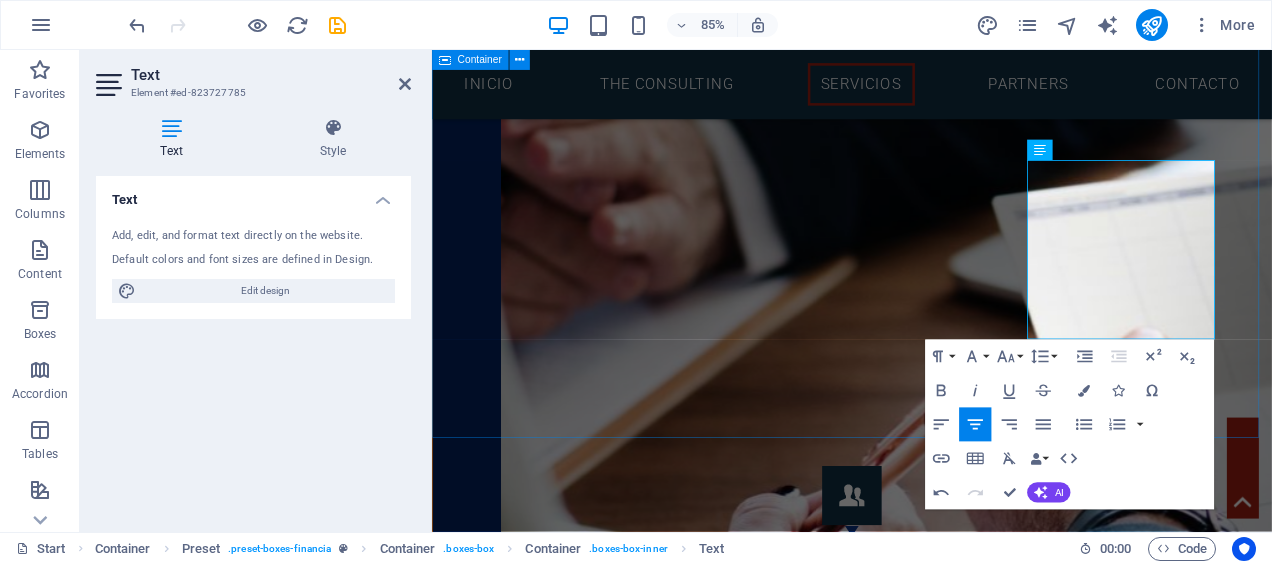 click on "servicios financieros credito pyme Accede a financiamiento a la medida para capital de trabajo, expansión o necesidades operativas. Te ayudamos a obtener las mejores condiciones en plazos, tasas y montos según el perfil de tu empresa. arrendamiento Financia la adquisición de maquinaria, tecnología y equipo sin descapitalizarte. Ideal para empresas que desean mantenerse actualizadas sin comprometer su flujo de efectivo. factoraje Convierte tus cuentas por cobrar en liquidez inmediata, incluso en operaciones internacionales. Fortalece tu posición financiera y reduce el riesgo en todas tus transacciones. consultoria financiera Diagnóstico, análisis y soluciones personalizadas para optimizar tus recursos, reducir riesgos y tomar decisiones financieras inteligentes. planeacion estrategica Diseñamos contigo una hoja de ruta financiera clara y efectiva que alinee tus objetivos empresariales con acciones concretas para el corto, mediano y largo plazo. banca de  inversion" at bounding box center [926, 2257] 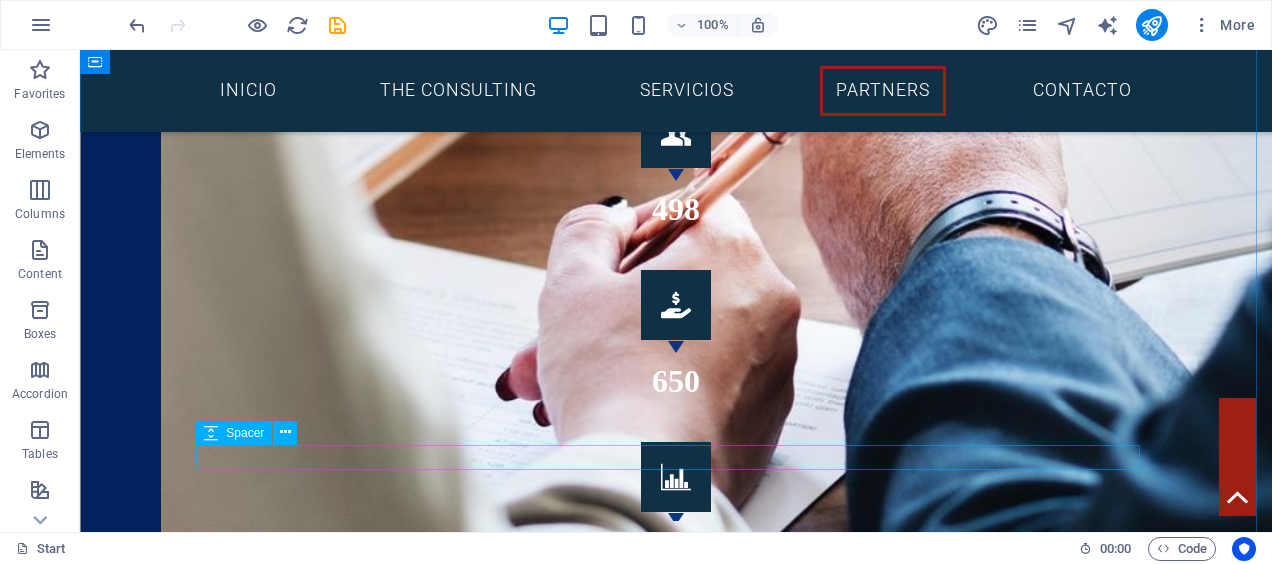 scroll, scrollTop: 3141, scrollLeft: 0, axis: vertical 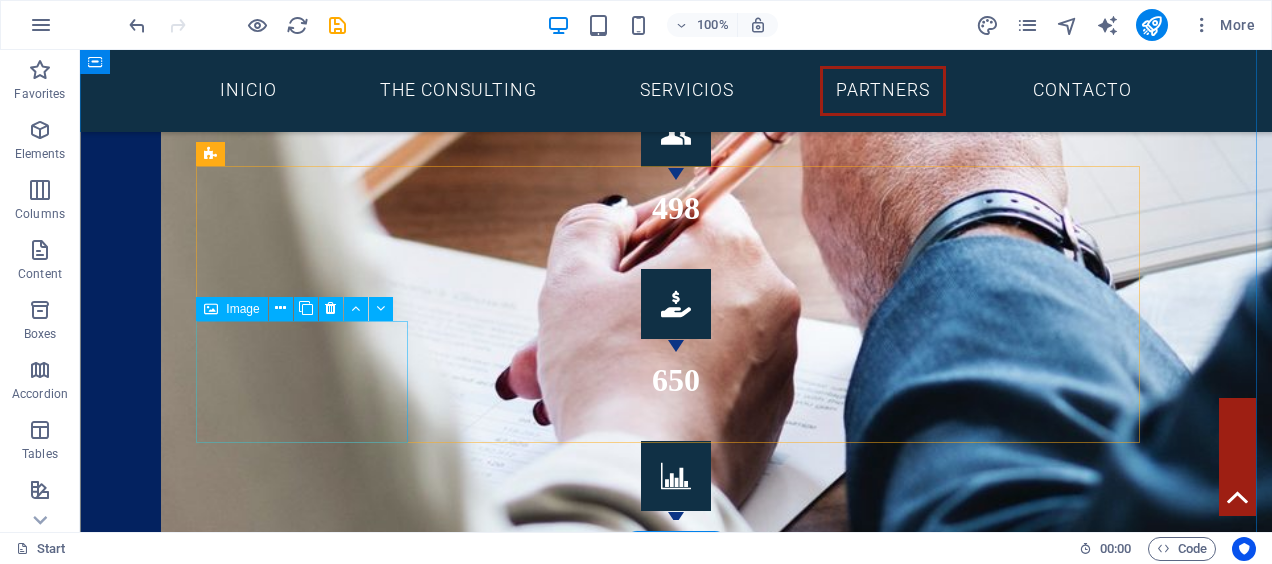 click at bounding box center (310, 4061) 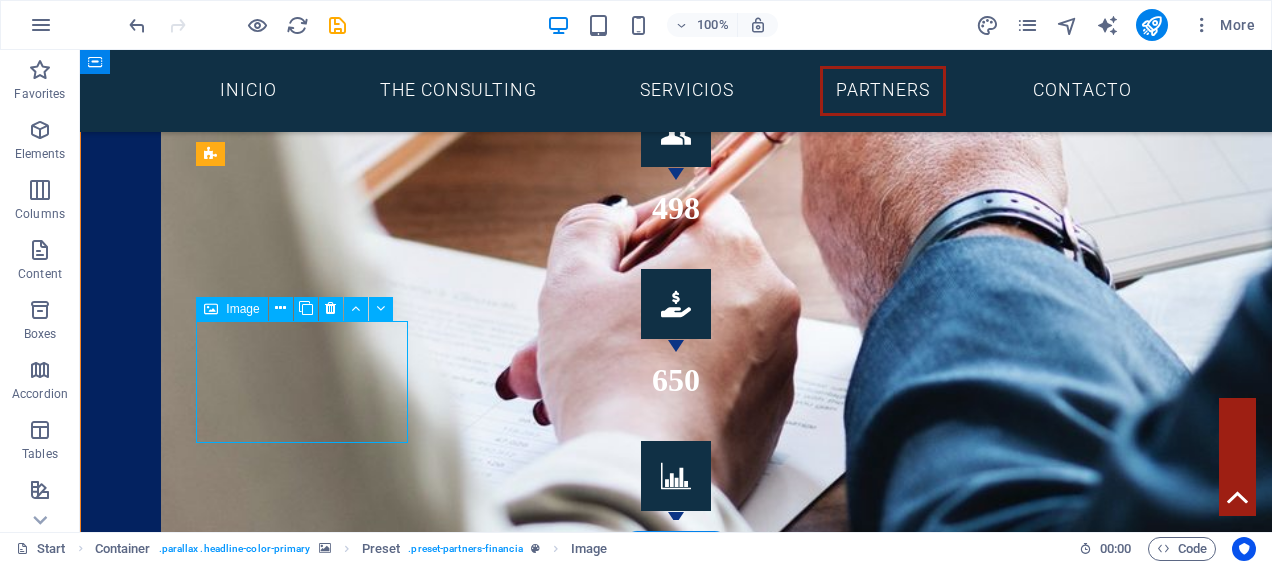 click at bounding box center [310, 4061] 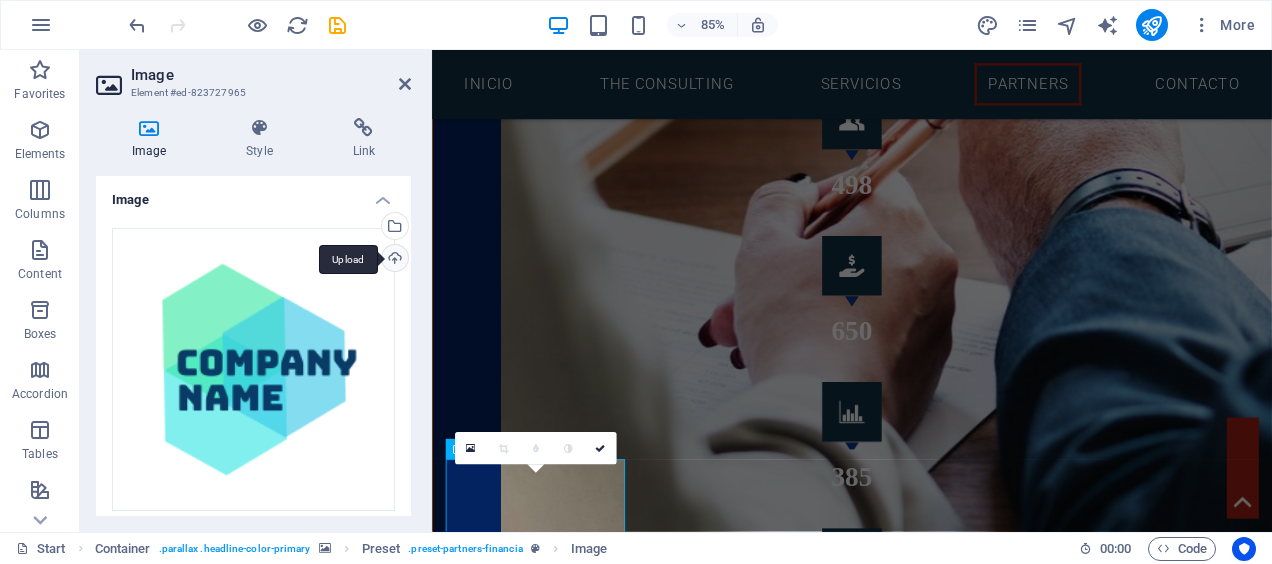 click on "Upload" at bounding box center (393, 260) 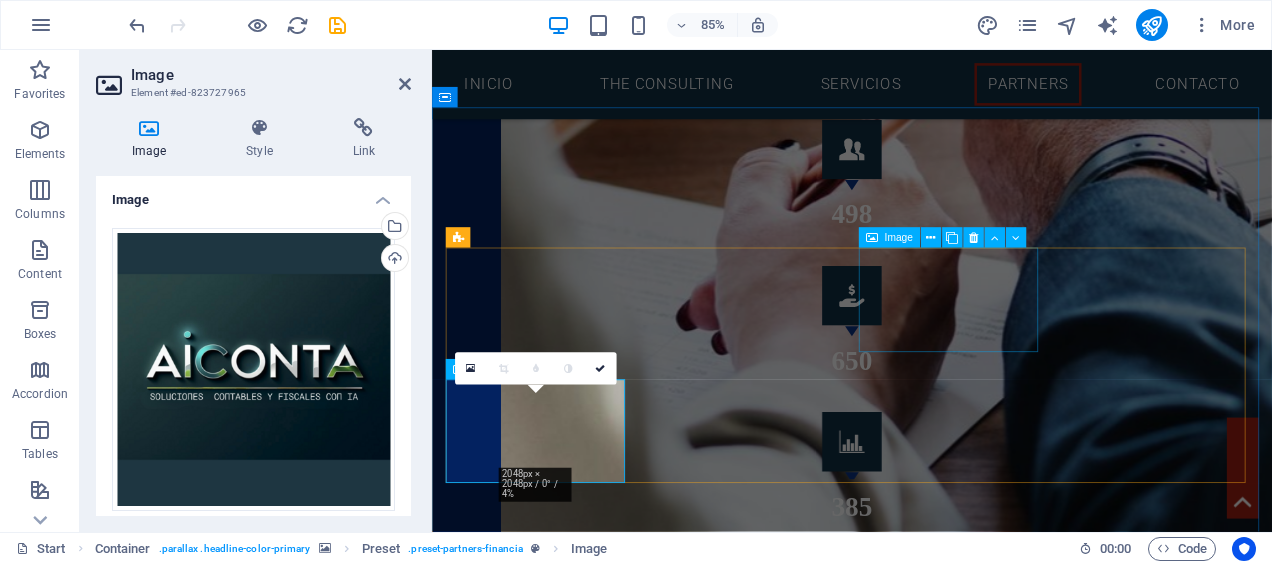 scroll, scrollTop: 3260, scrollLeft: 0, axis: vertical 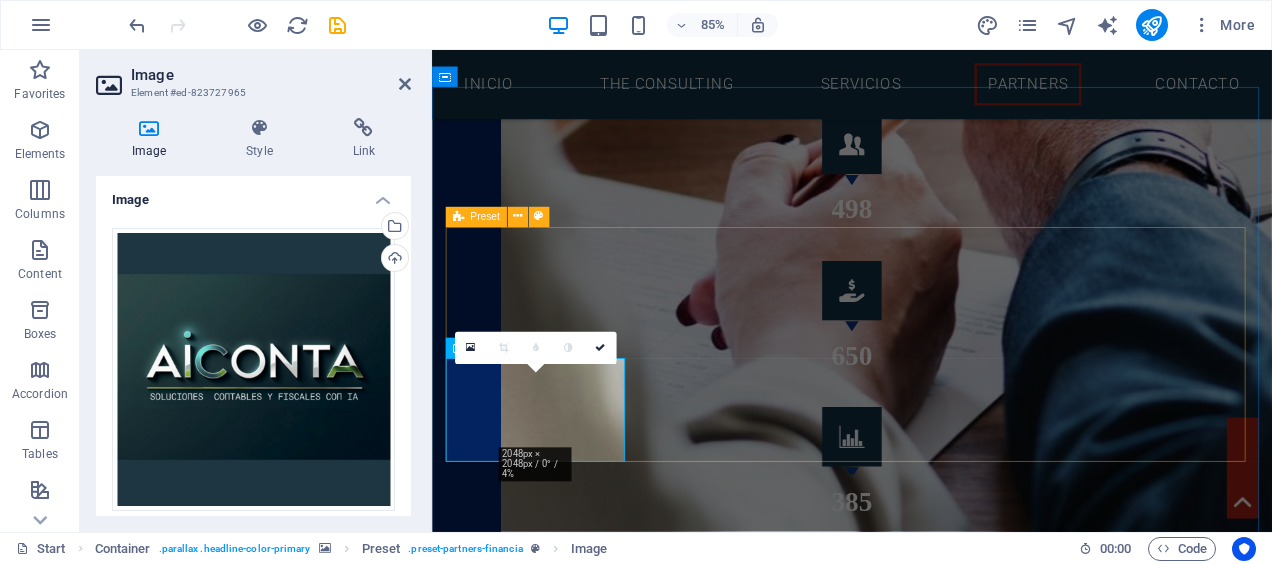 click at bounding box center (926, 4063) 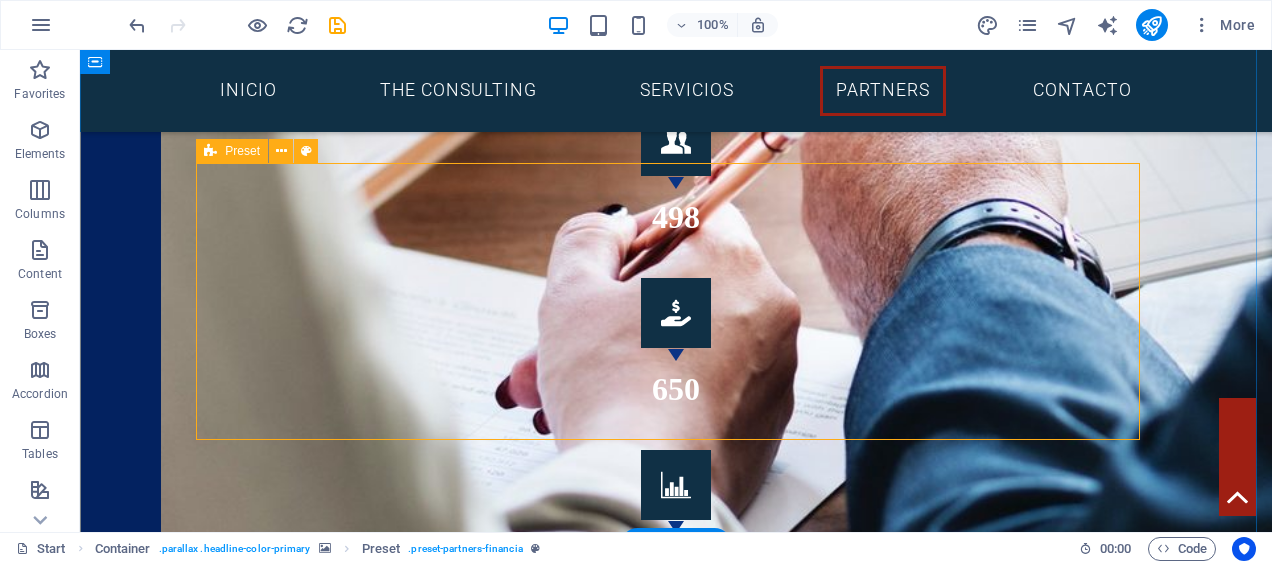 scroll, scrollTop: 3130, scrollLeft: 0, axis: vertical 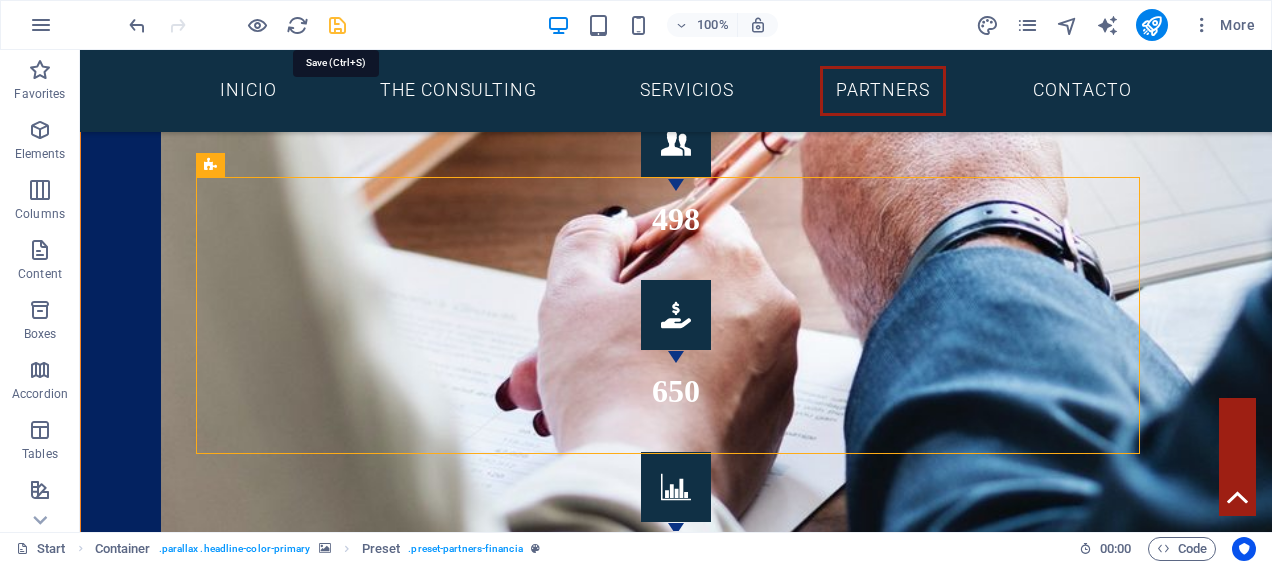 click at bounding box center [337, 25] 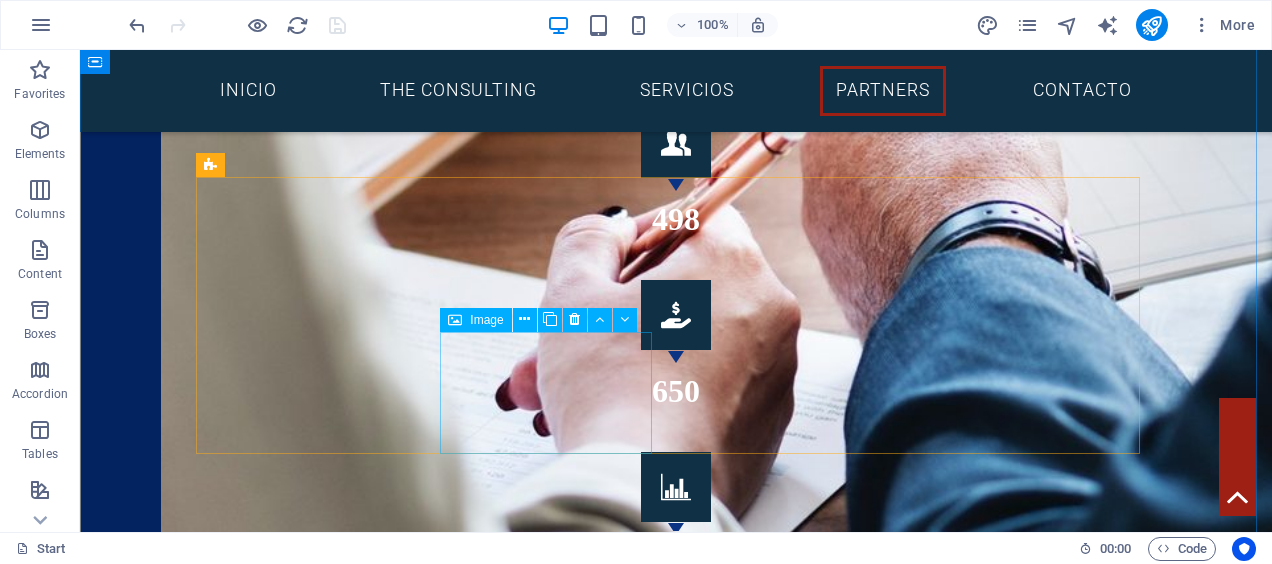 click at bounding box center (310, 4212) 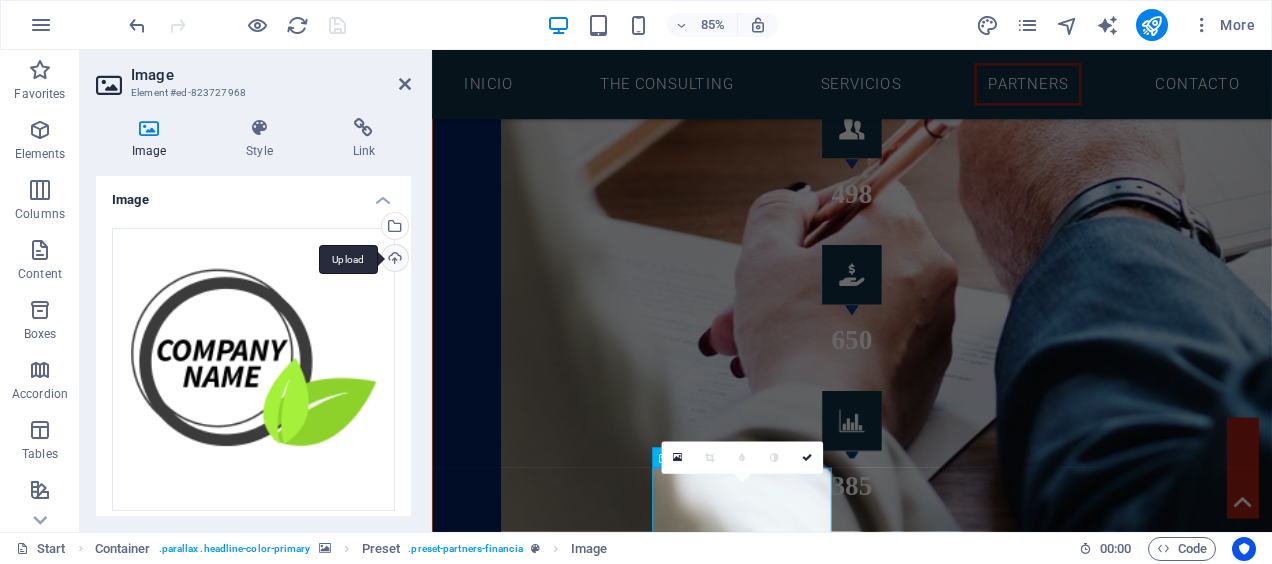 click on "Upload" at bounding box center [393, 260] 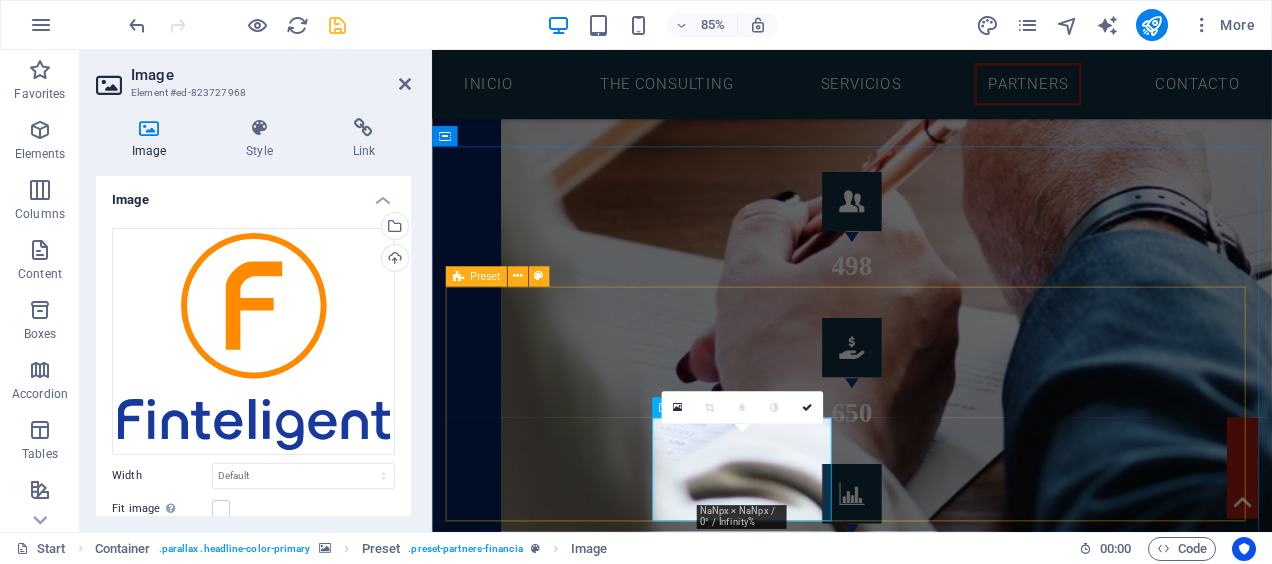 scroll, scrollTop: 3206, scrollLeft: 0, axis: vertical 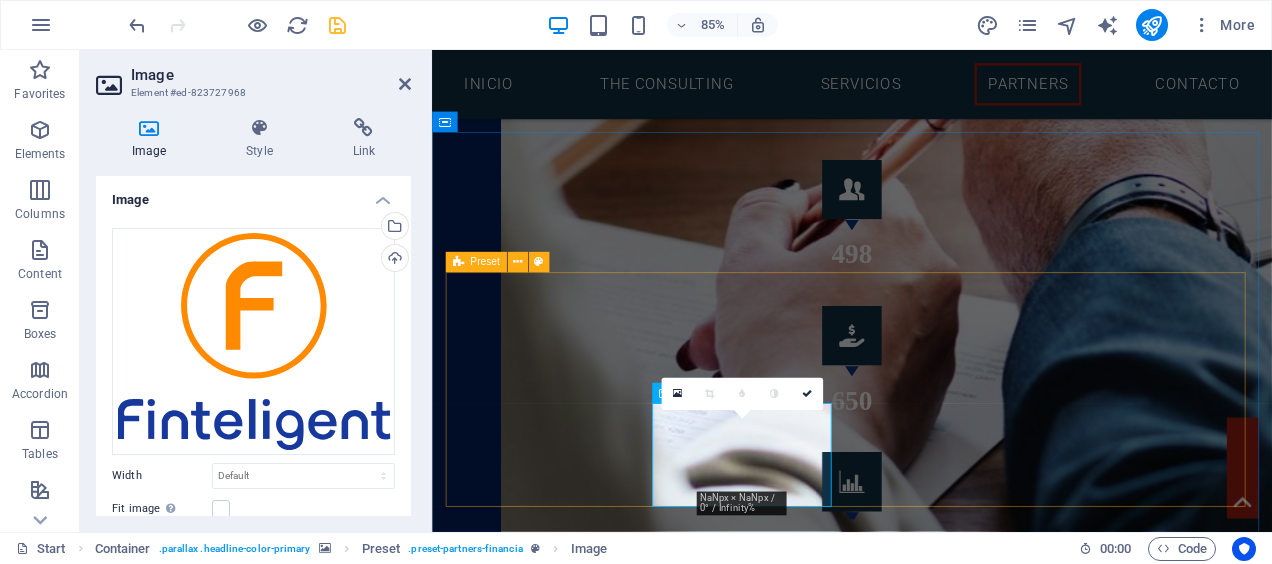 click at bounding box center [926, 4117] 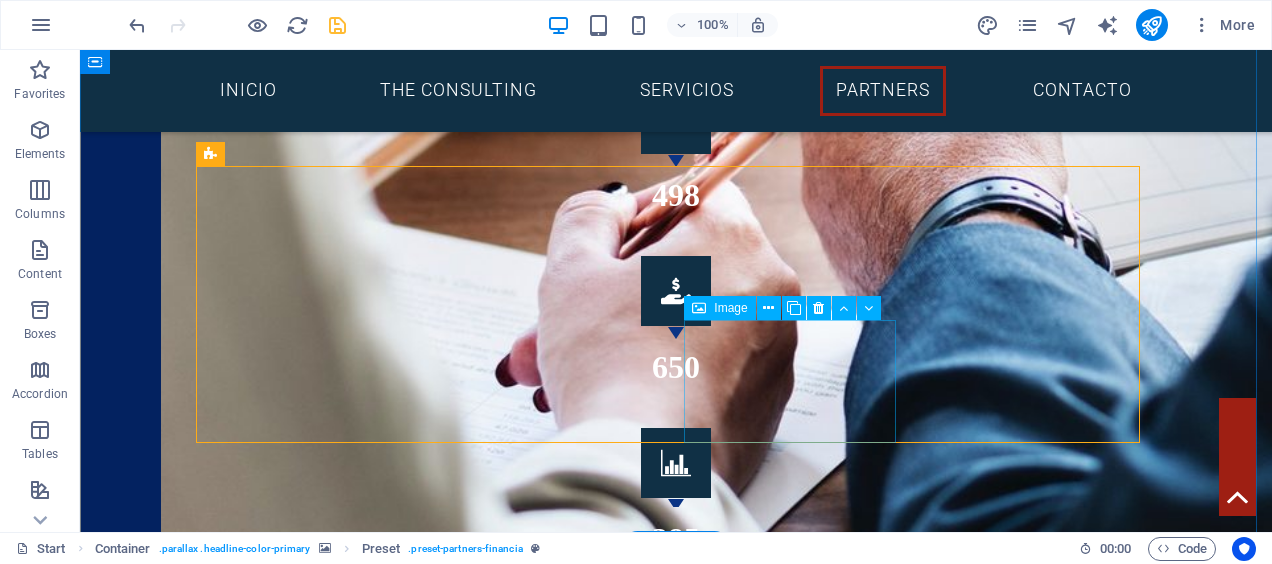 scroll, scrollTop: 3191, scrollLeft: 0, axis: vertical 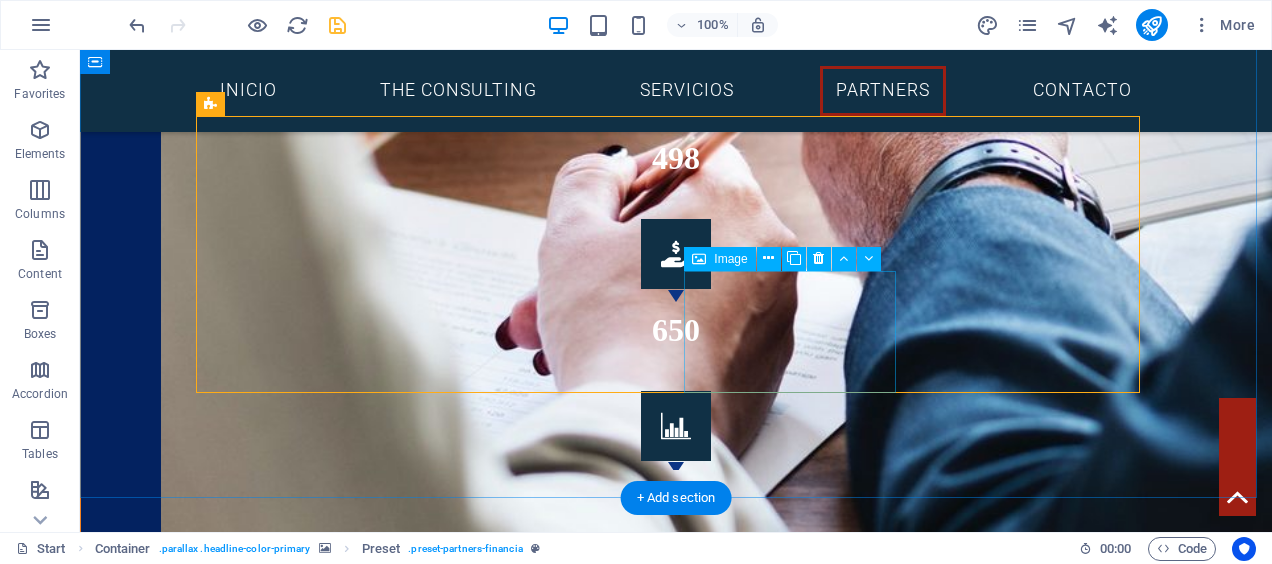 click at bounding box center [310, 4290] 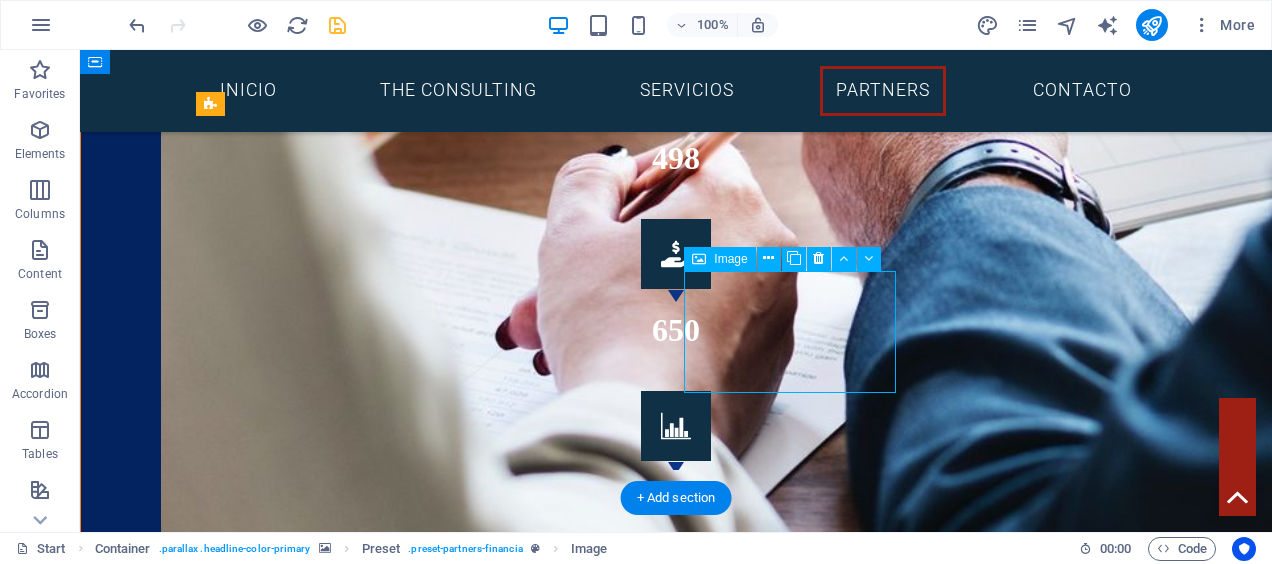 click at bounding box center [310, 4290] 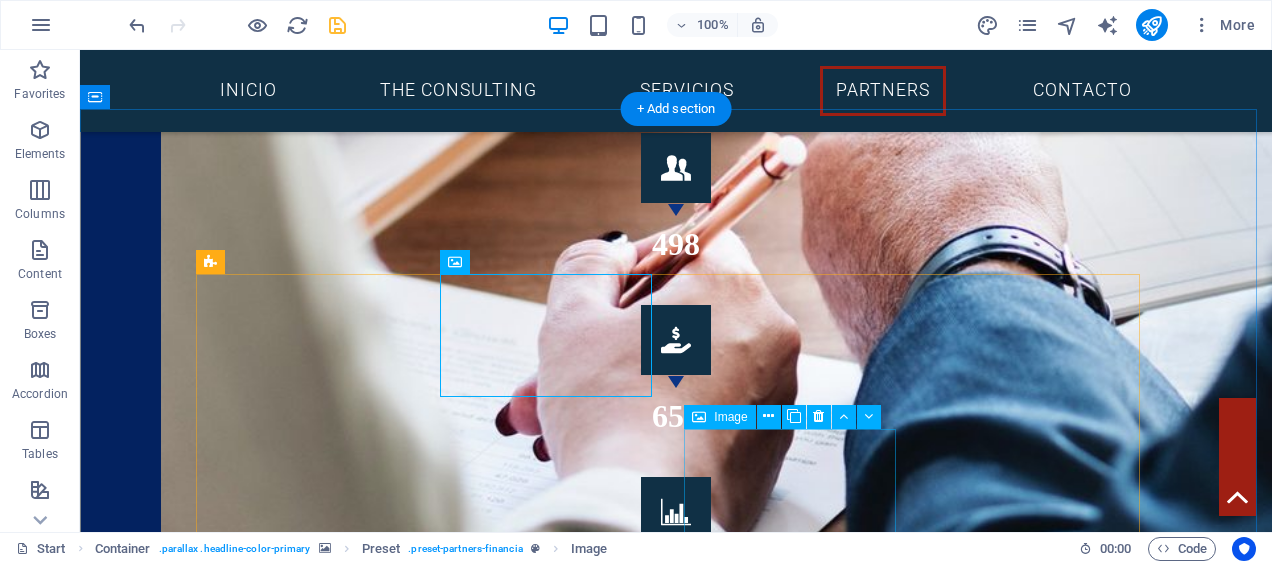 scroll, scrollTop: 3112, scrollLeft: 0, axis: vertical 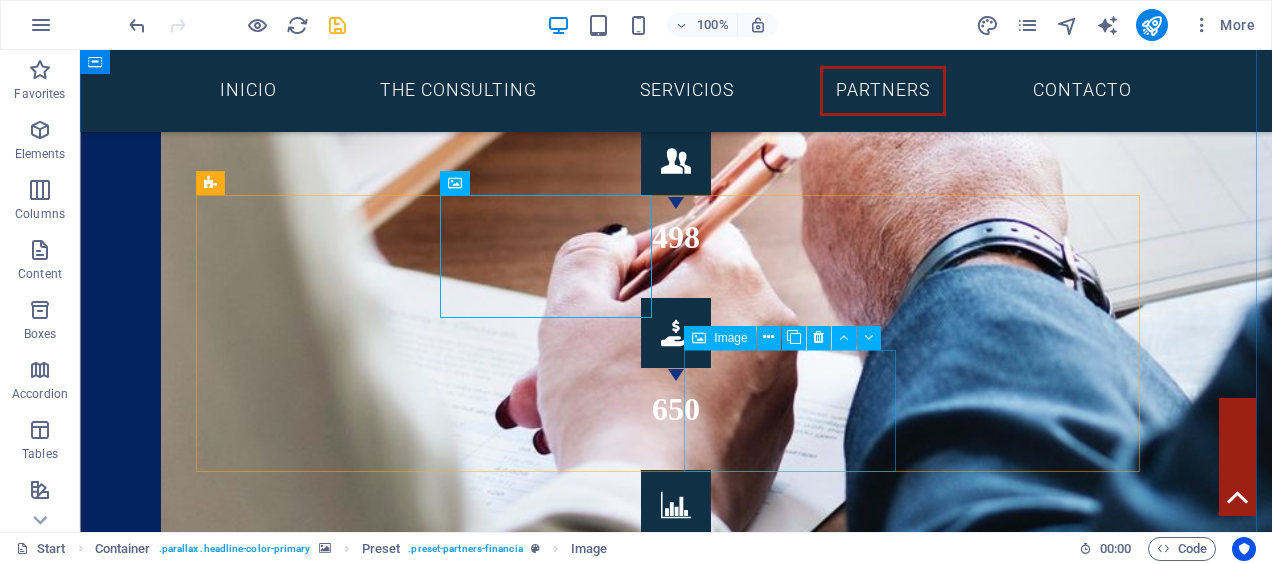 click at bounding box center [310, 4369] 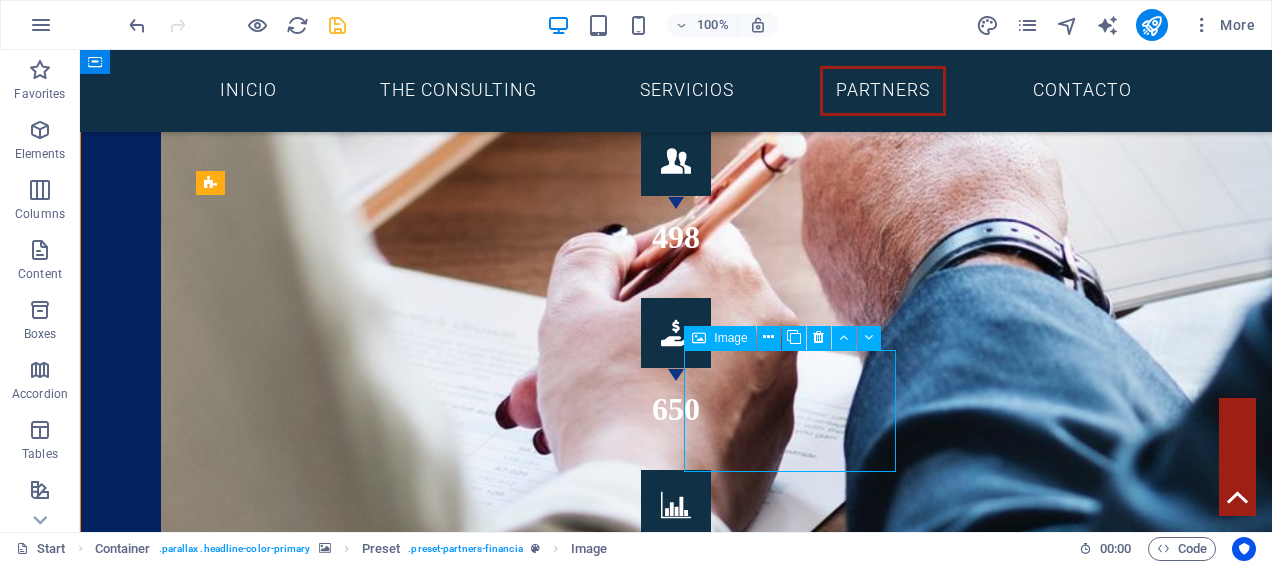 click at bounding box center [310, 4369] 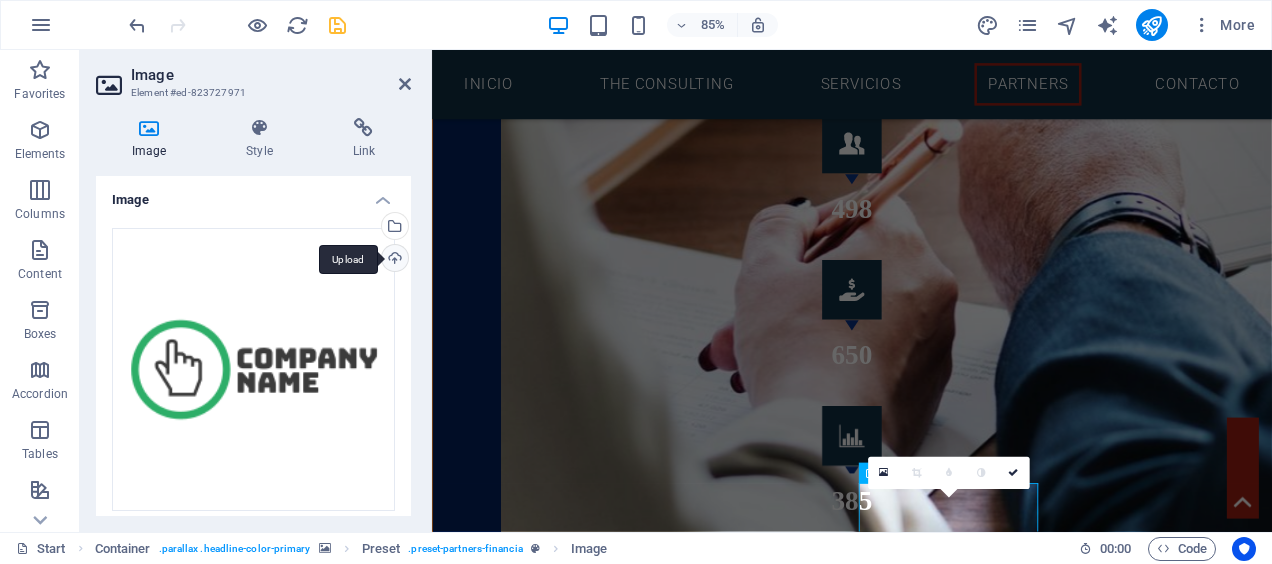 click on "Upload" at bounding box center (393, 260) 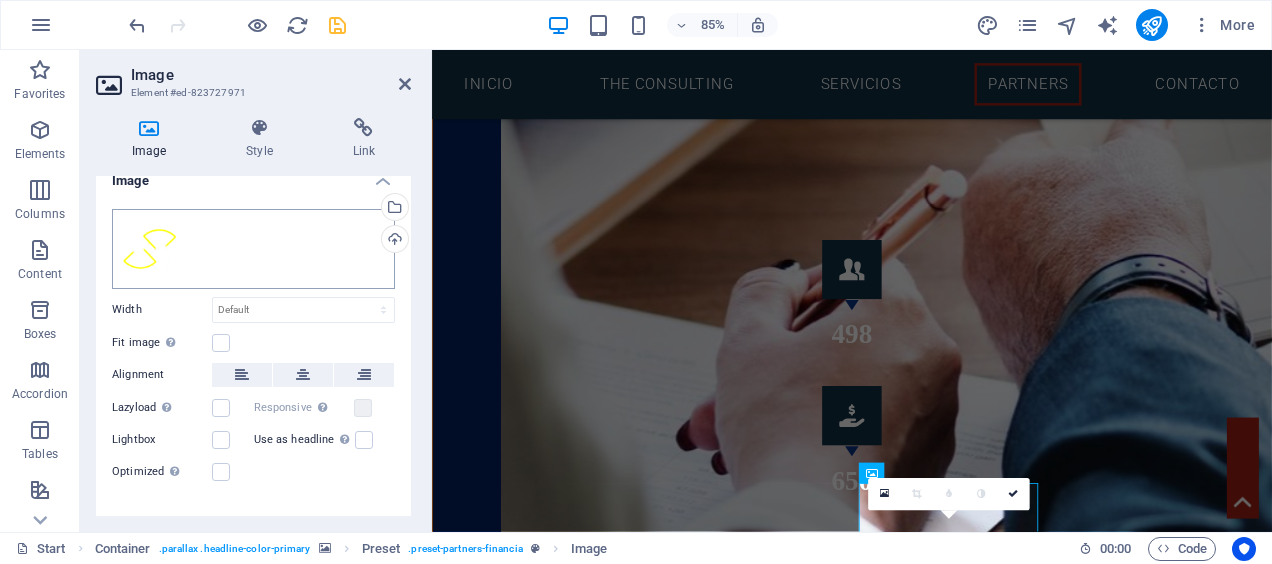 scroll, scrollTop: 0, scrollLeft: 0, axis: both 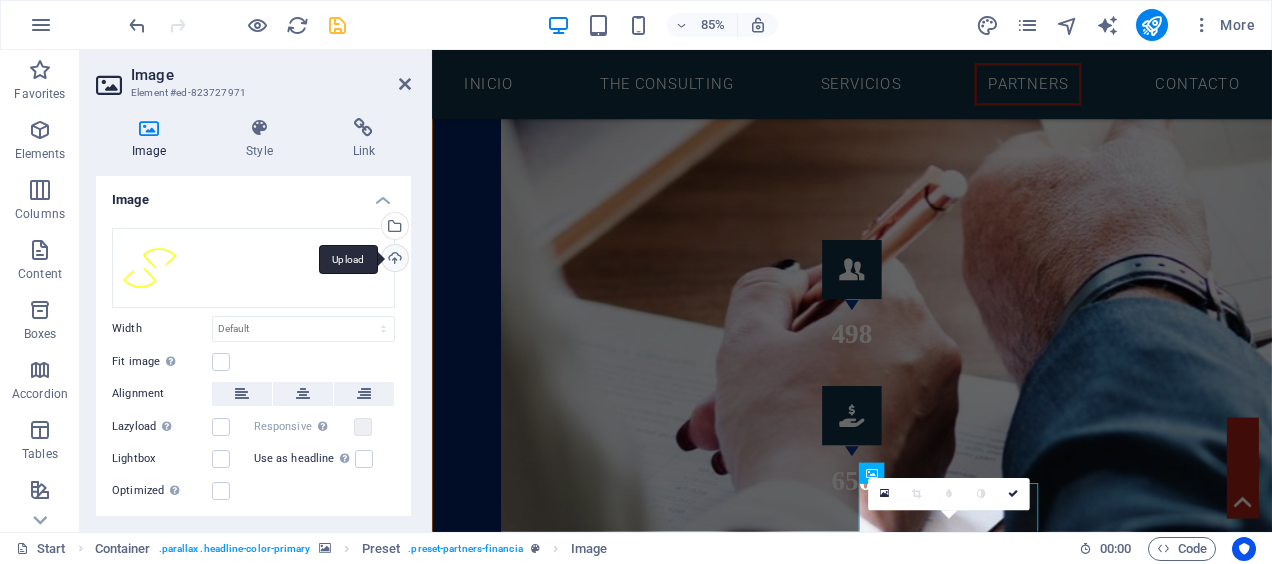 click on "Upload" at bounding box center (393, 260) 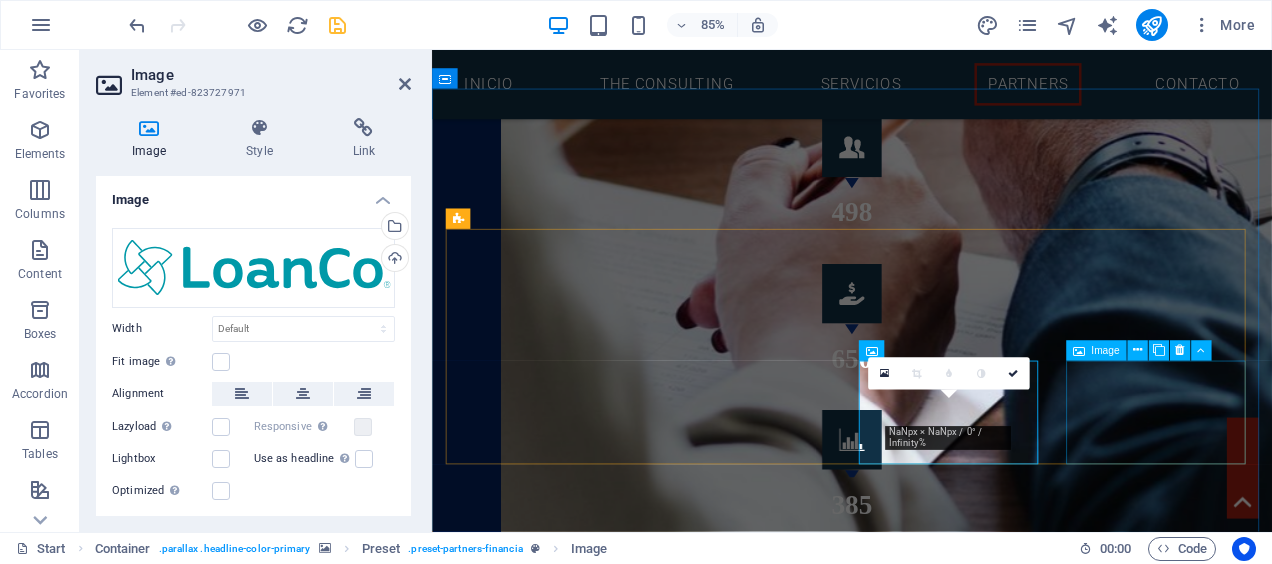 scroll, scrollTop: 3257, scrollLeft: 0, axis: vertical 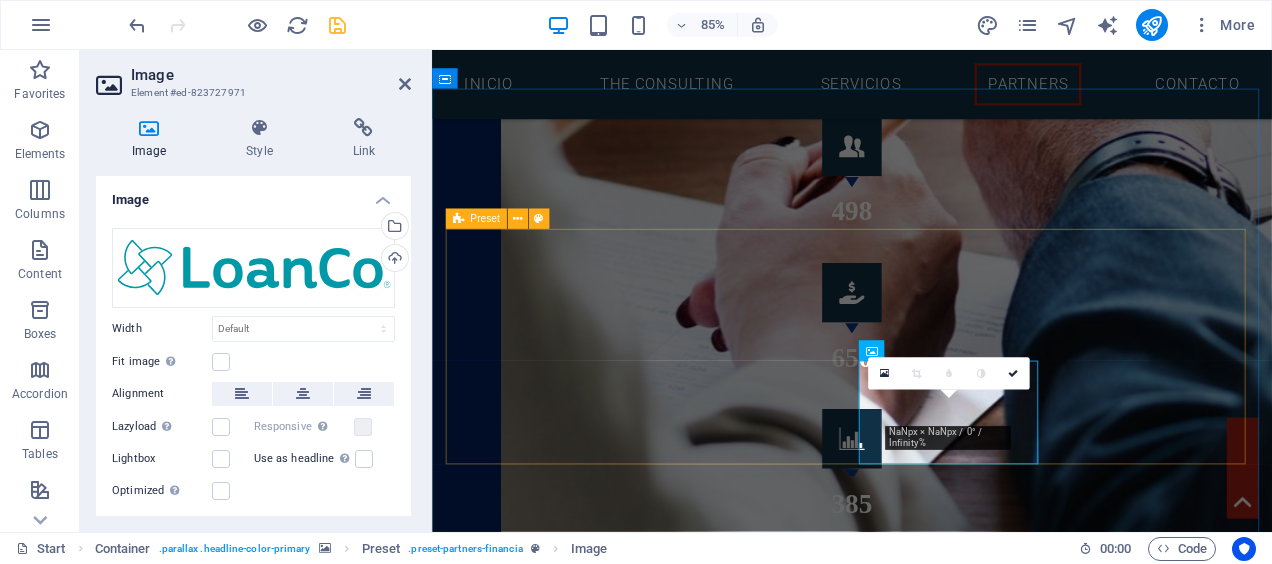 click at bounding box center (926, 4066) 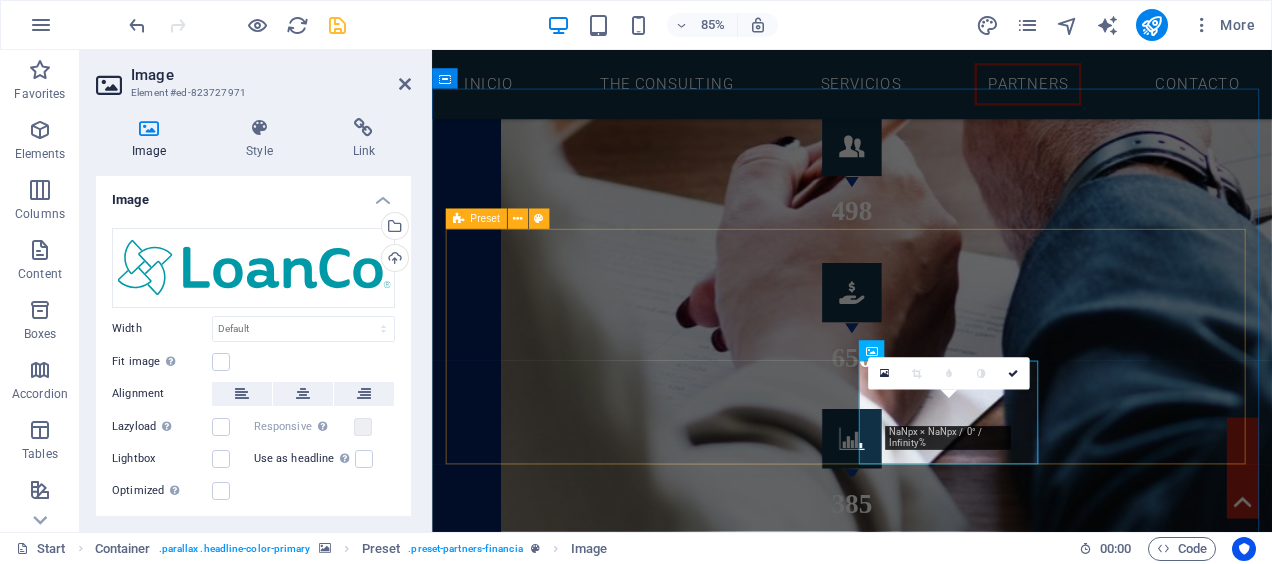 click at bounding box center [926, 4066] 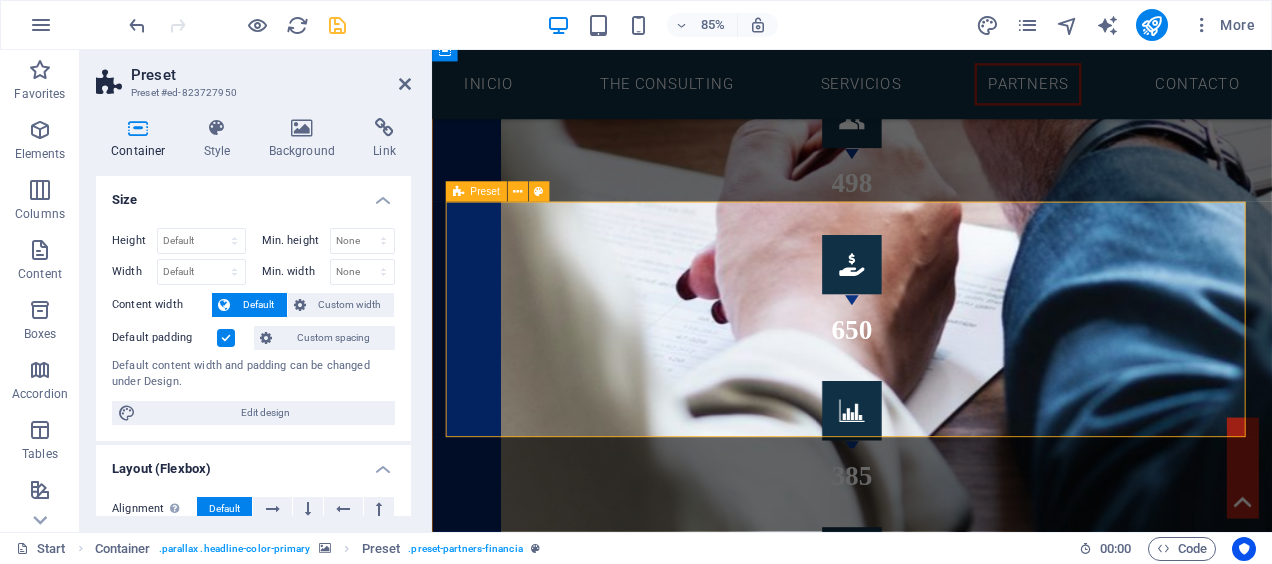 scroll, scrollTop: 3294, scrollLeft: 0, axis: vertical 